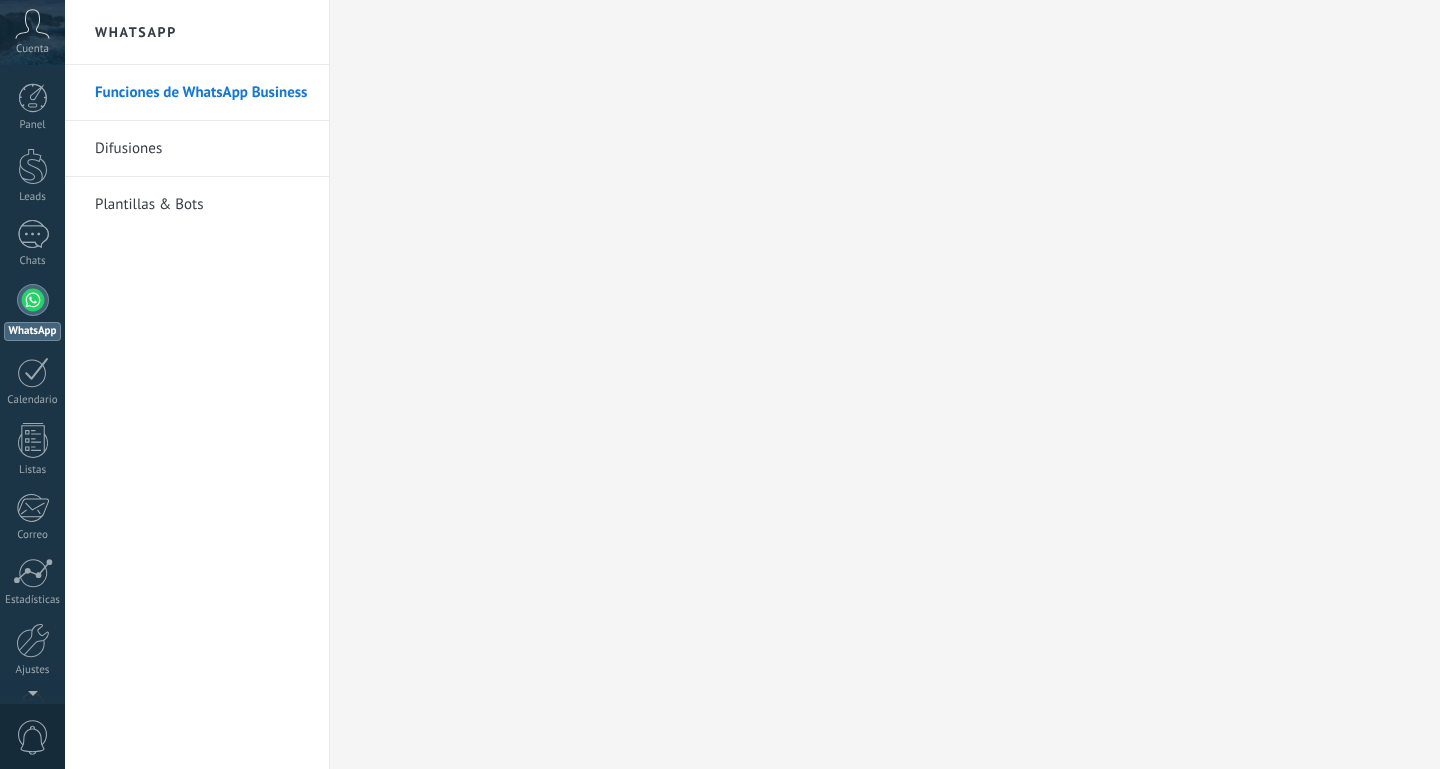 scroll, scrollTop: 0, scrollLeft: 0, axis: both 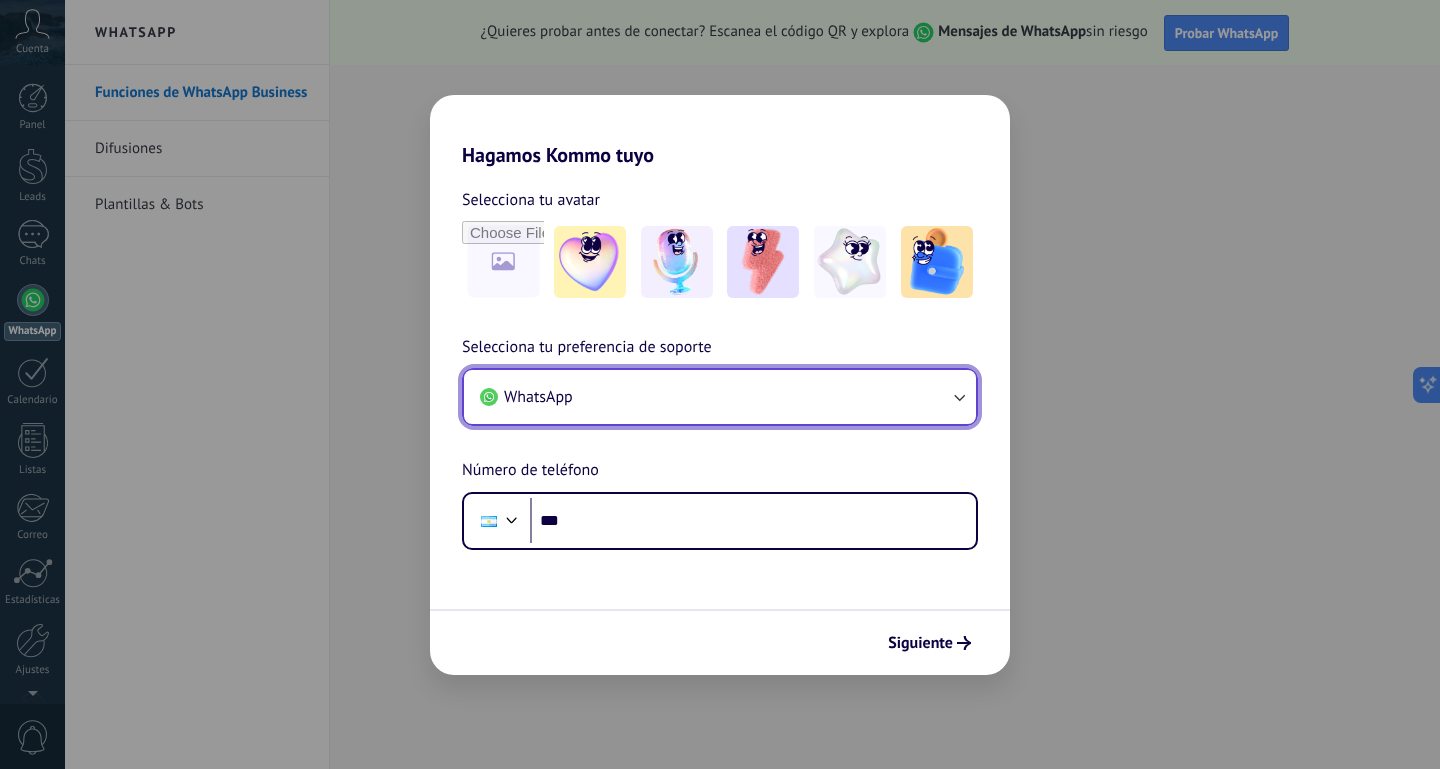 click 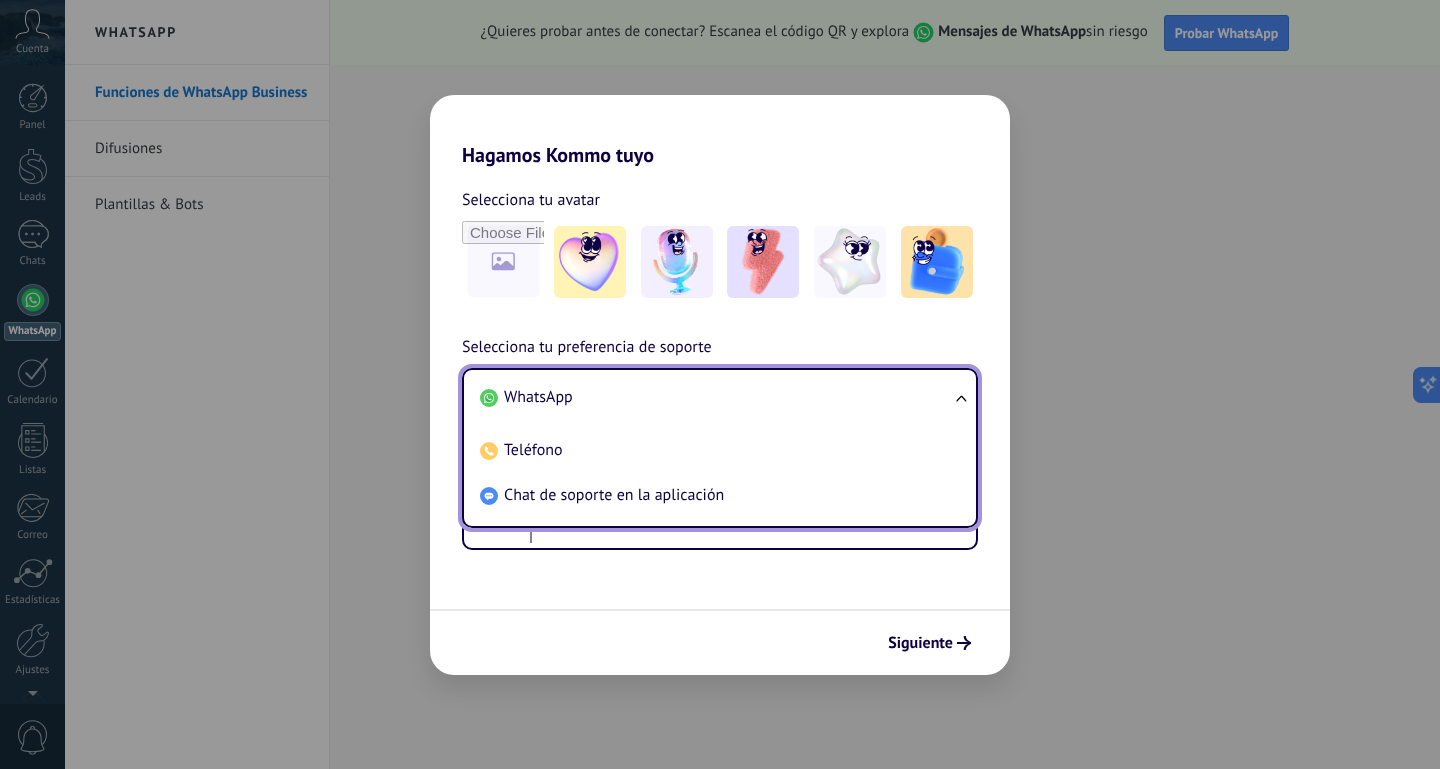 click on "WhatsApp Teléfono Chat de soporte en la aplicación" at bounding box center (720, 448) 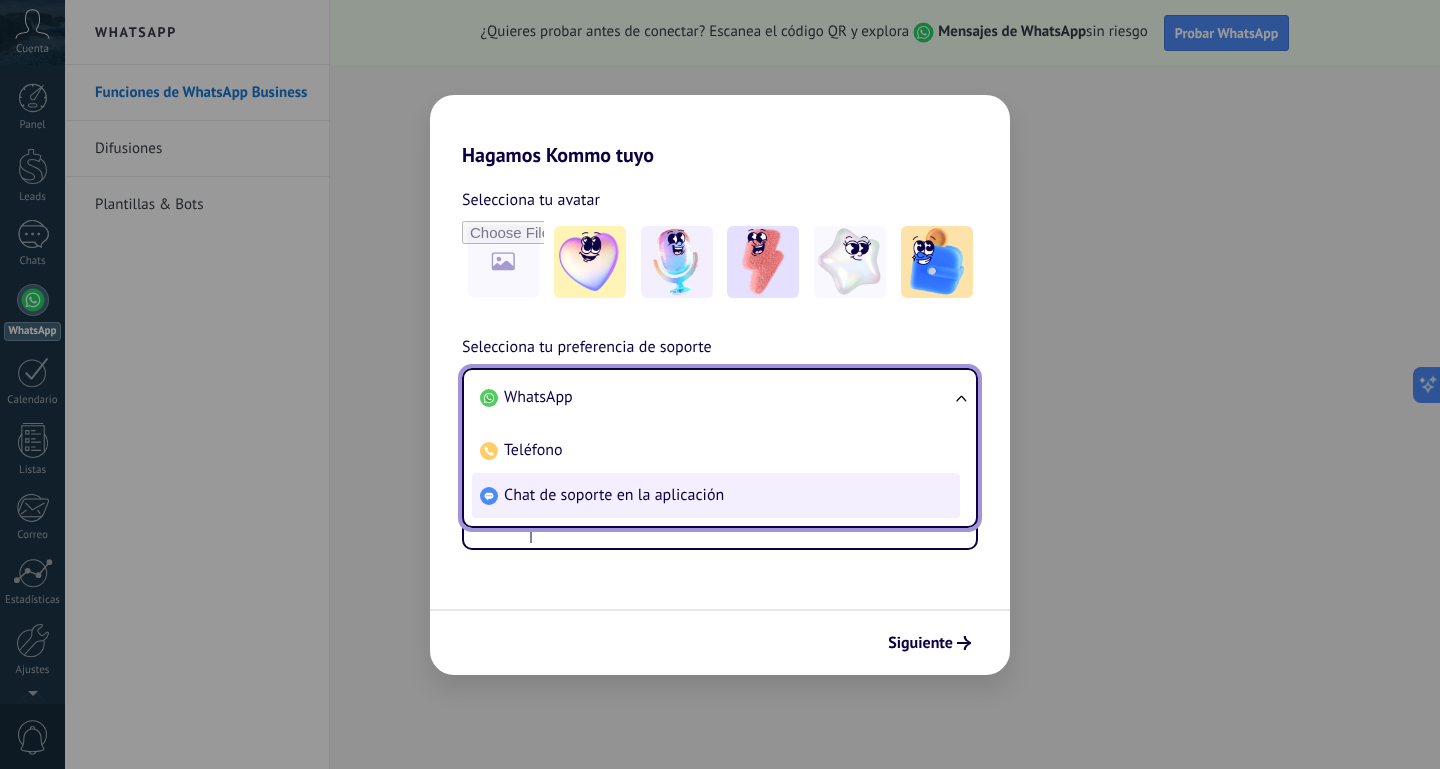 click on "Chat de soporte en la aplicación" at bounding box center (614, 495) 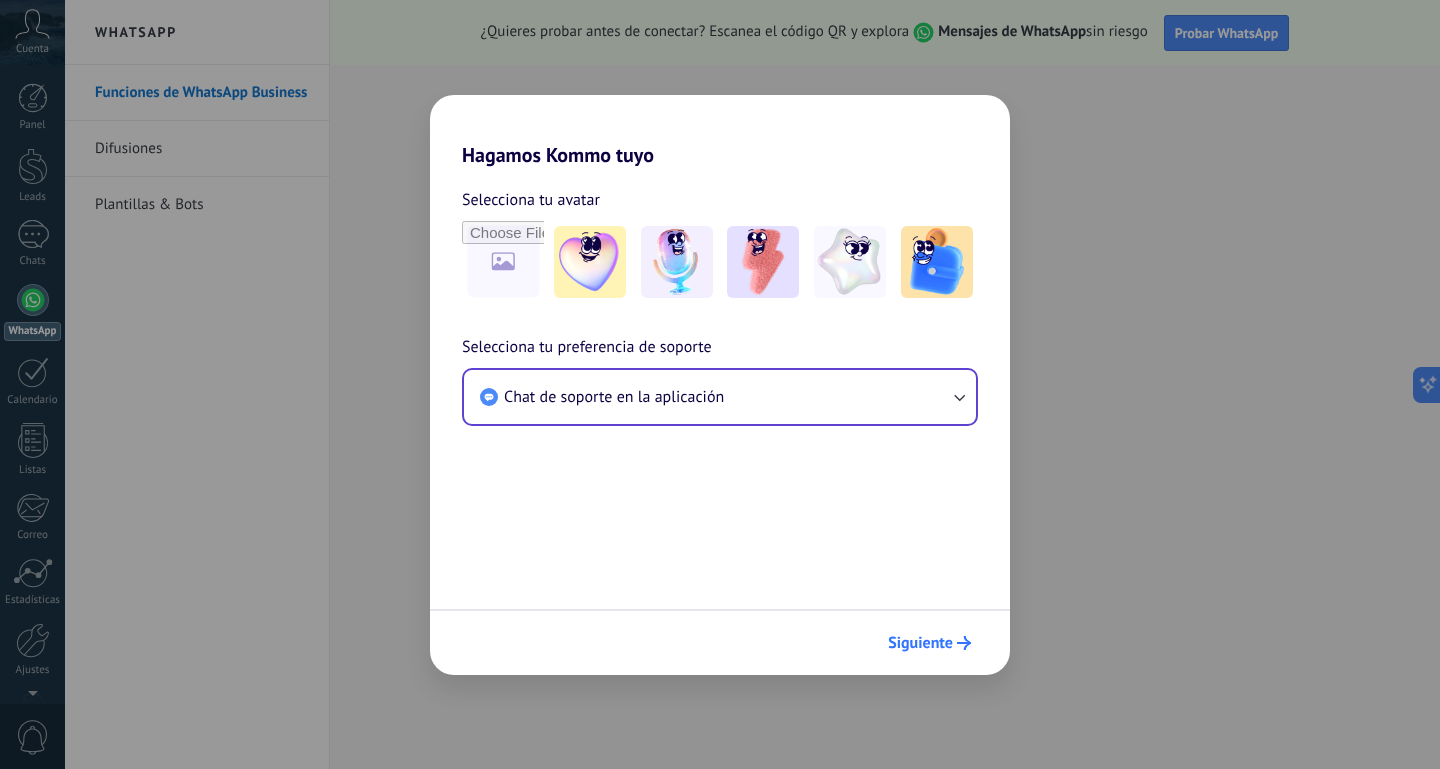 click on "Siguiente" at bounding box center [929, 643] 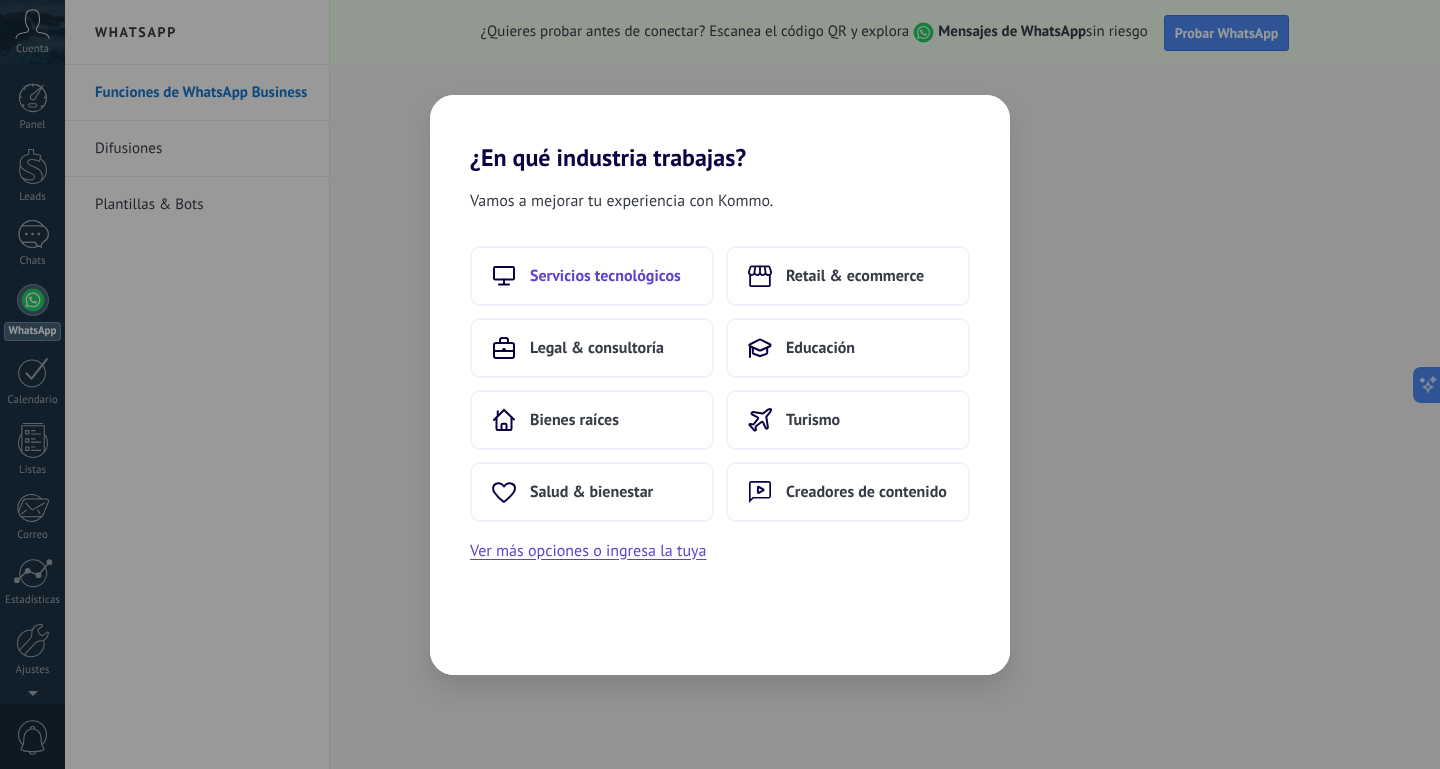 click on "Servicios tecnológicos" at bounding box center [592, 276] 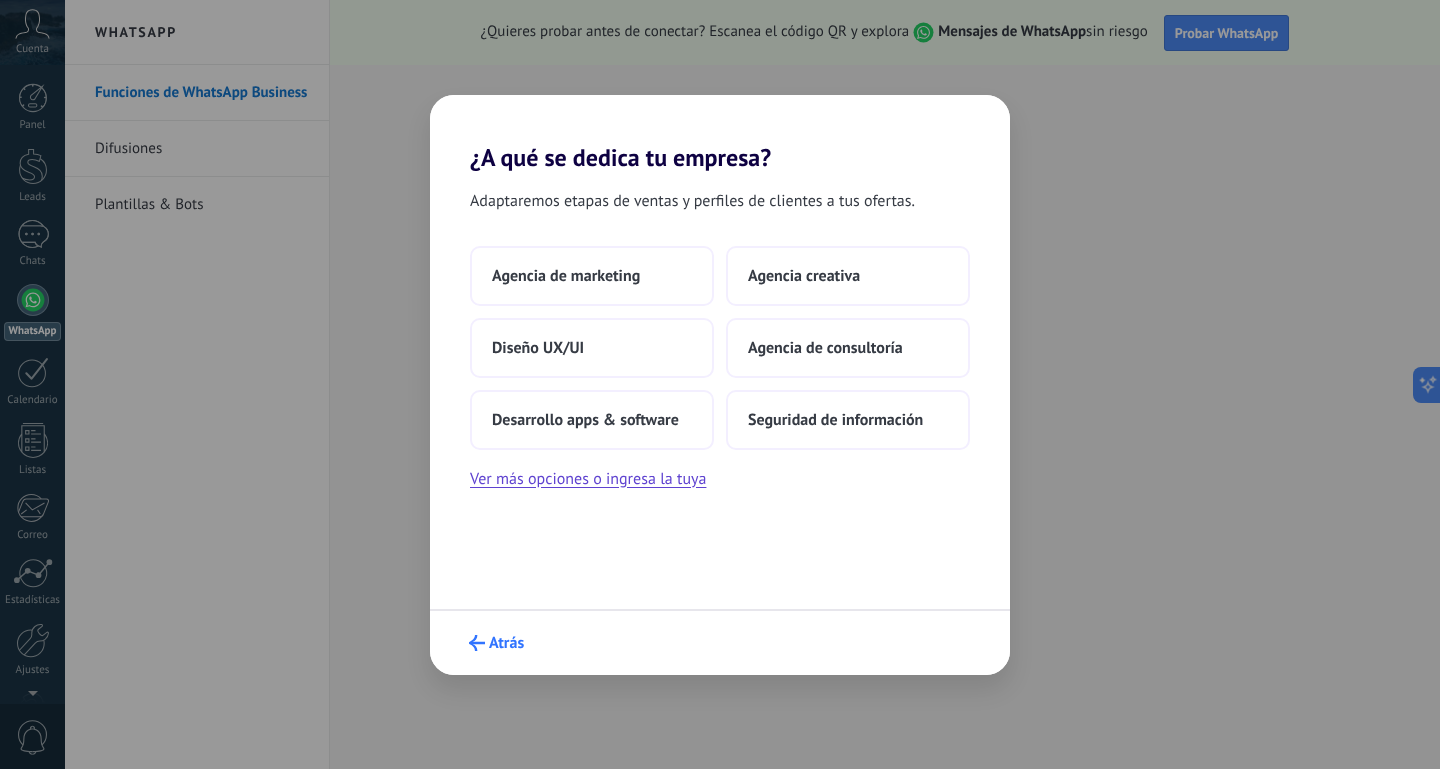 click on "Atrás" at bounding box center (506, 643) 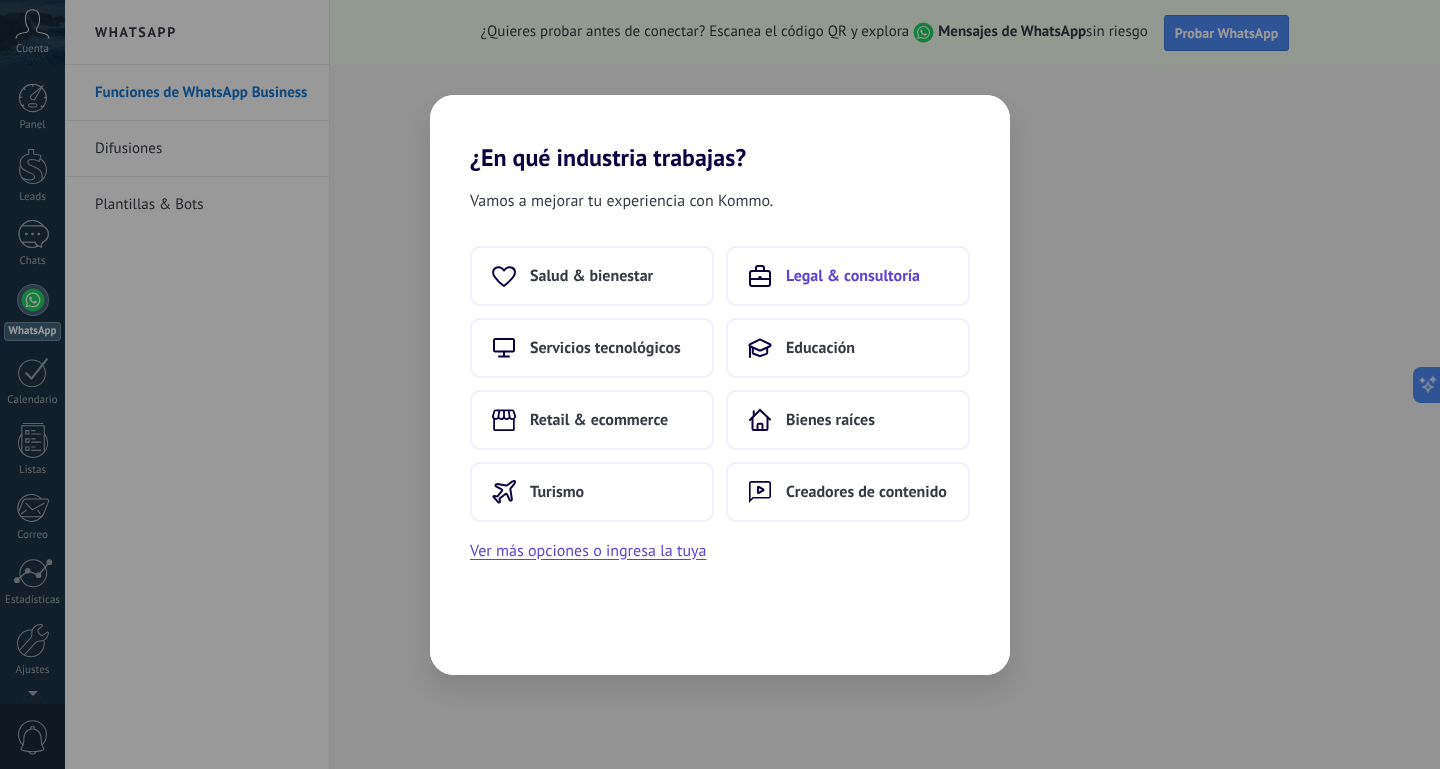 click on "Legal & consultoría" at bounding box center [853, 276] 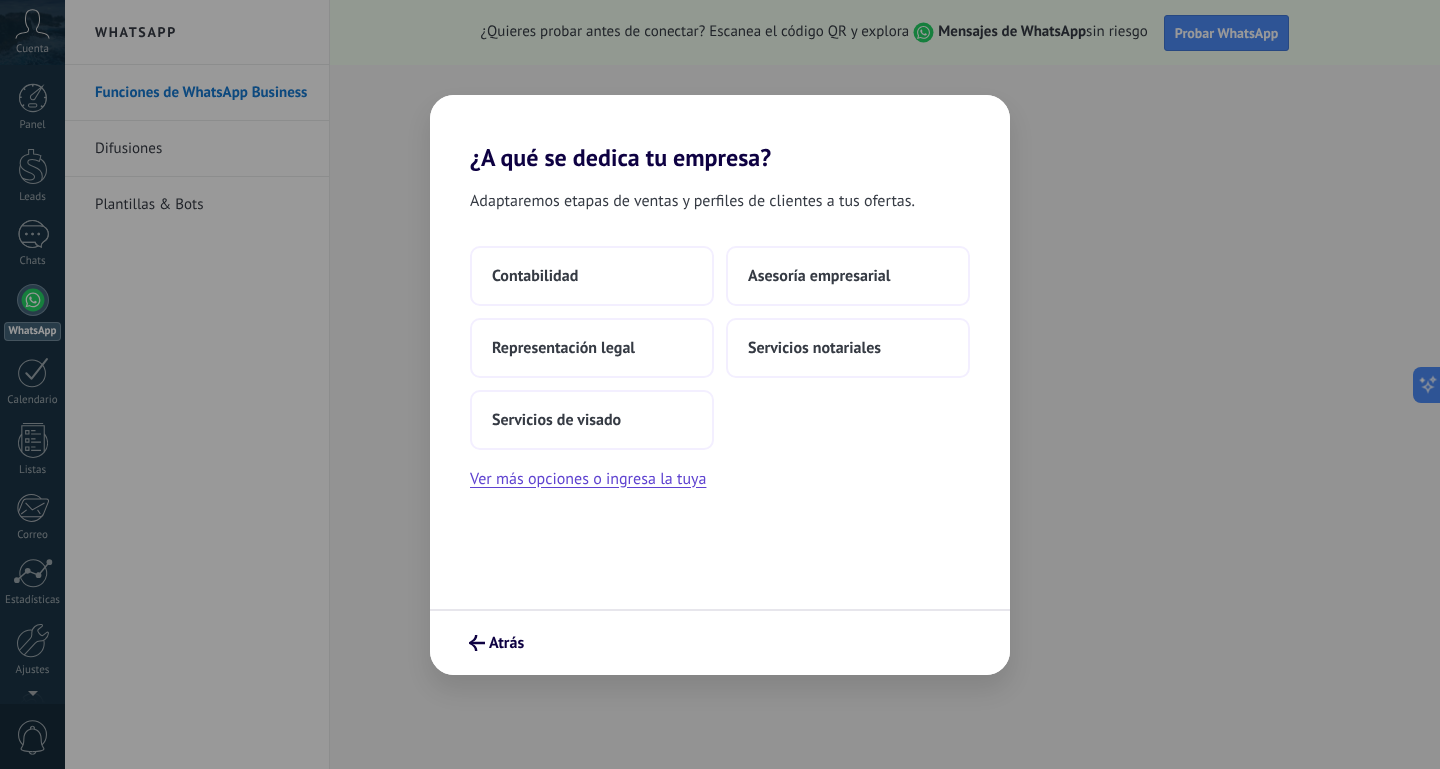 click on "Asesoría empresarial" at bounding box center [819, 276] 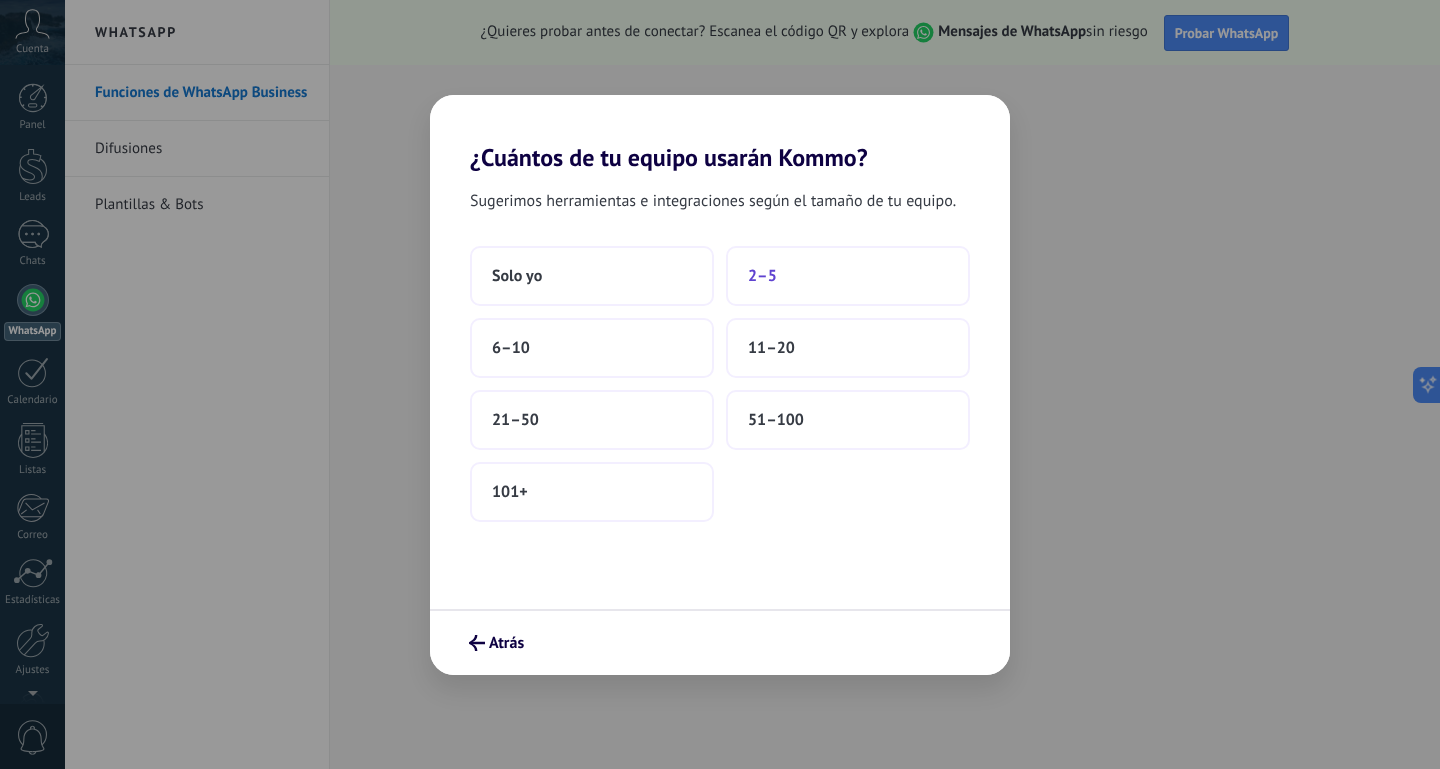 click on "2–5" at bounding box center (848, 276) 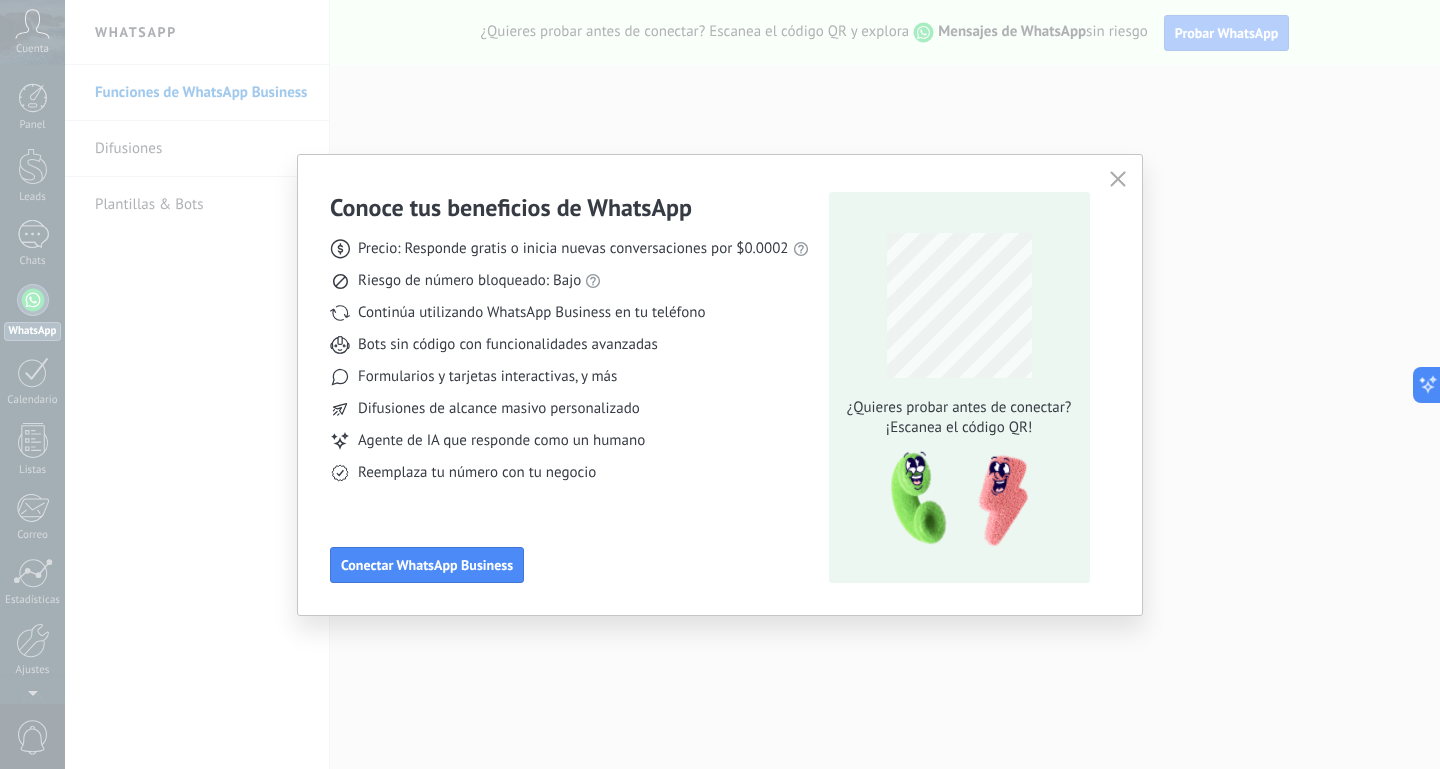 click 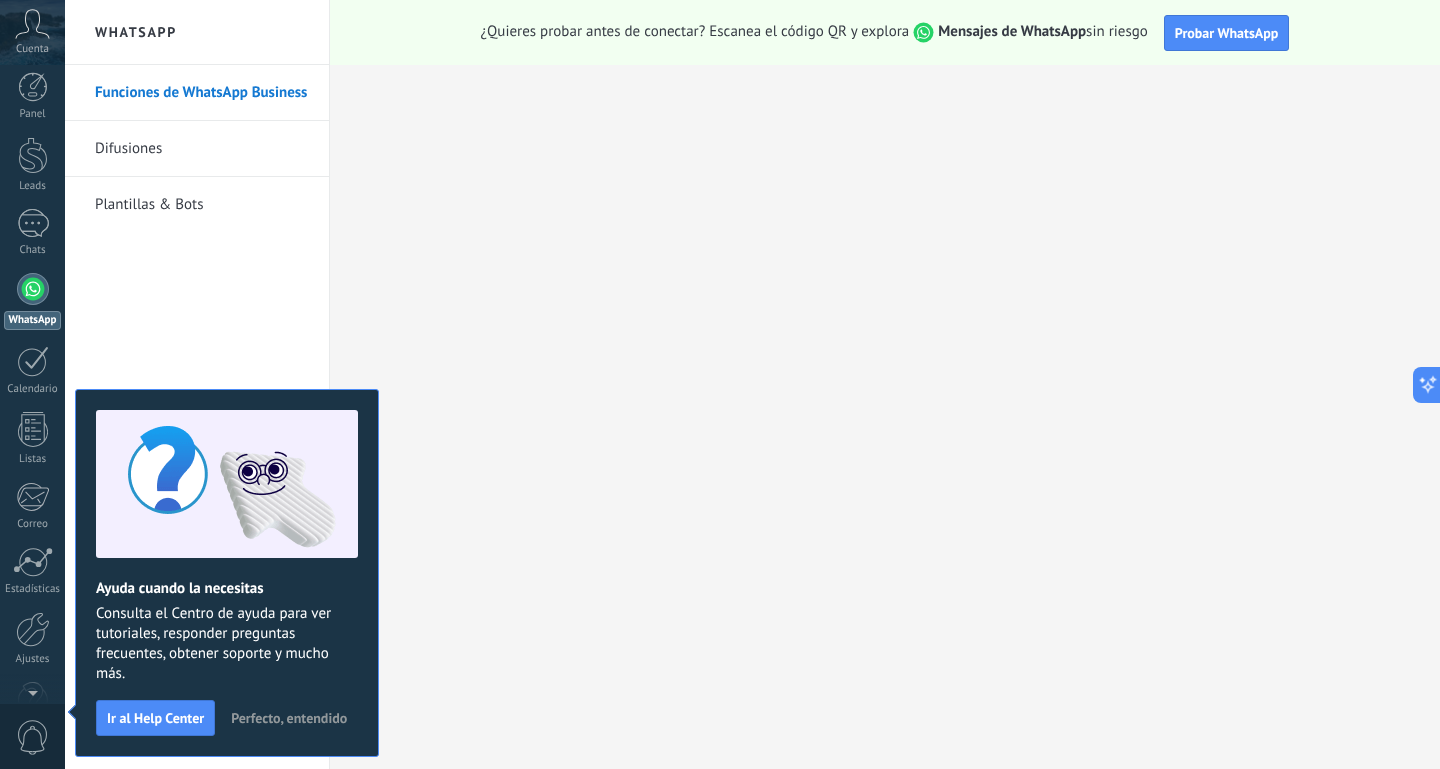 scroll, scrollTop: 0, scrollLeft: 0, axis: both 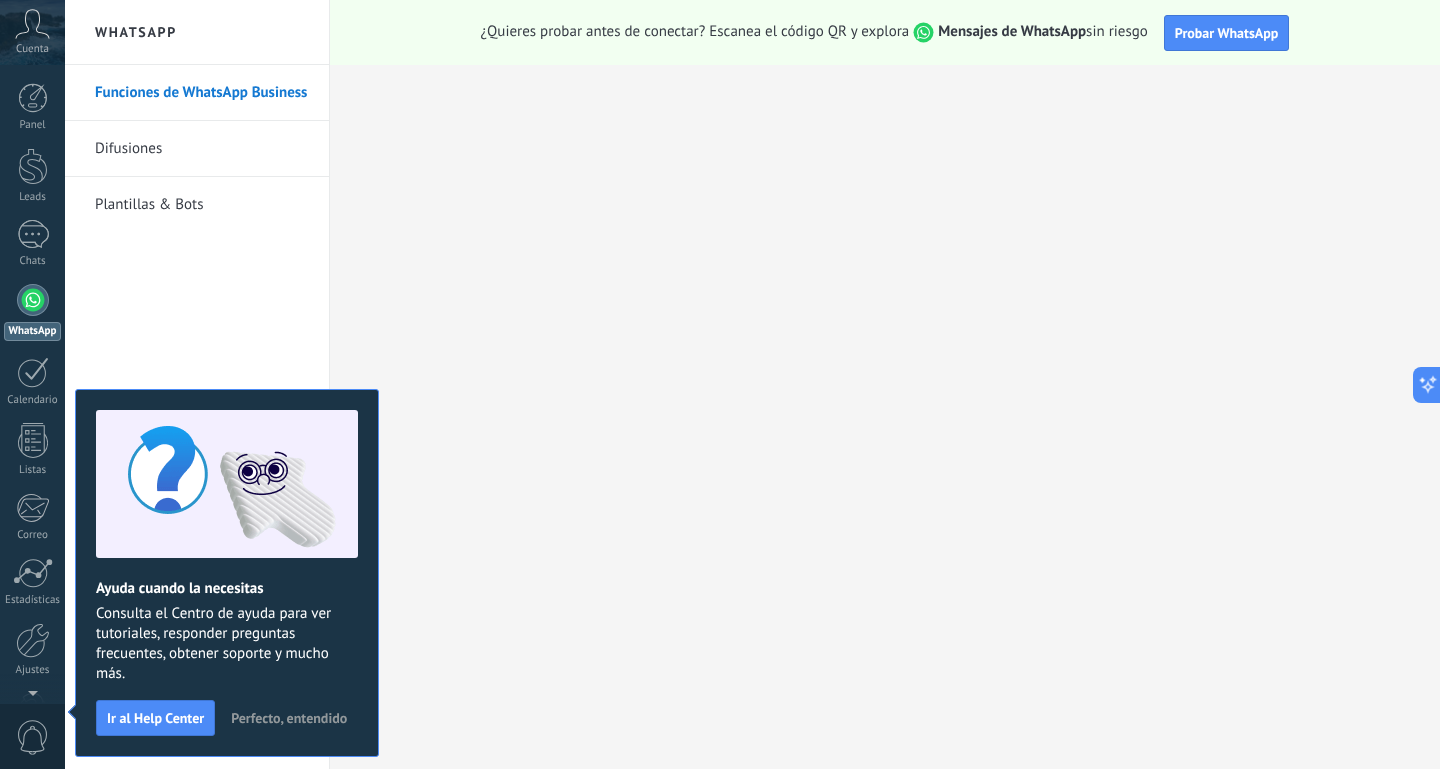 click on "Perfecto, entendido" at bounding box center [289, 718] 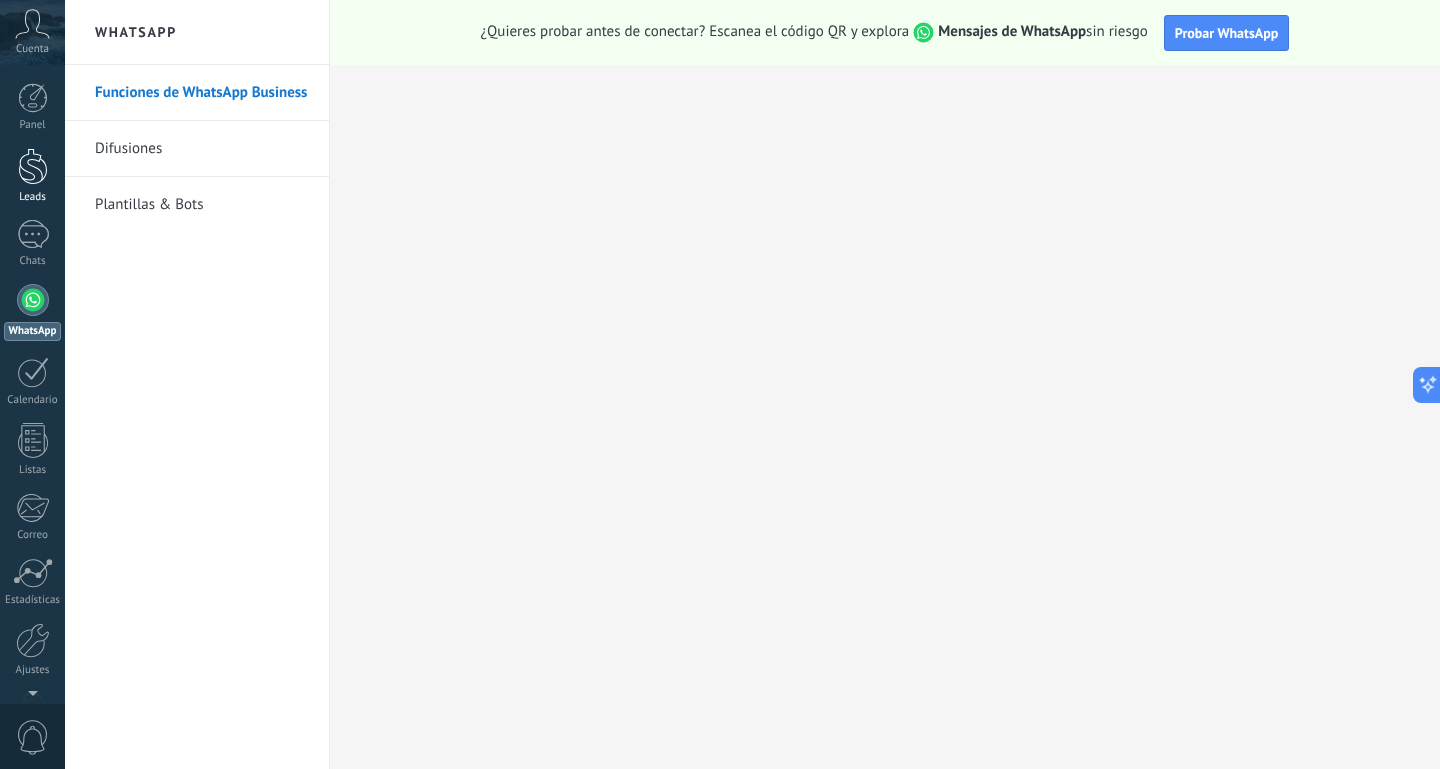 click at bounding box center [33, 166] 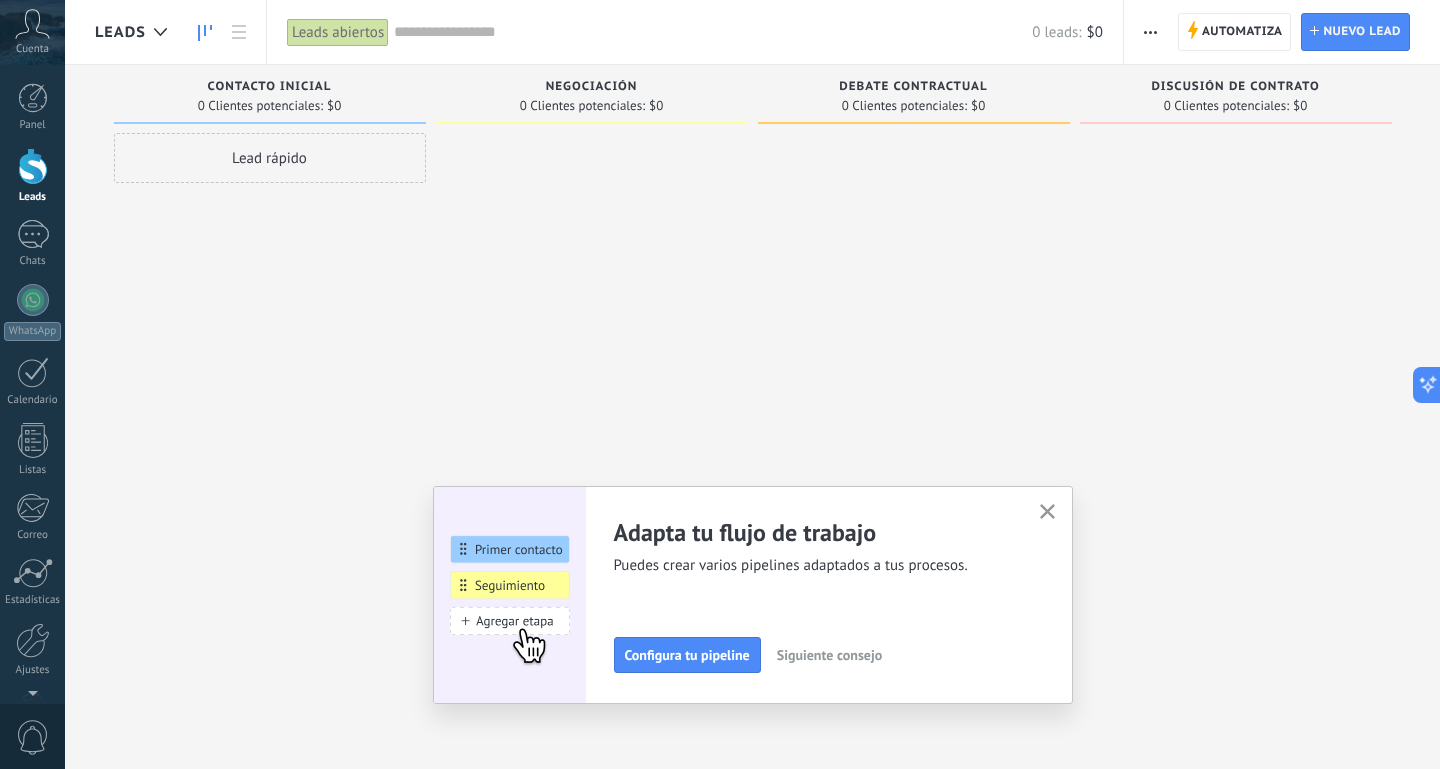 click at bounding box center [1047, 512] 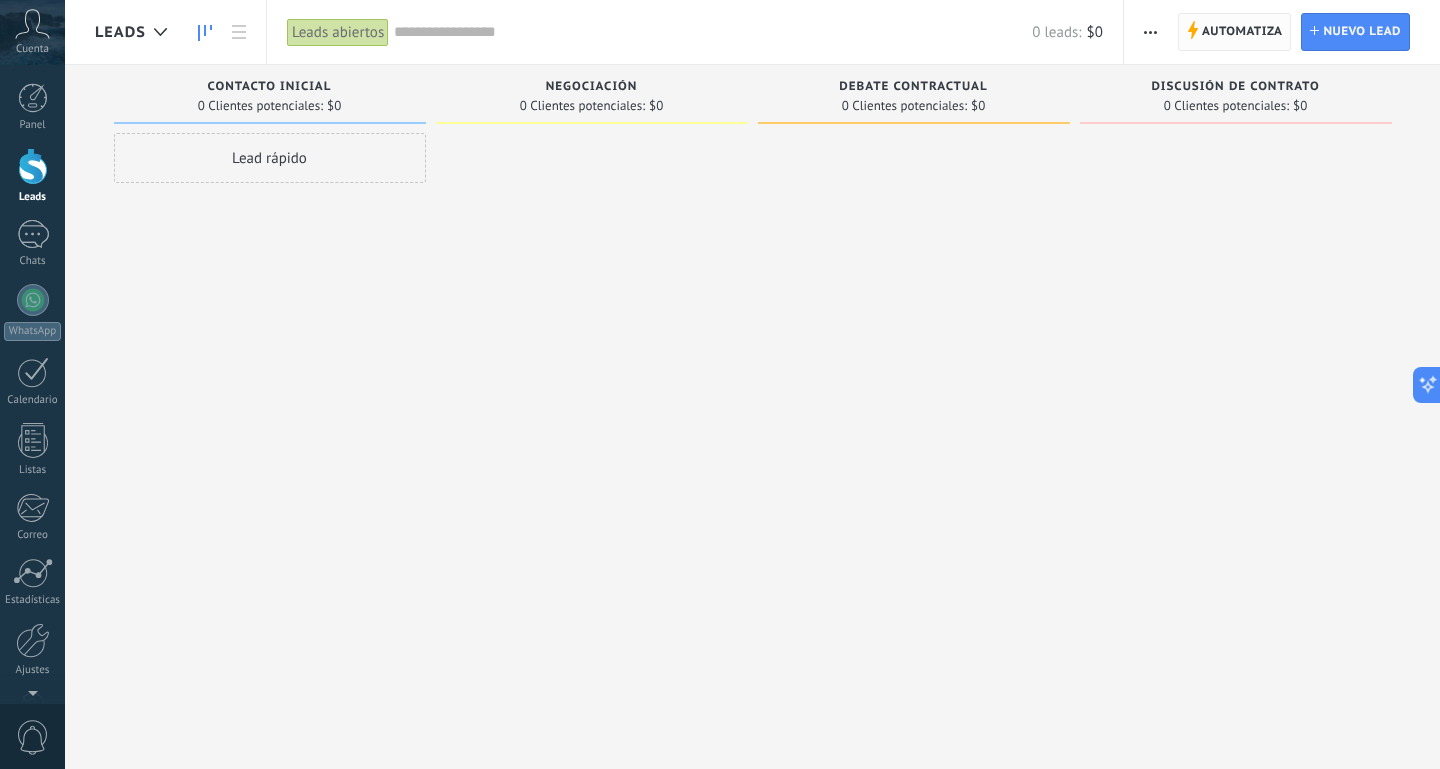 click on "Automatiza" at bounding box center (1242, 32) 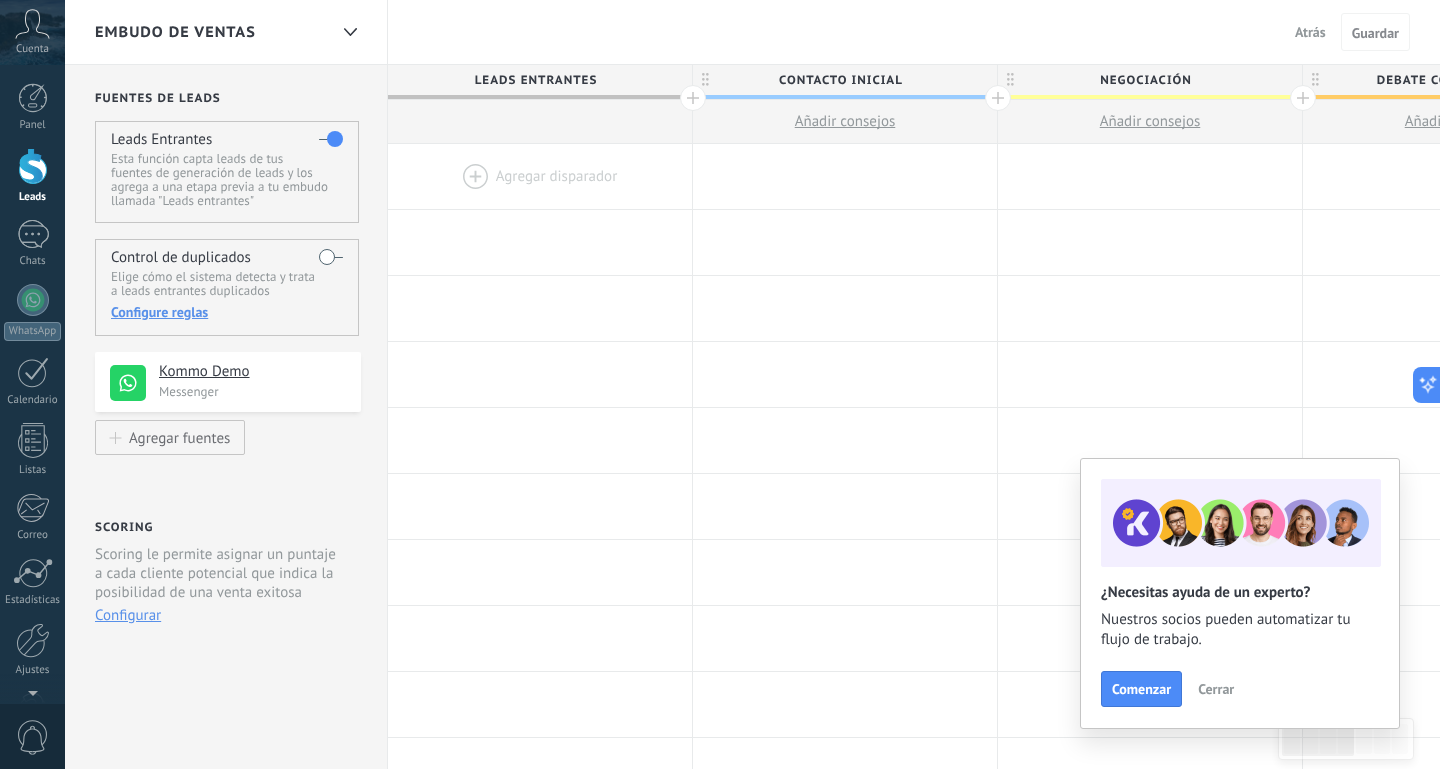 click on "Cerrar" at bounding box center [1216, 689] 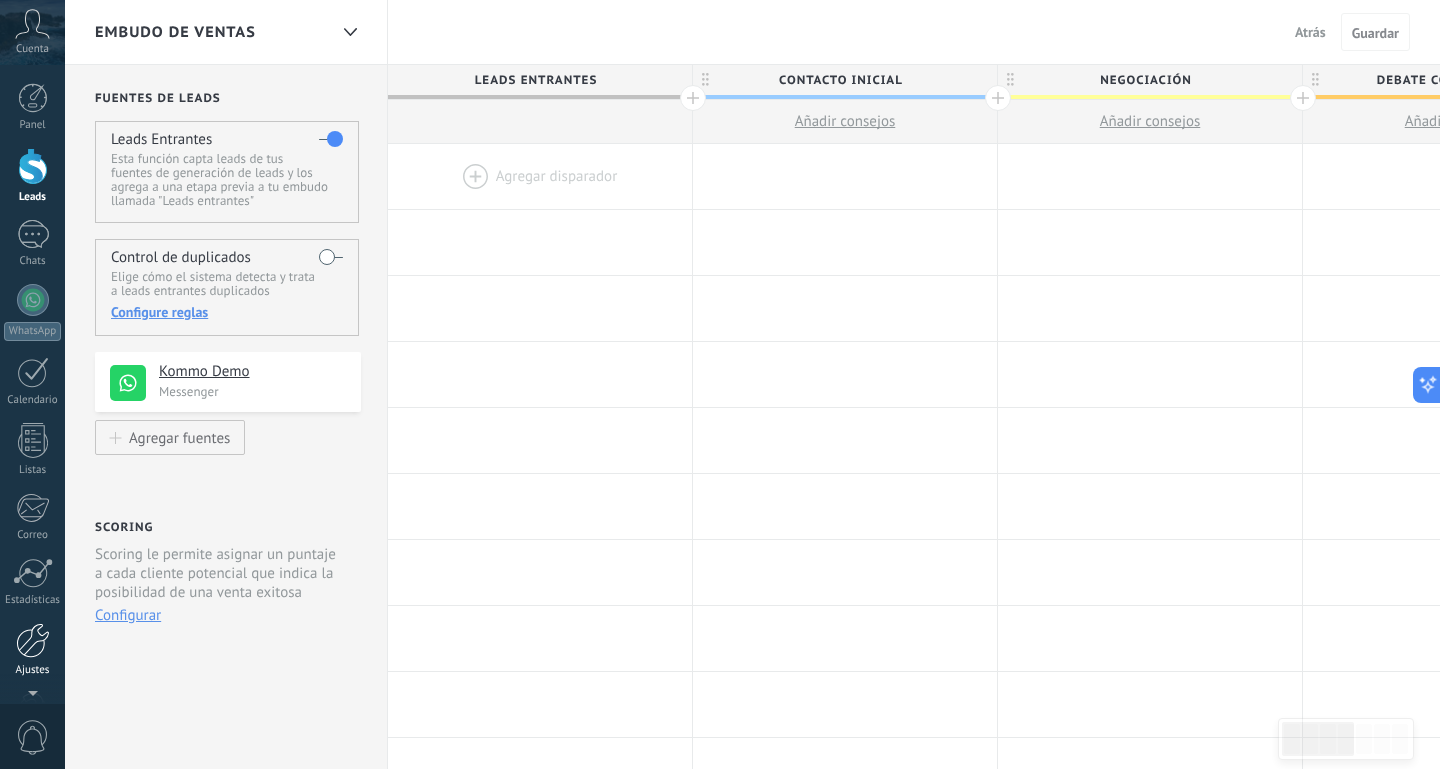 click at bounding box center [33, 640] 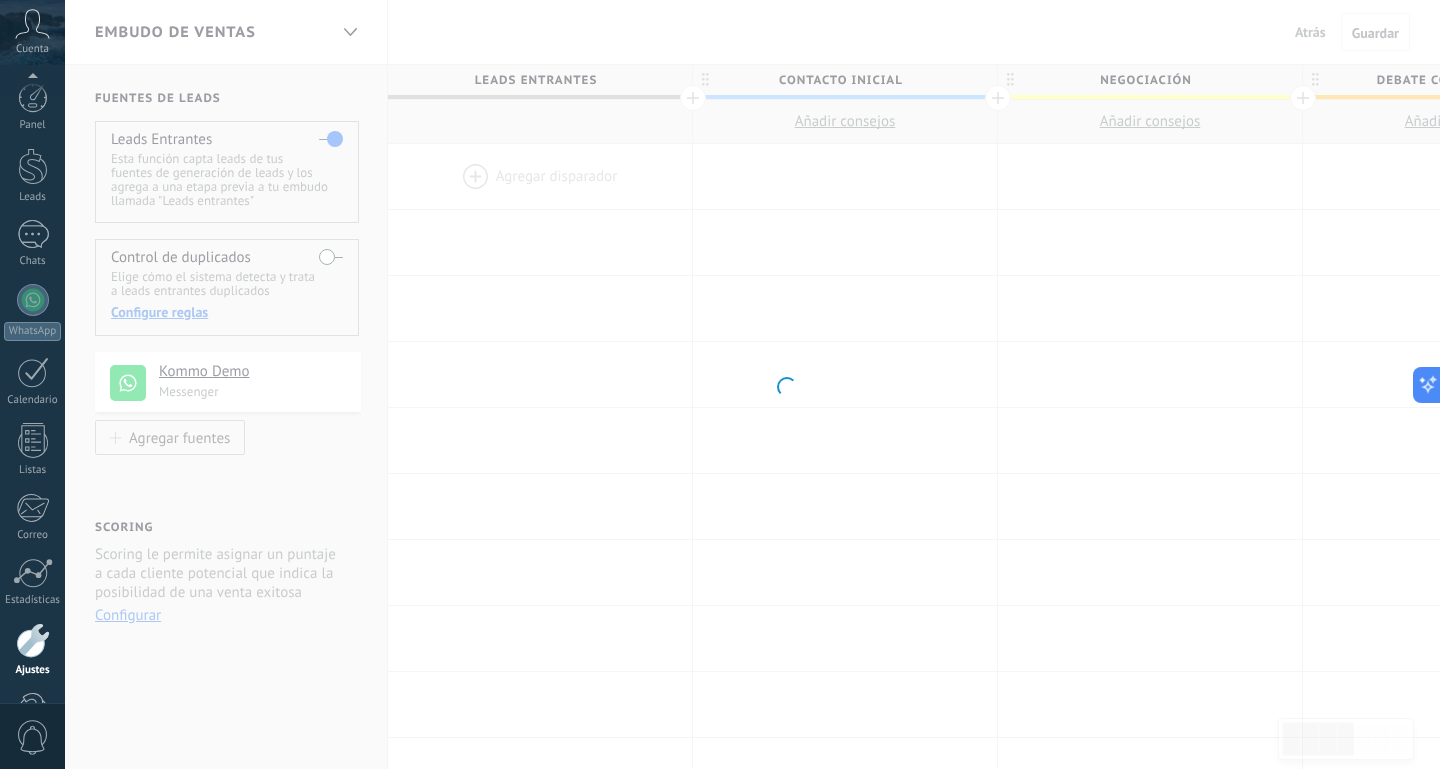 scroll, scrollTop: 63, scrollLeft: 0, axis: vertical 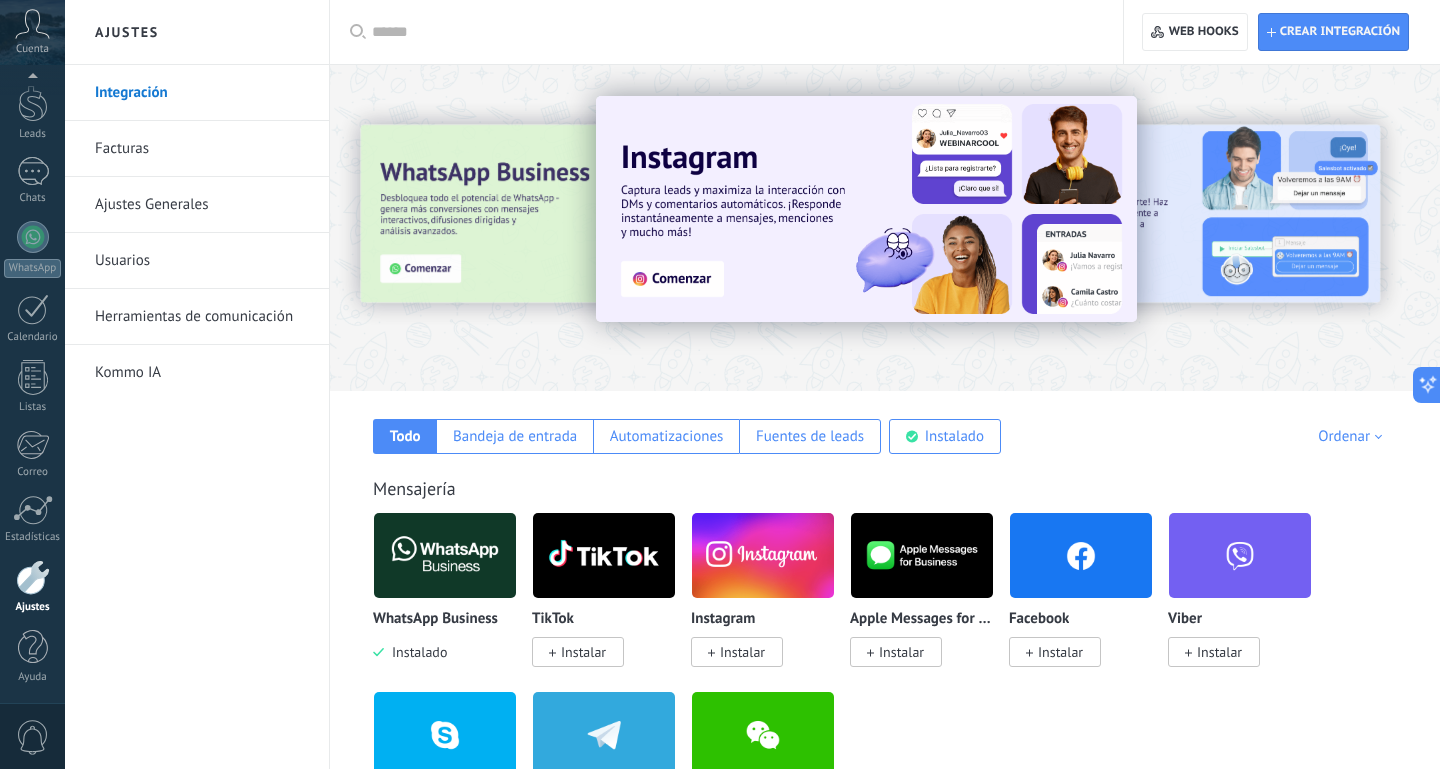 click on "Herramientas de comunicación" at bounding box center [202, 317] 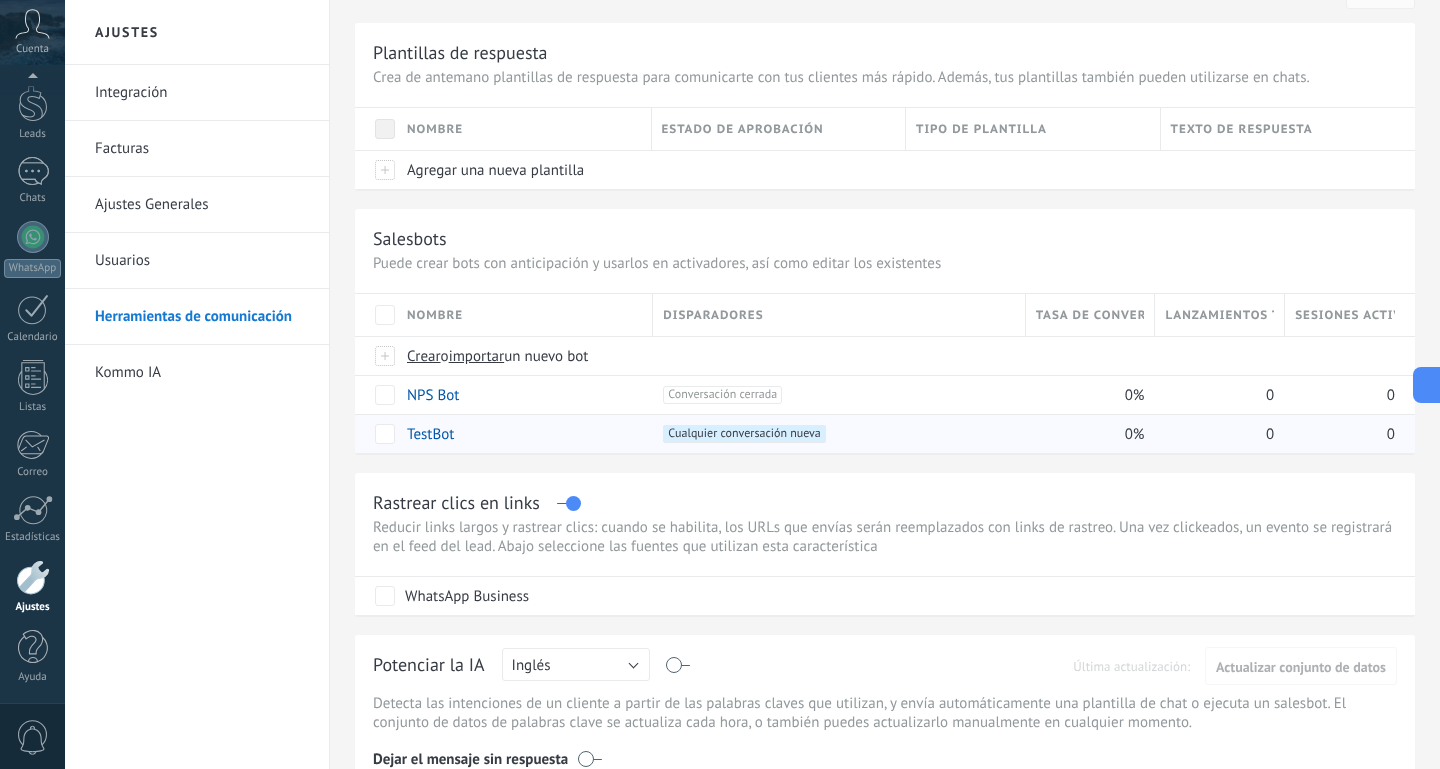 scroll, scrollTop: 42, scrollLeft: 0, axis: vertical 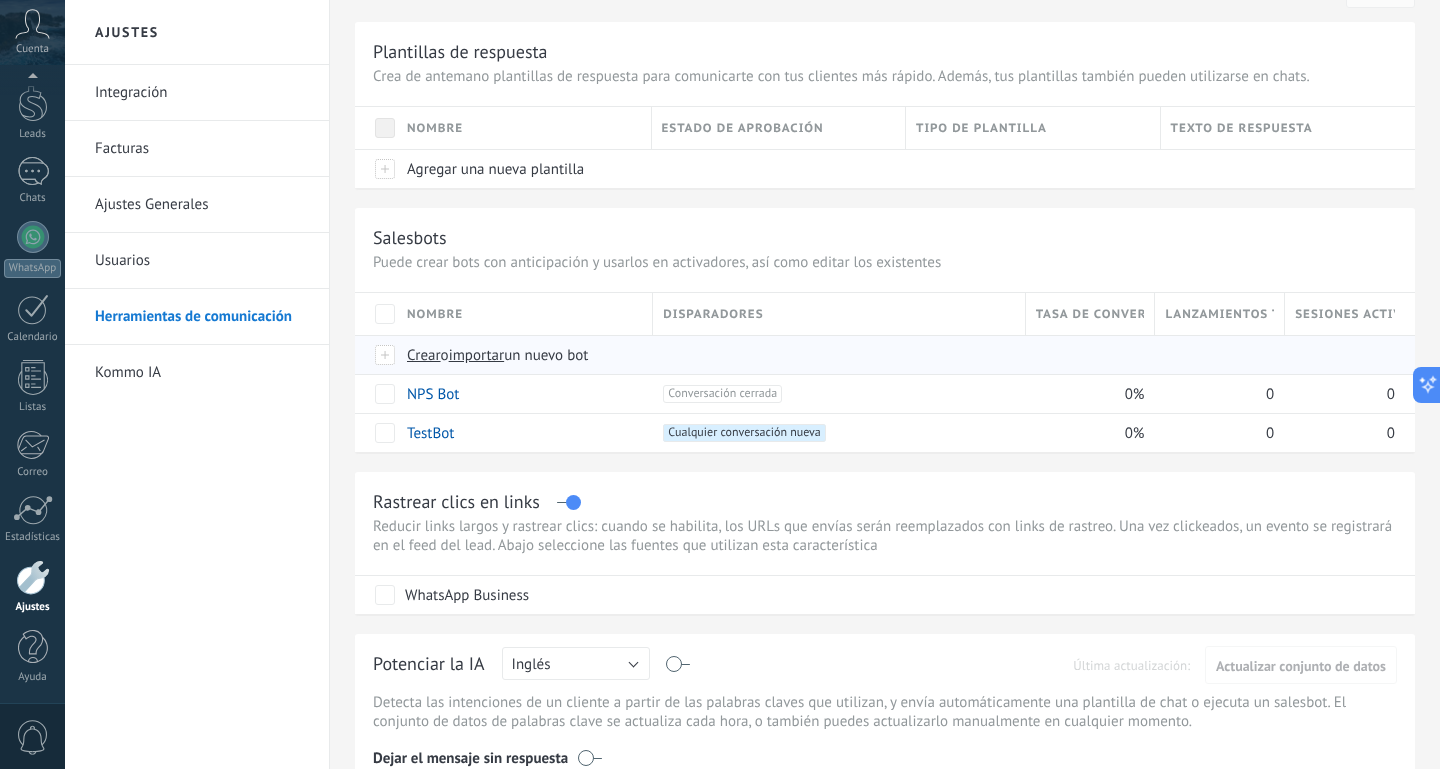 click on "Crear" at bounding box center [424, 355] 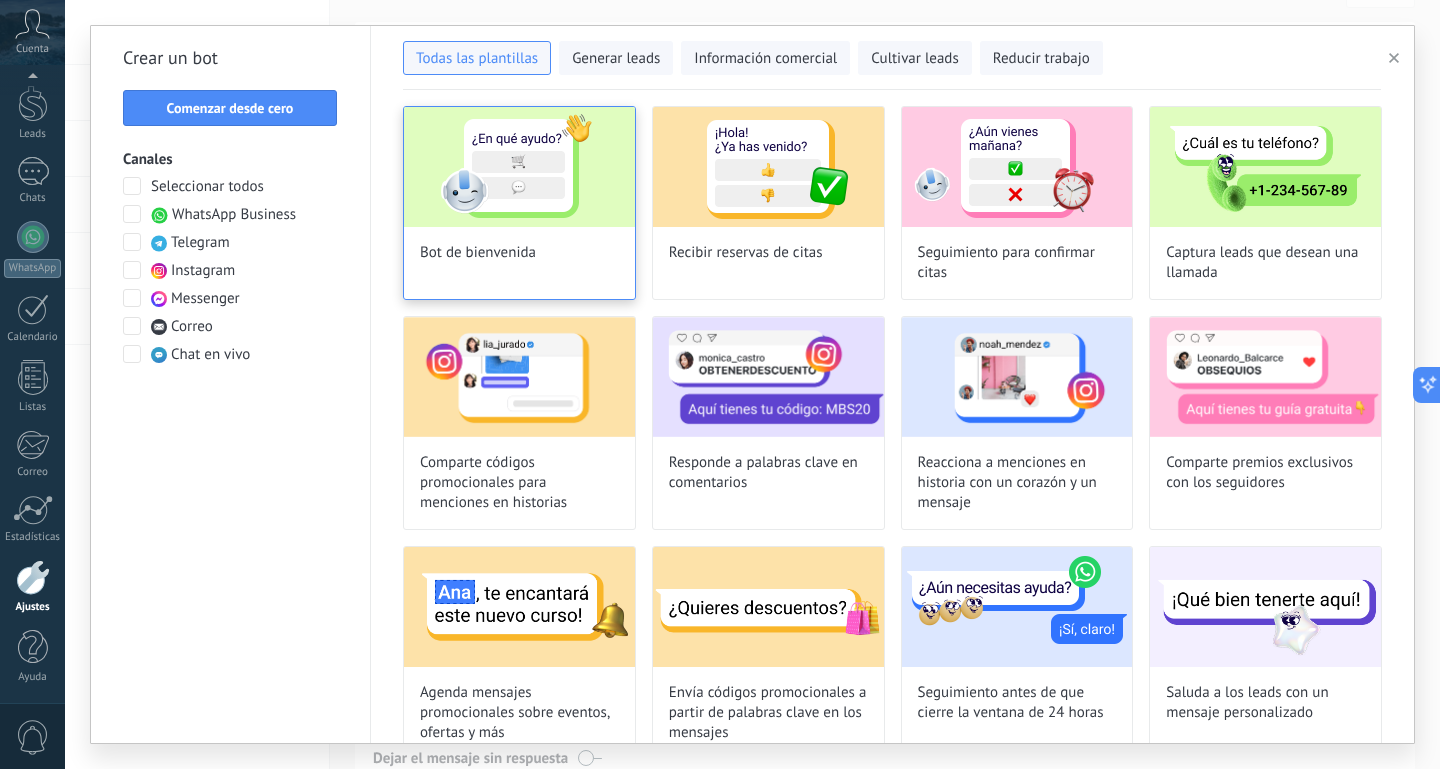 click on "Bot de bienvenida" at bounding box center [478, 253] 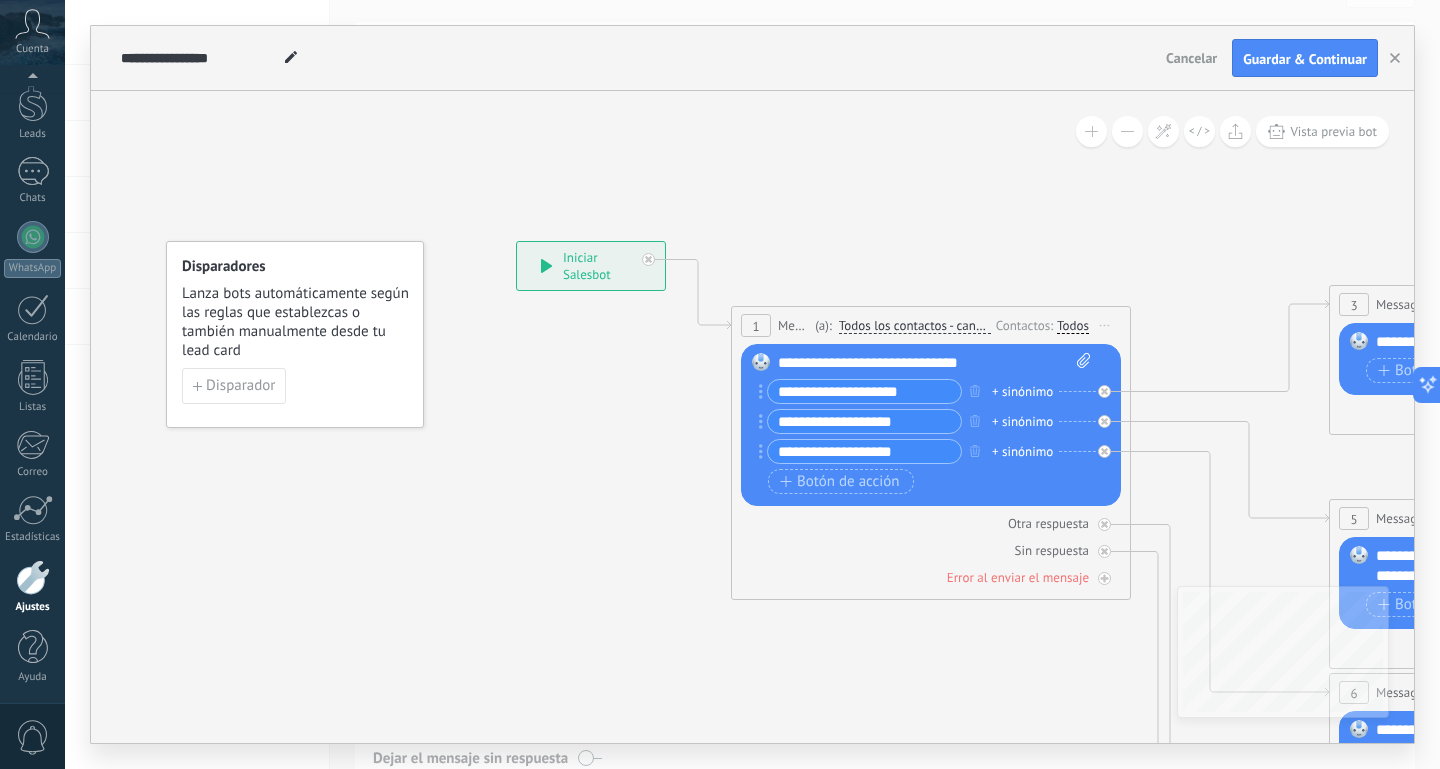 click on "Iniciar vista previa aquí
Cambiar nombre
Duplicar
[GEOGRAPHIC_DATA]" at bounding box center (1105, 325) 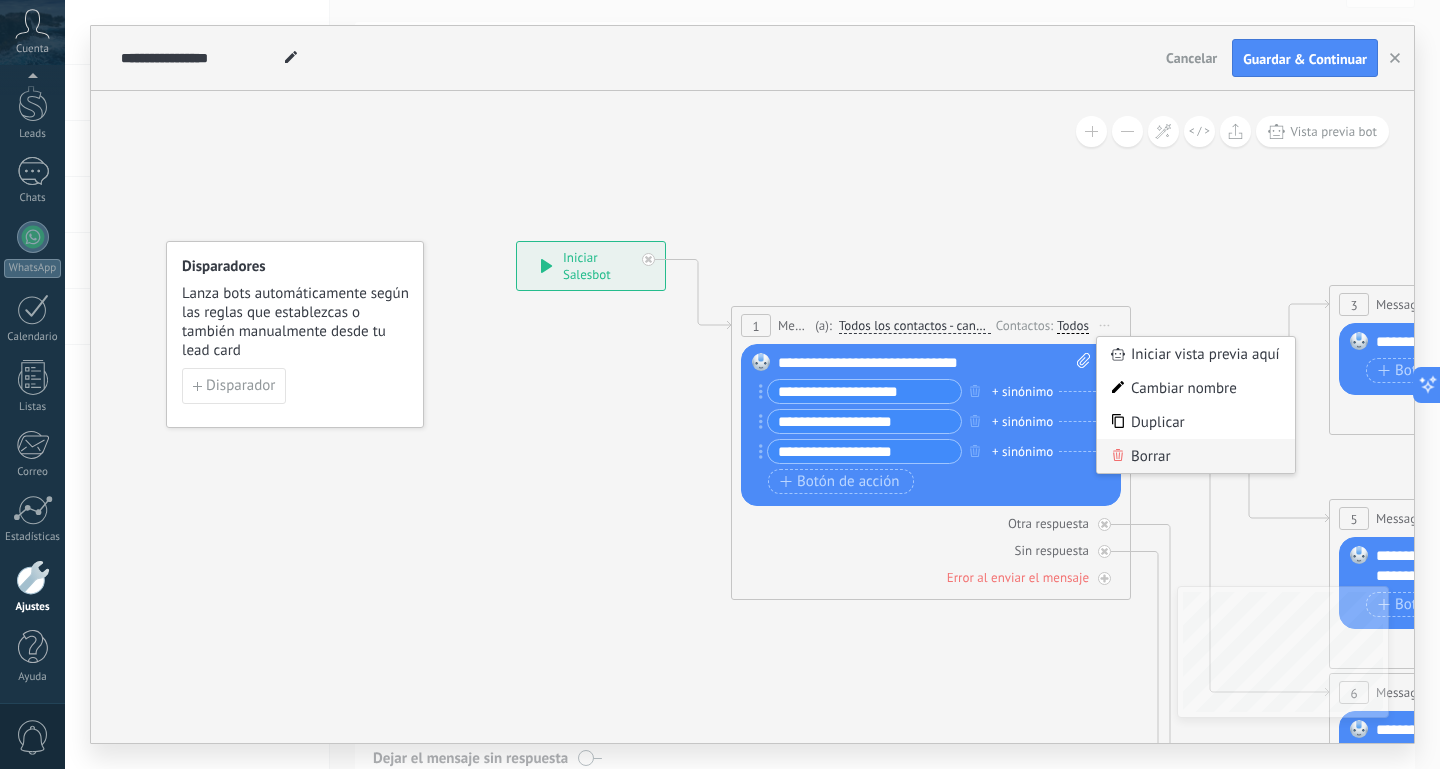 click on "Borrar" at bounding box center [1196, 456] 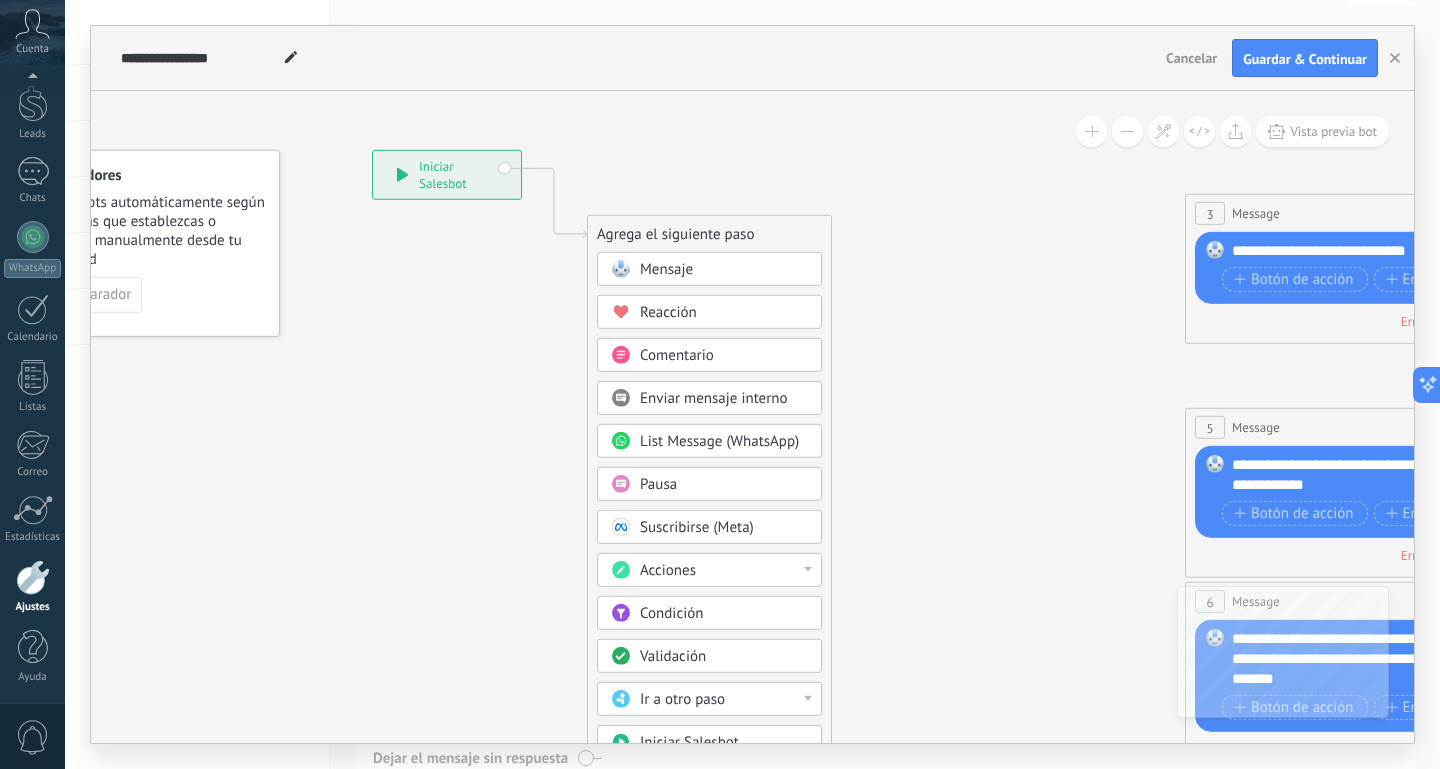 click on "Condición" at bounding box center (671, 613) 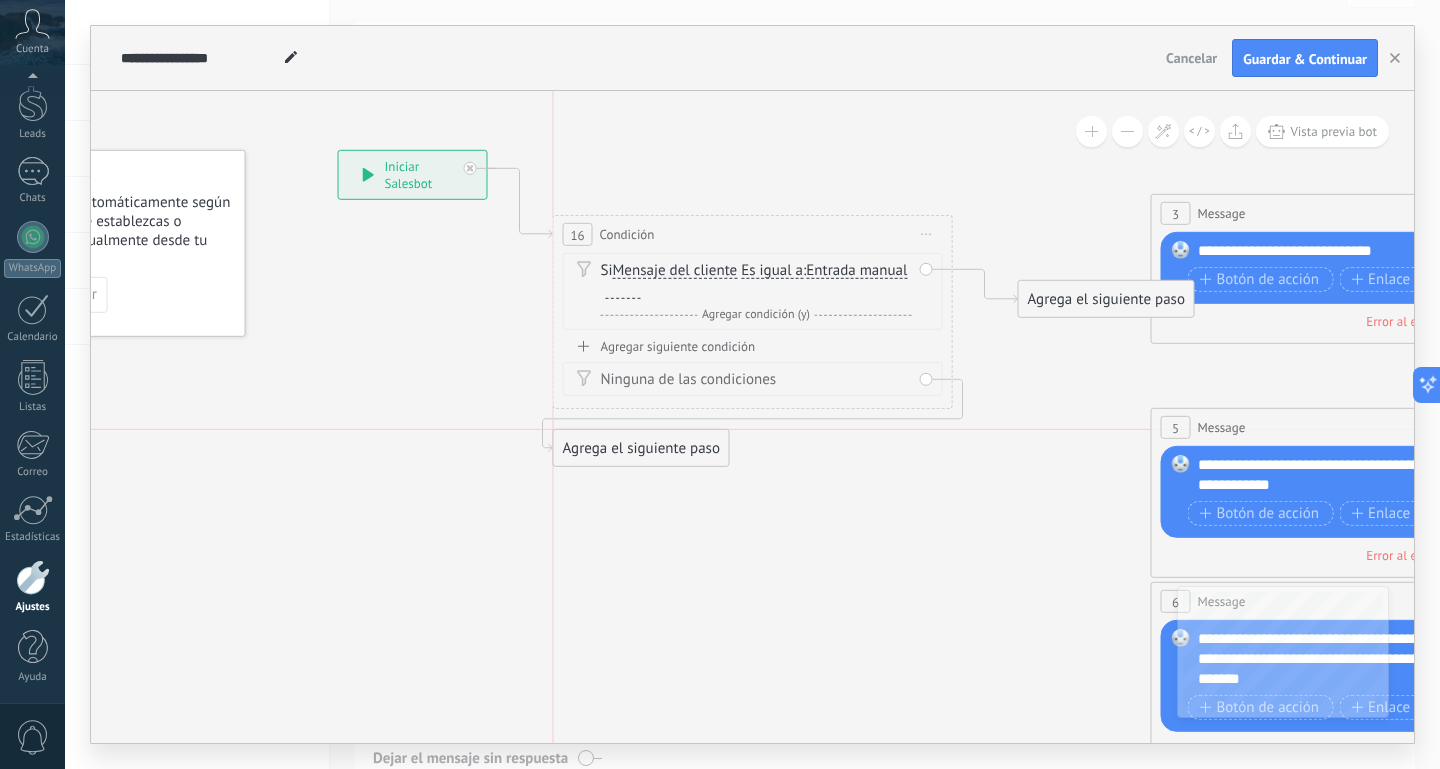 drag, startPoint x: 1062, startPoint y: 424, endPoint x: 599, endPoint y: 454, distance: 463.97092 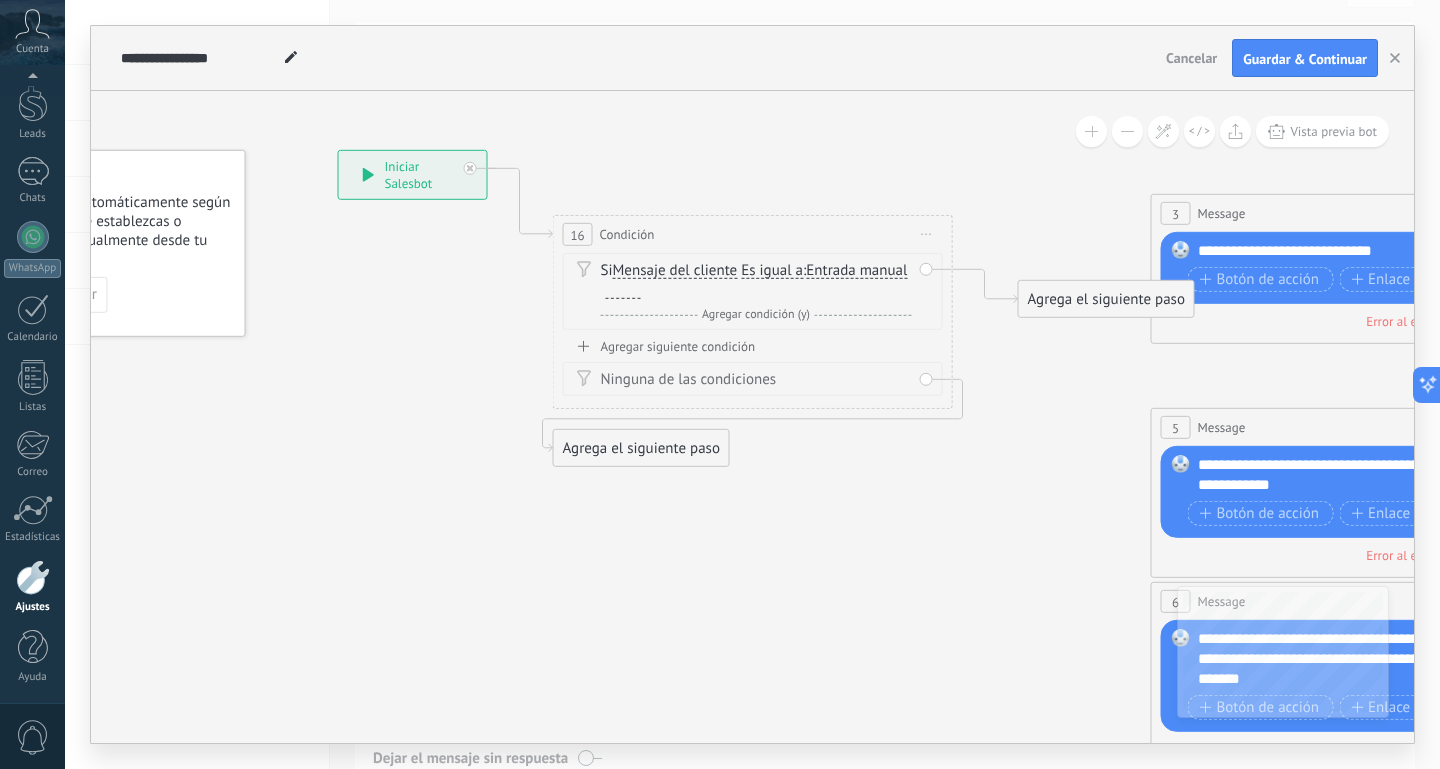click on "Agrega el siguiente paso" at bounding box center [641, 448] 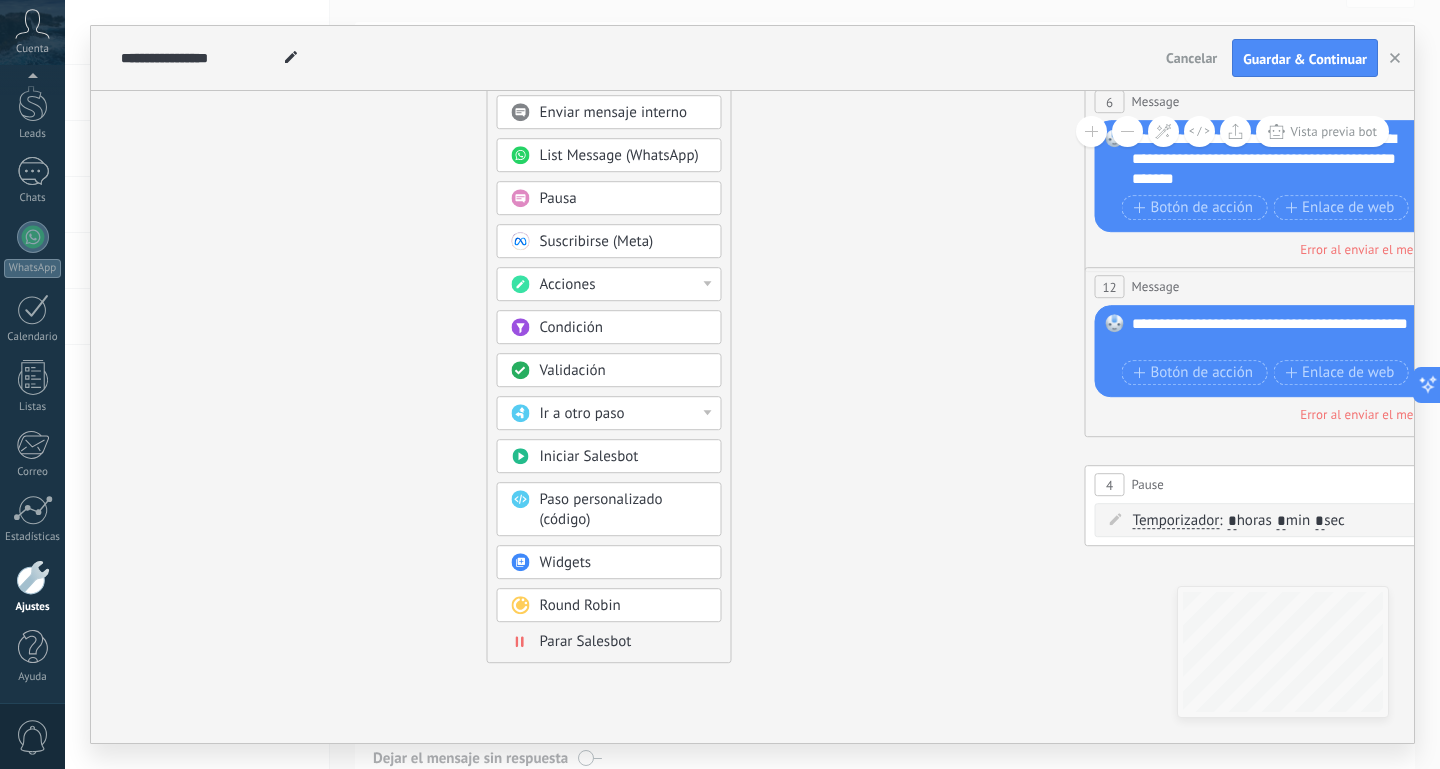 click on "Parar Salesbot" at bounding box center (586, 641) 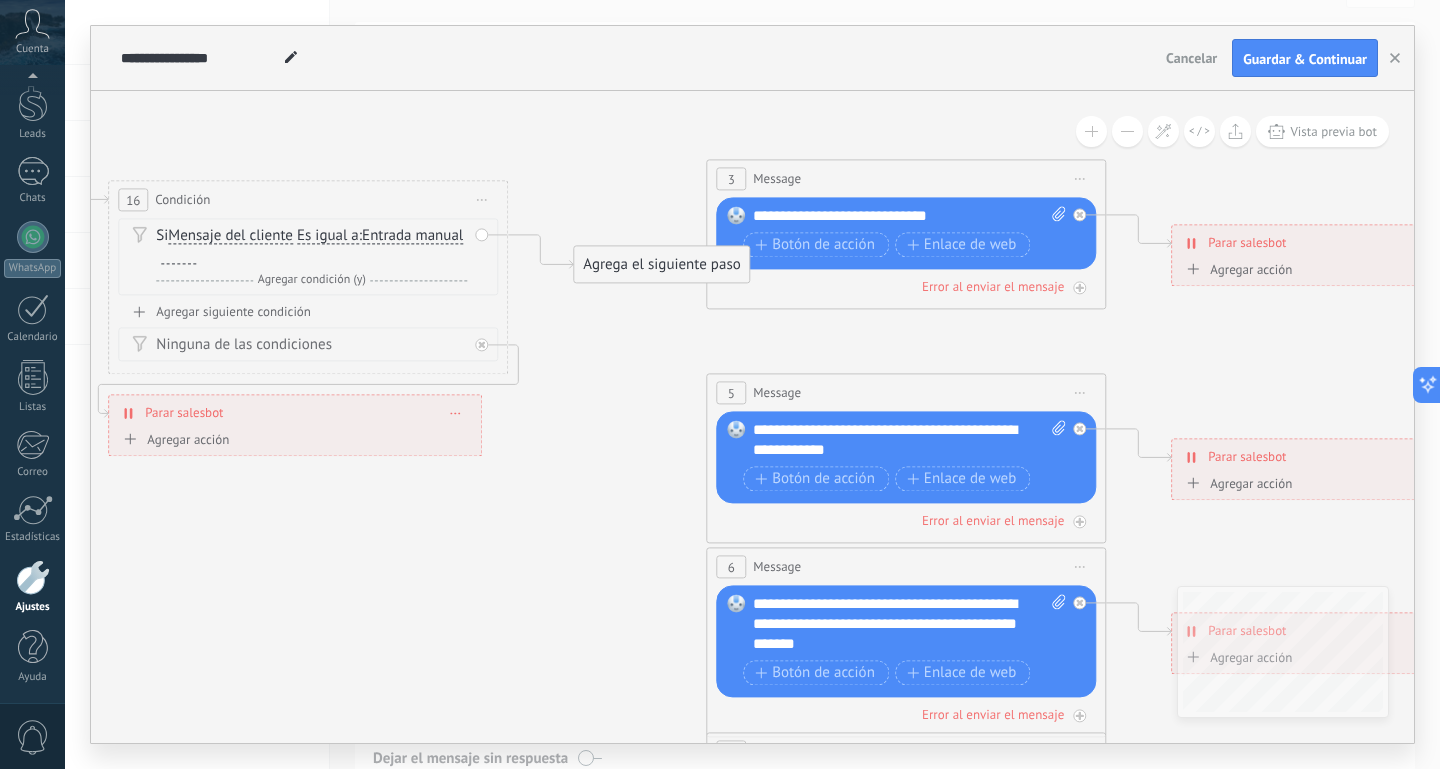 click on "Iniciar vista previa aquí
Cambiar nombre
Duplicar
[GEOGRAPHIC_DATA]" at bounding box center (1080, 178) 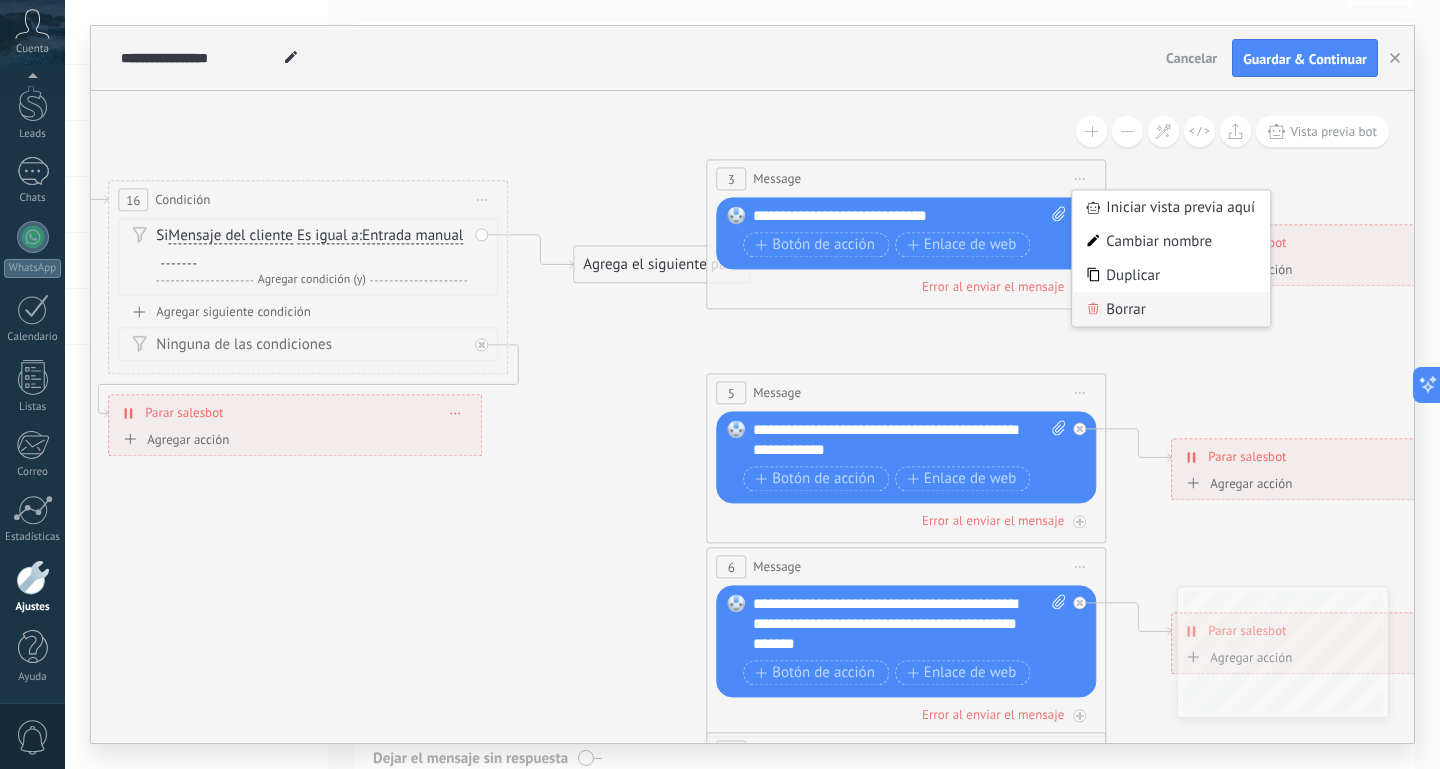click on "Borrar" at bounding box center [1171, 309] 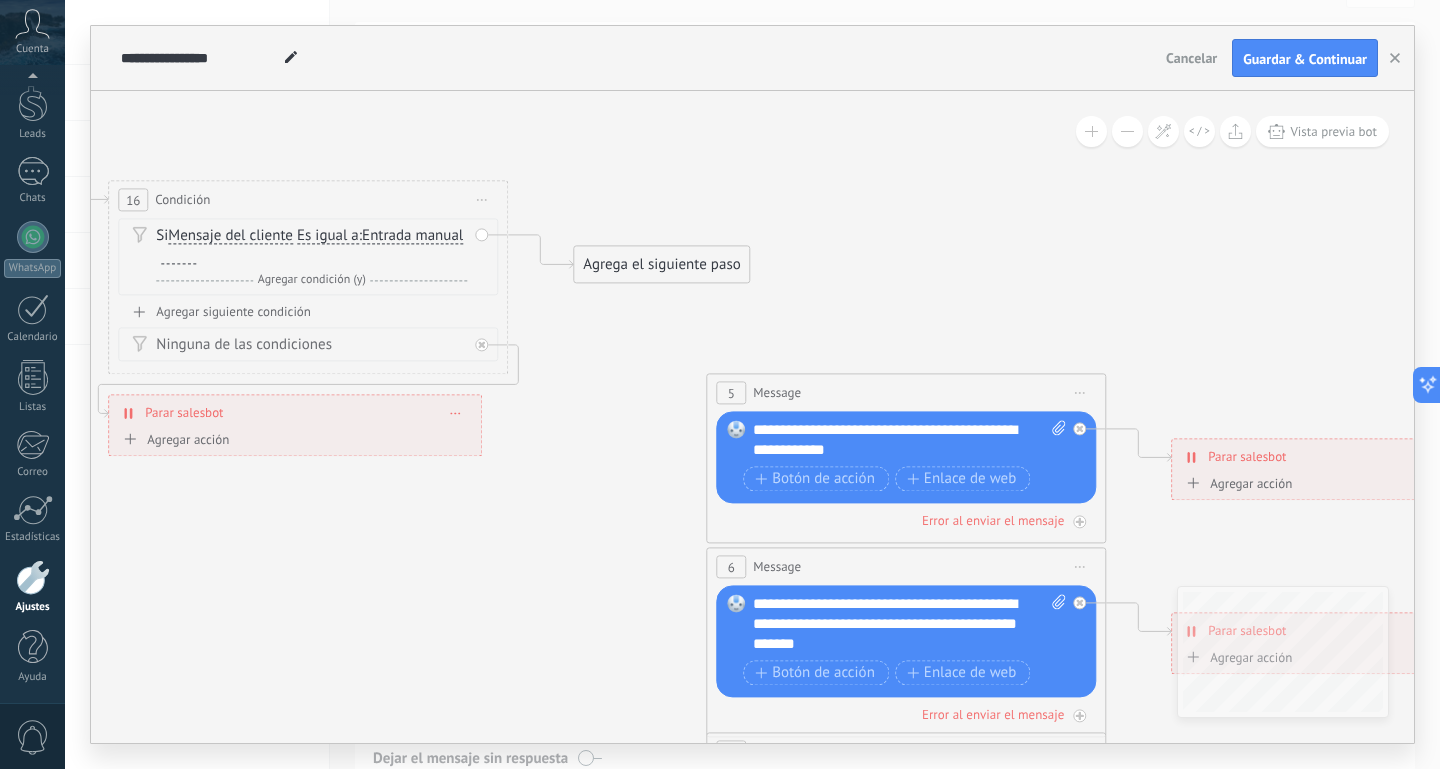 click on "Iniciar vista previa aquí
Cambiar nombre
Duplicar
[GEOGRAPHIC_DATA]" at bounding box center [1080, 392] 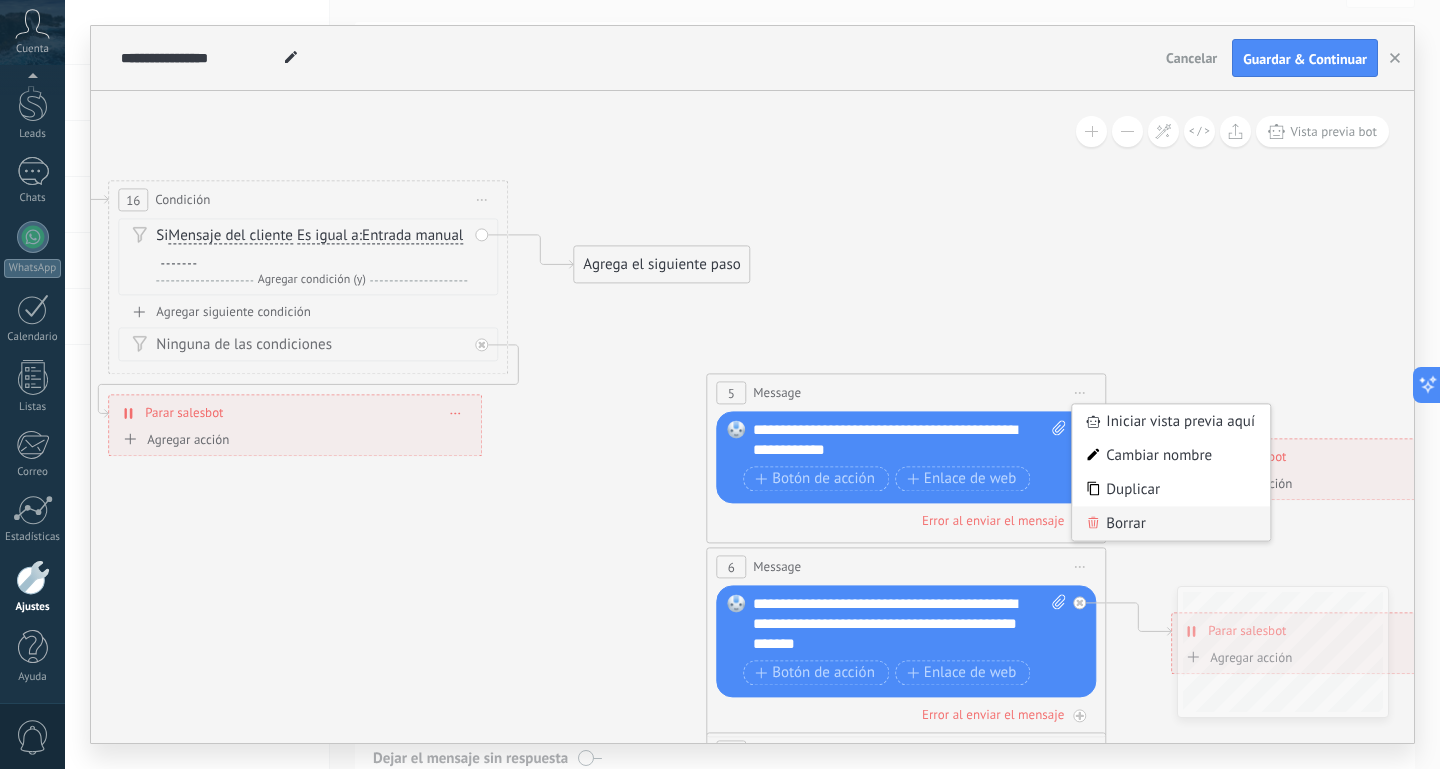 click on "Borrar" at bounding box center [1171, 523] 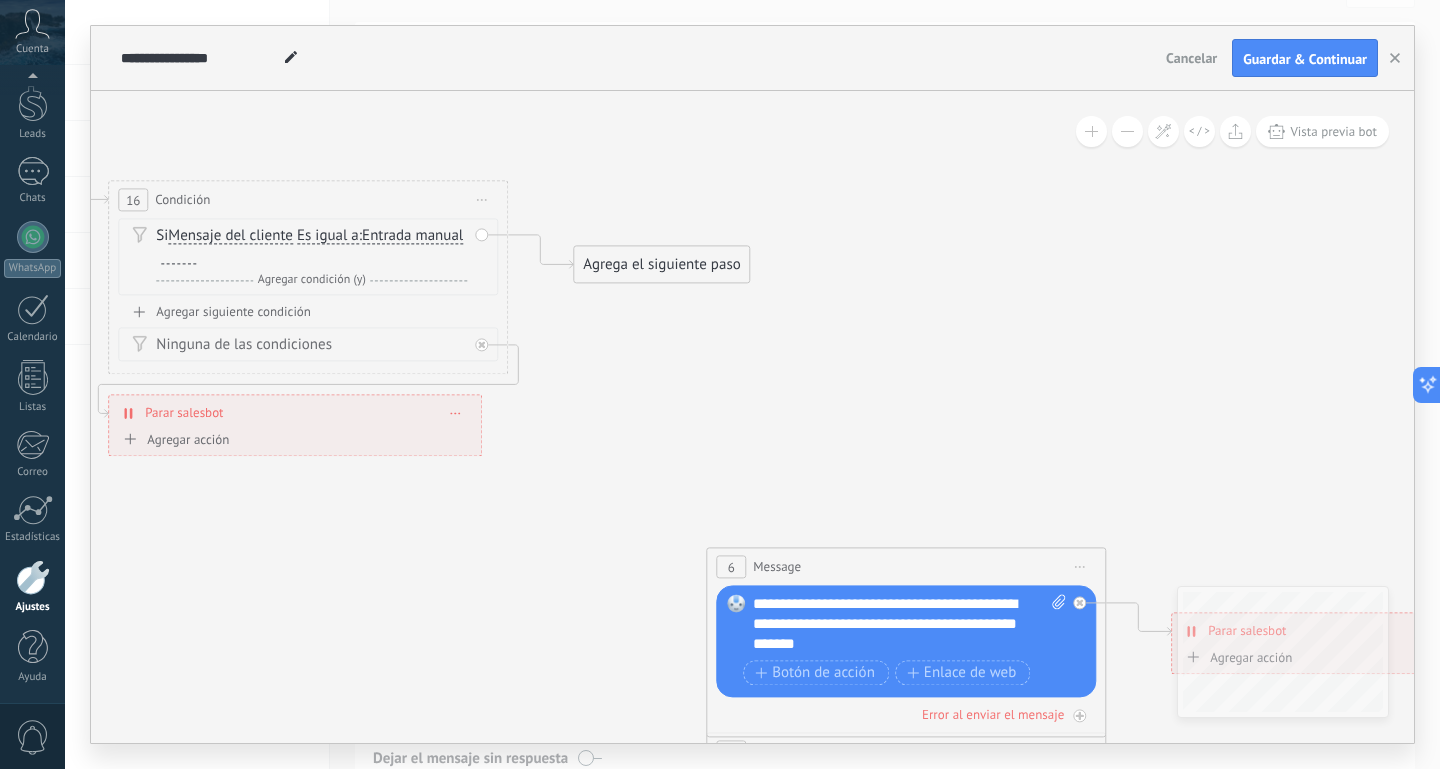 click on "Iniciar vista previa aquí
Cambiar nombre
Duplicar
[GEOGRAPHIC_DATA]" at bounding box center [1080, 566] 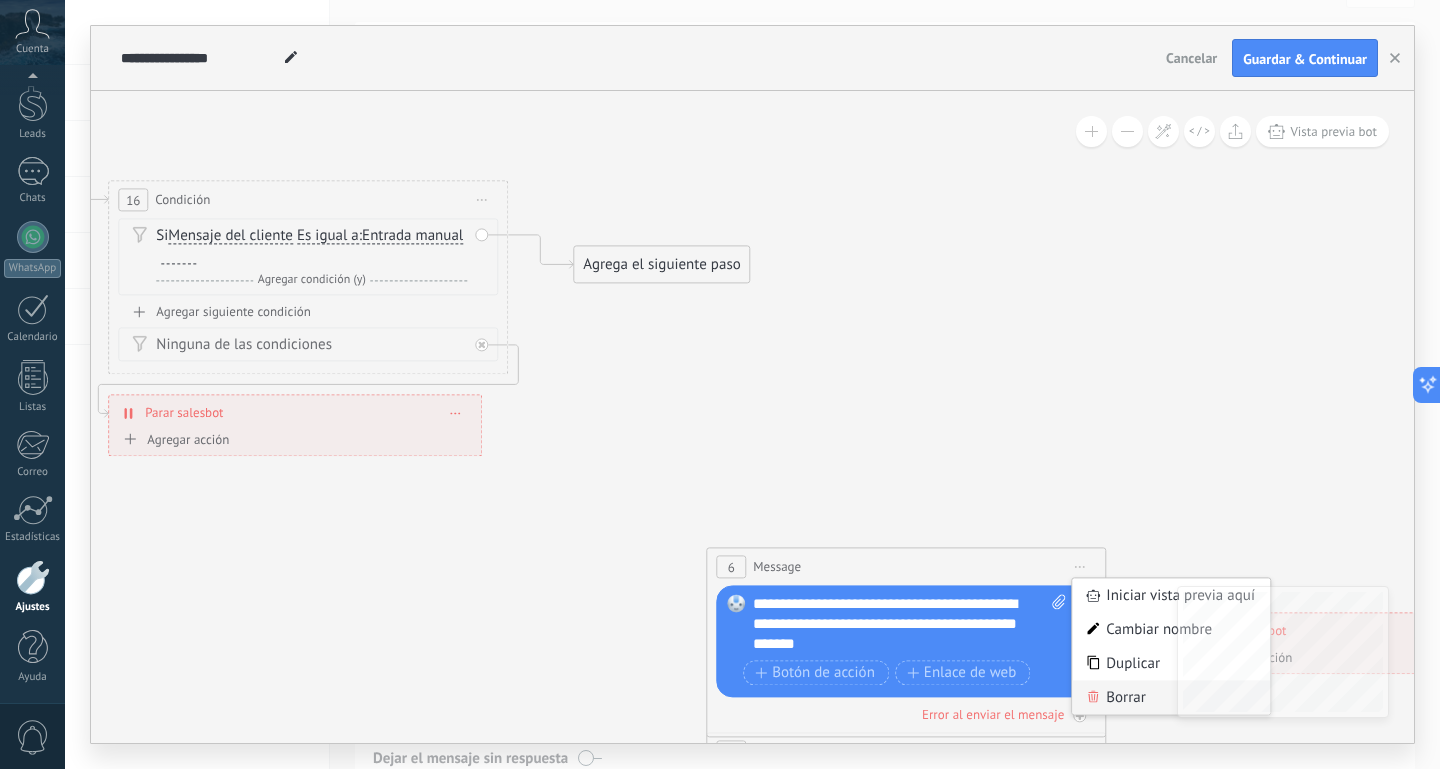 click on "Borrar" at bounding box center (1171, 697) 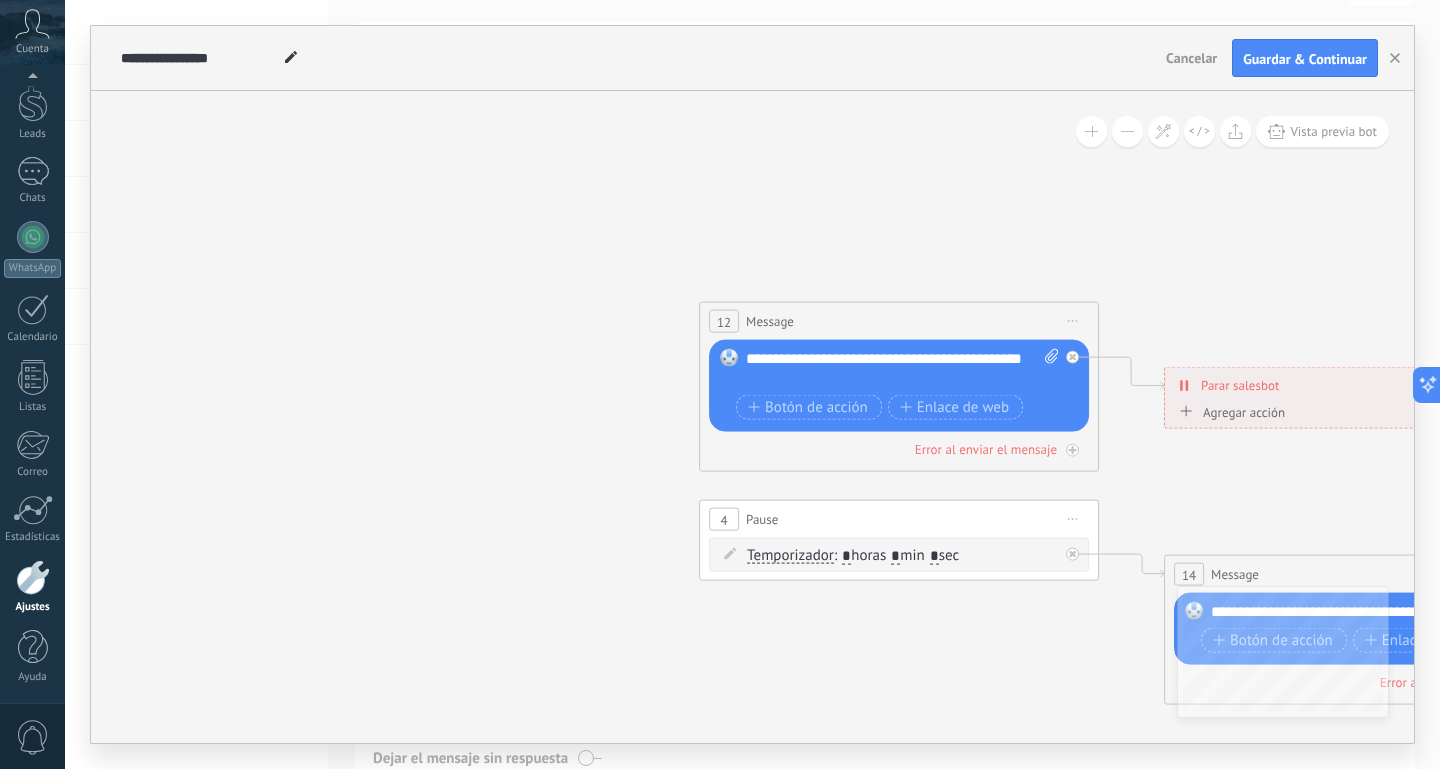 click on "Iniciar vista previa aquí
Cambiar nombre
Duplicar
[GEOGRAPHIC_DATA]" at bounding box center [1073, 321] 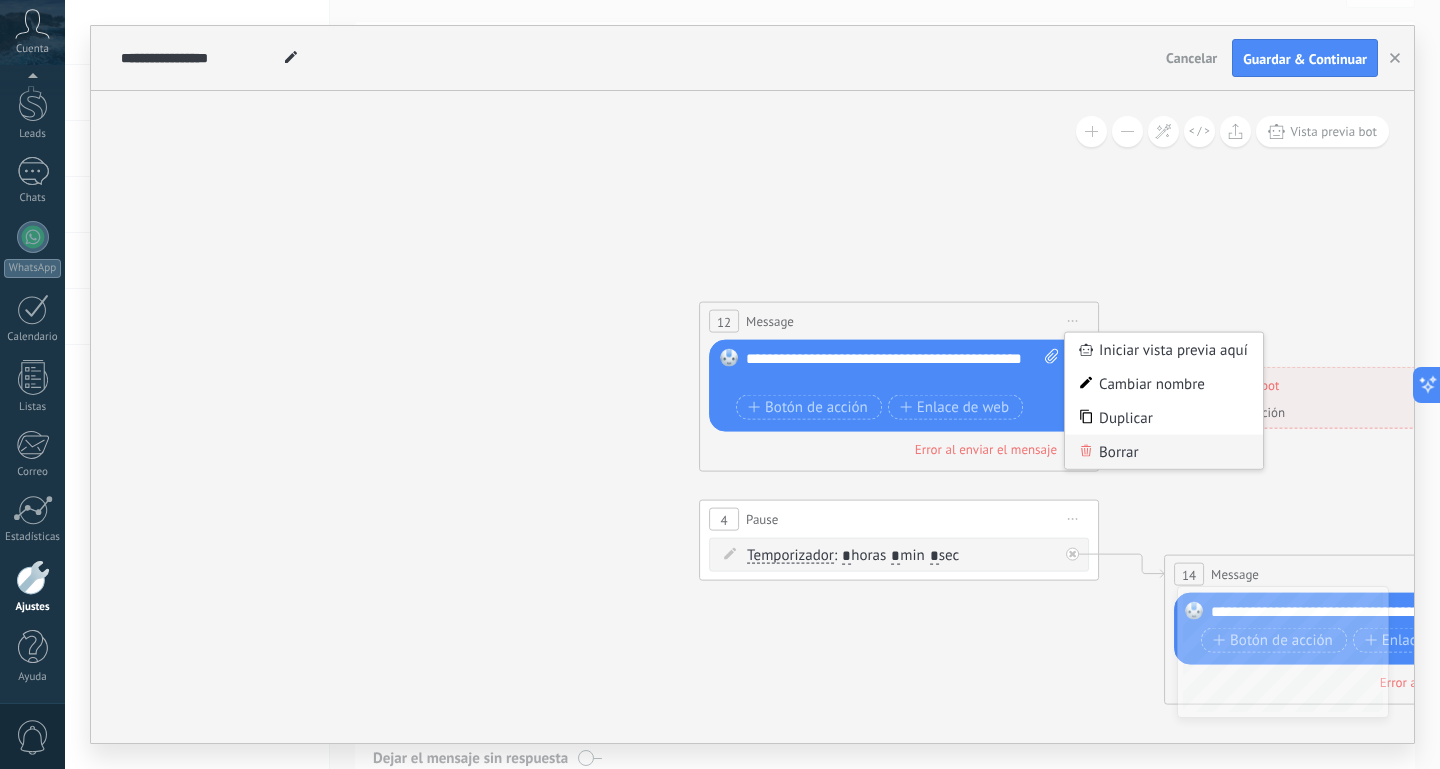 click on "Borrar" at bounding box center (1164, 452) 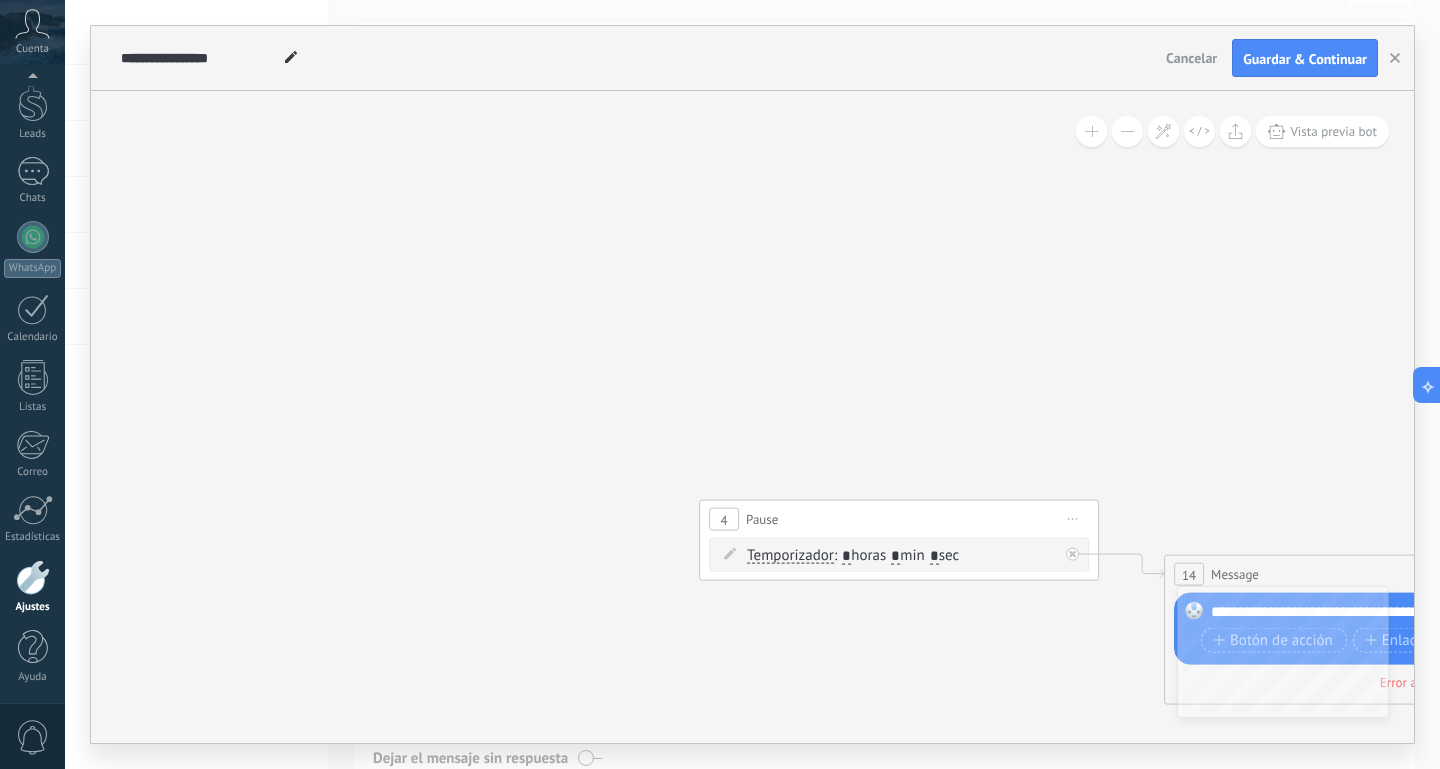 click on "Iniciar vista previa aquí
Cambiar nombre
Duplicar
[GEOGRAPHIC_DATA]" at bounding box center [1073, 519] 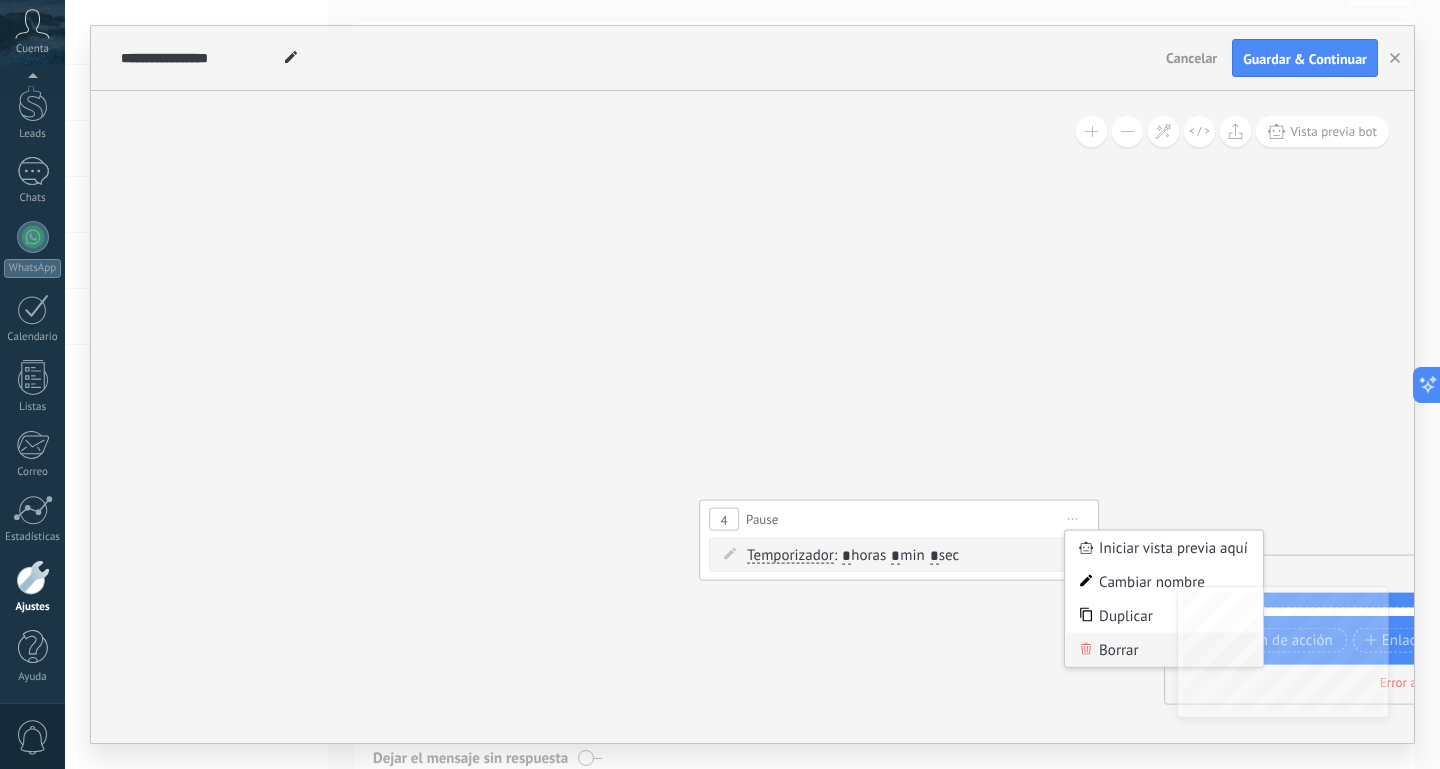 click on "Borrar" at bounding box center [1164, 650] 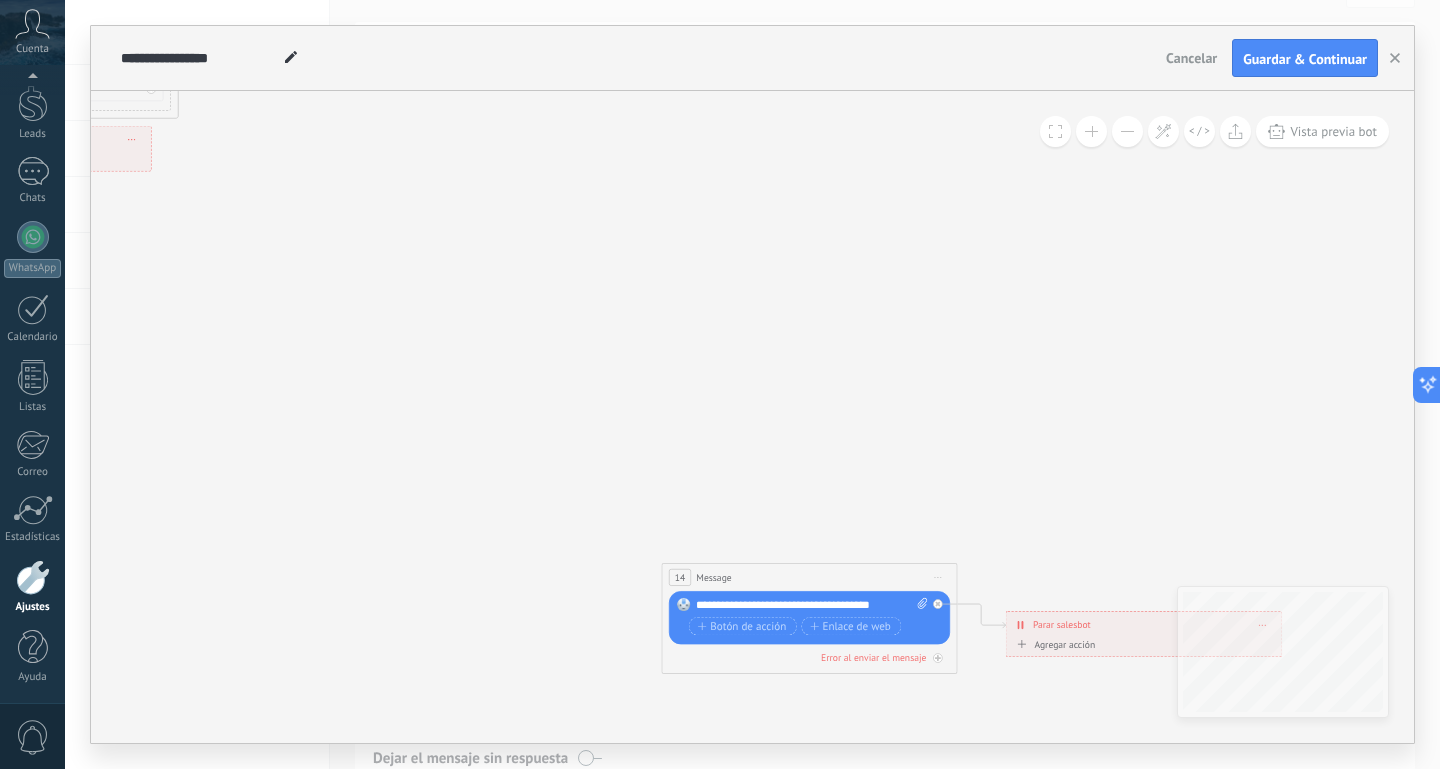 click on "Iniciar vista previa aquí
Cambiar nombre
Duplicar
[GEOGRAPHIC_DATA]" at bounding box center [938, 577] 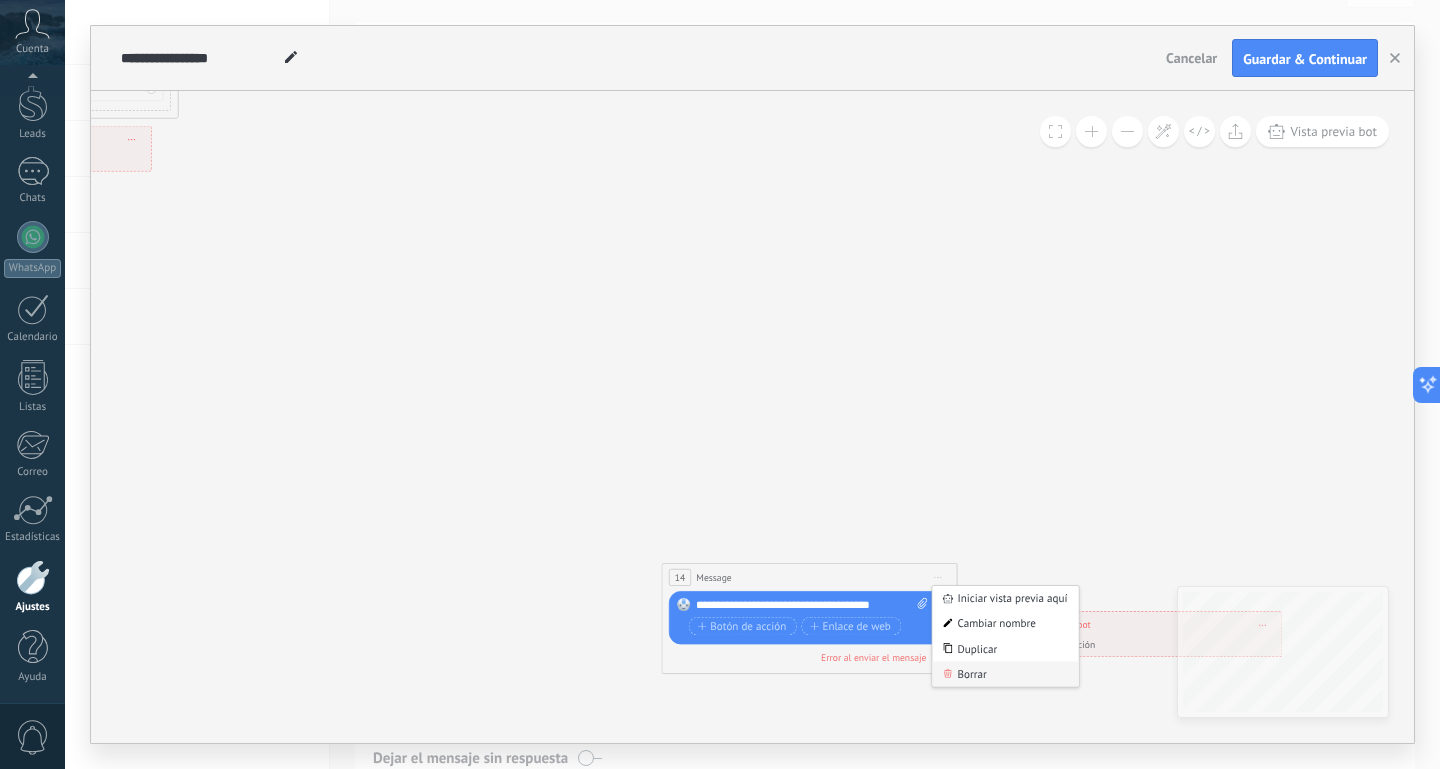 click on "Borrar" at bounding box center (1005, 673) 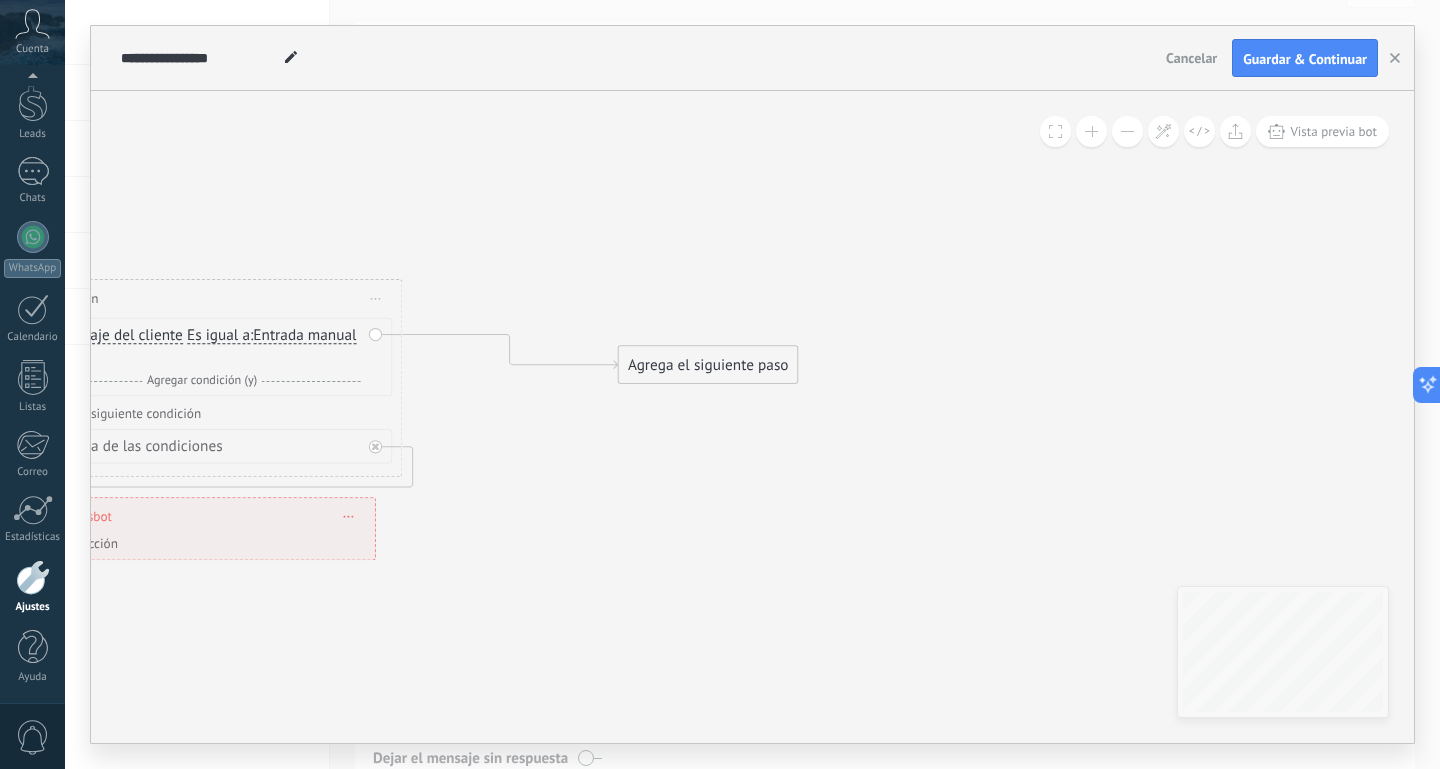drag, startPoint x: 544, startPoint y: 367, endPoint x: 693, endPoint y: 368, distance: 149.00336 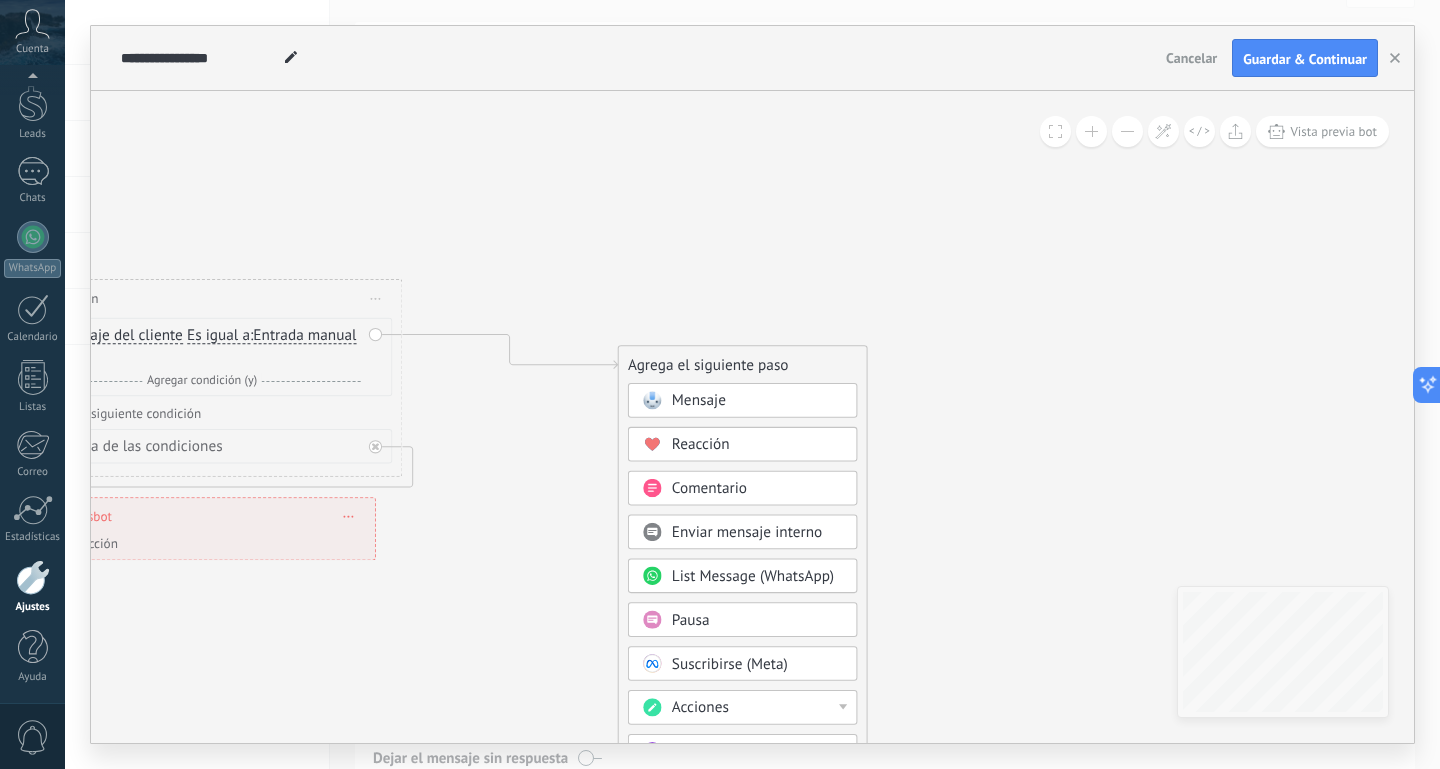 click on "Mensaje" at bounding box center [699, 400] 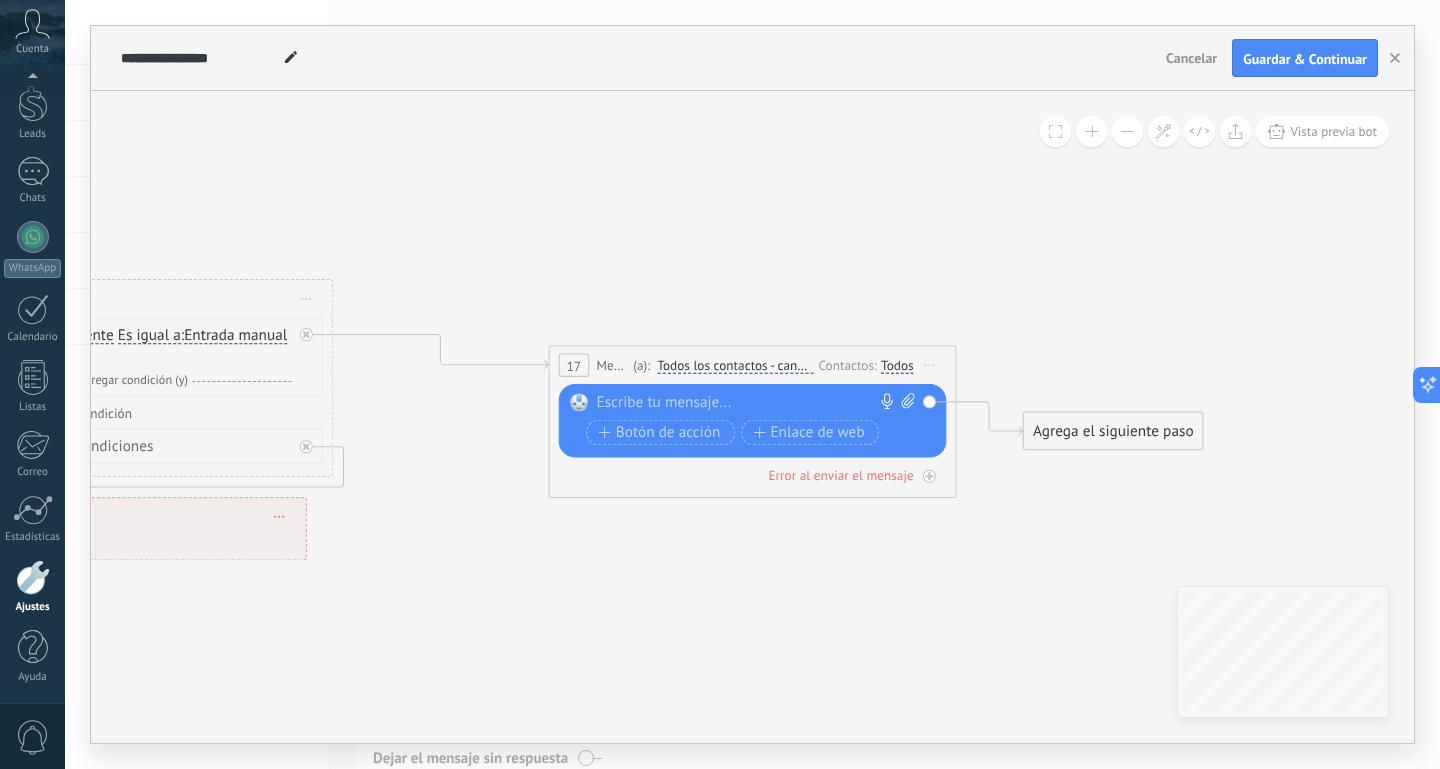 click at bounding box center (747, 403) 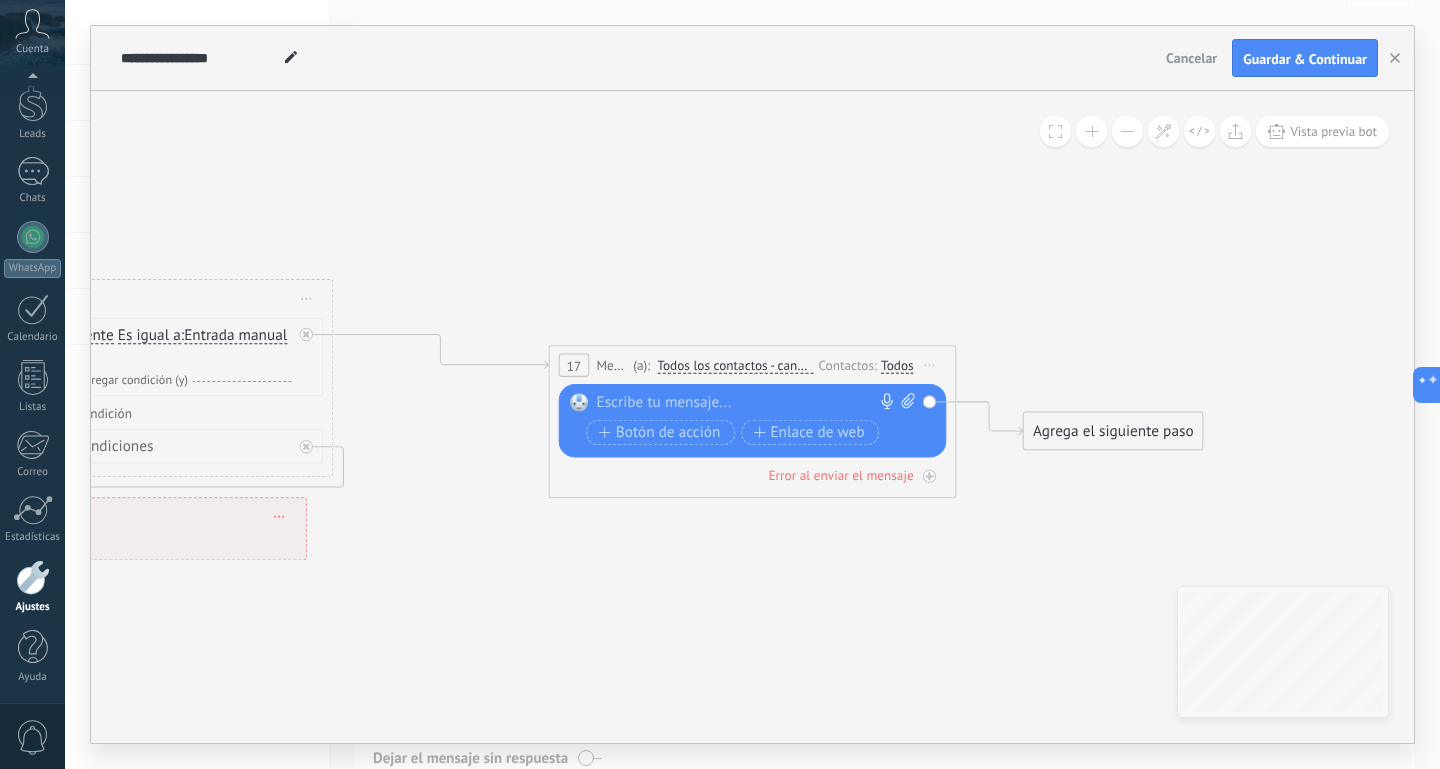 paste 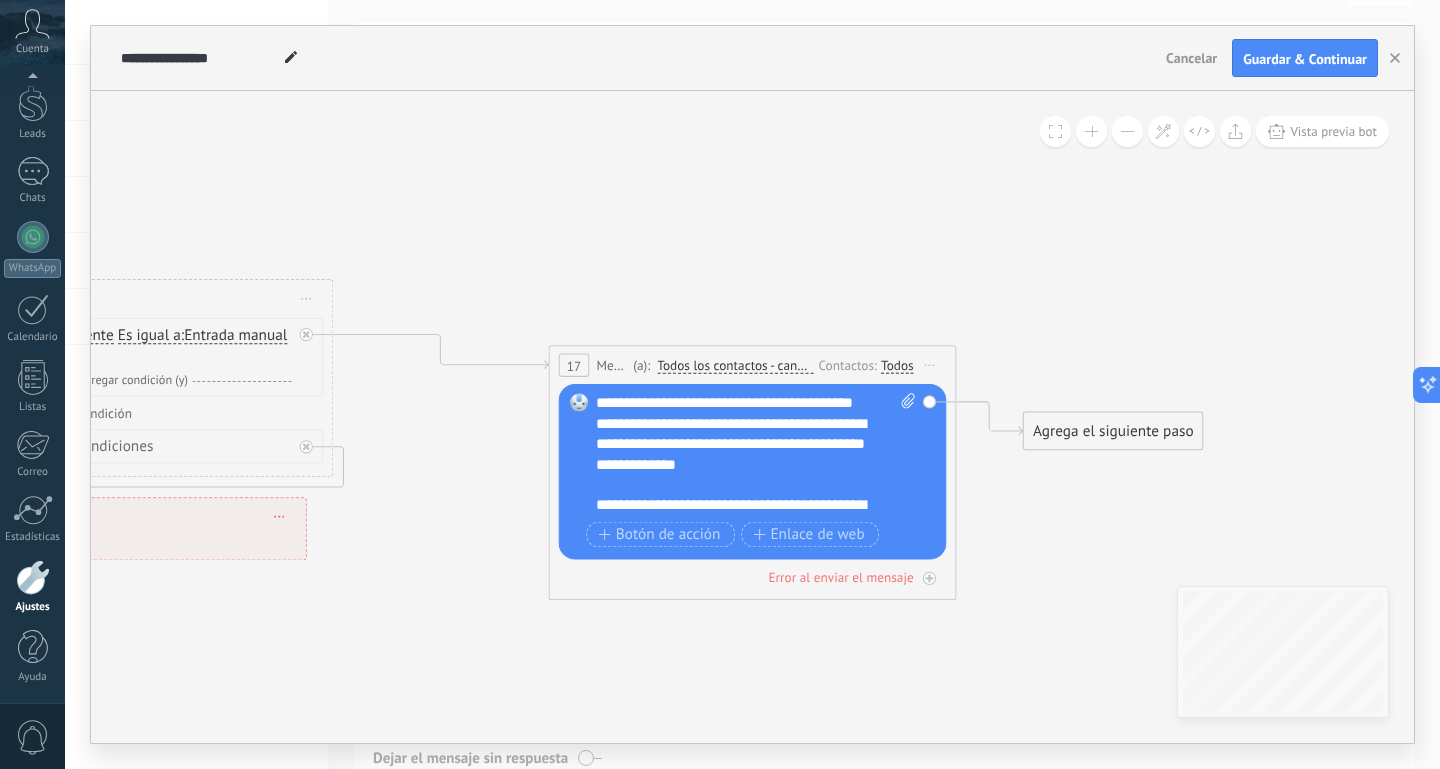click on "**********" at bounding box center (755, 454) 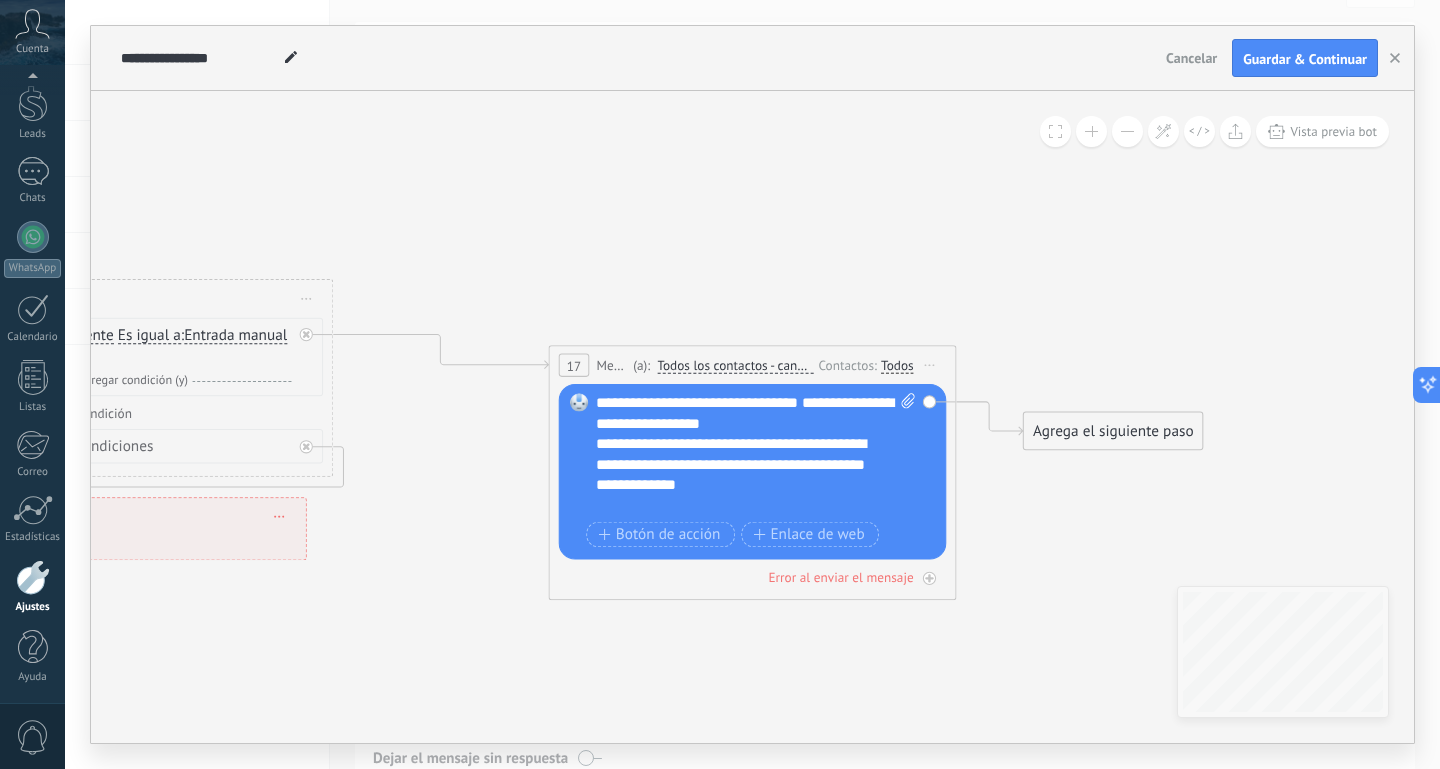click on "**********" at bounding box center [755, 454] 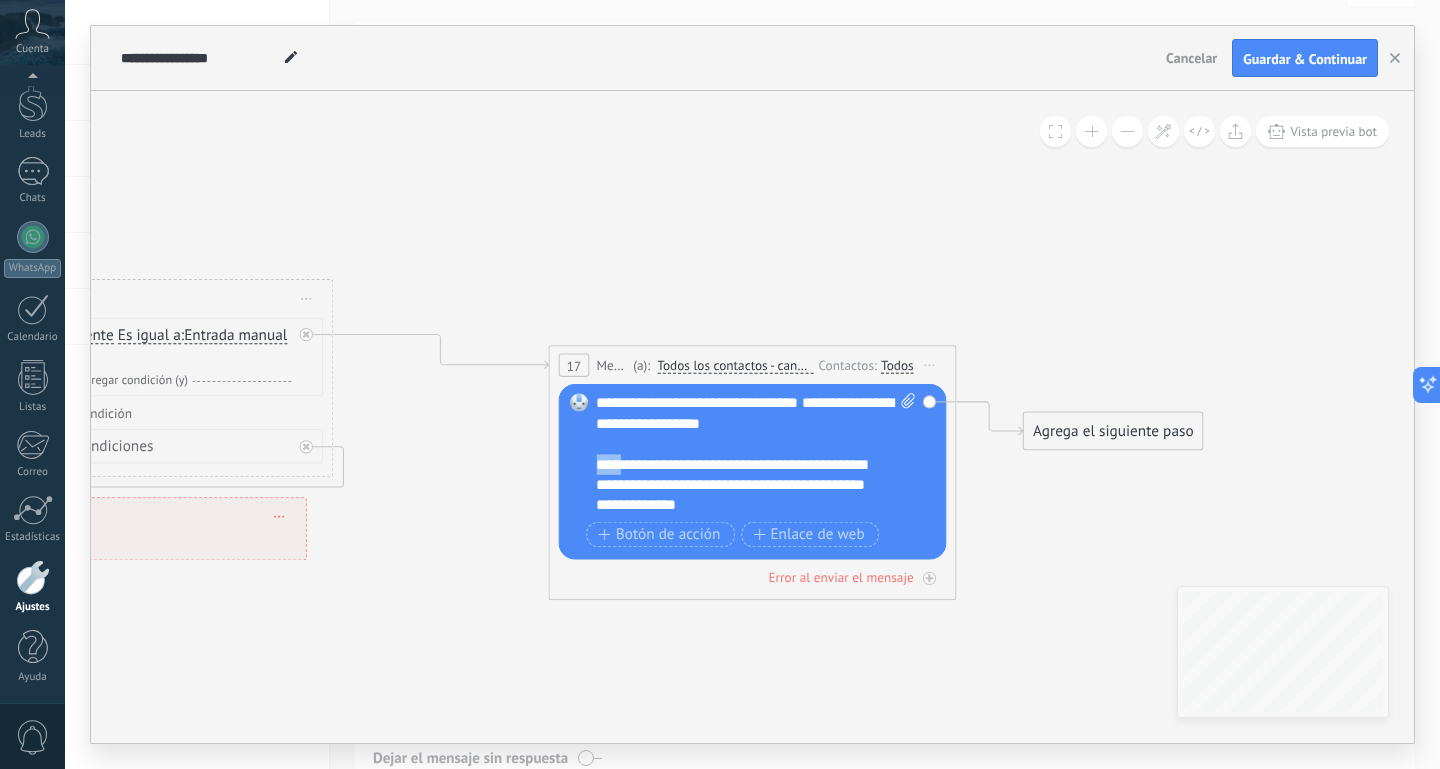 drag, startPoint x: 624, startPoint y: 466, endPoint x: 568, endPoint y: 466, distance: 56 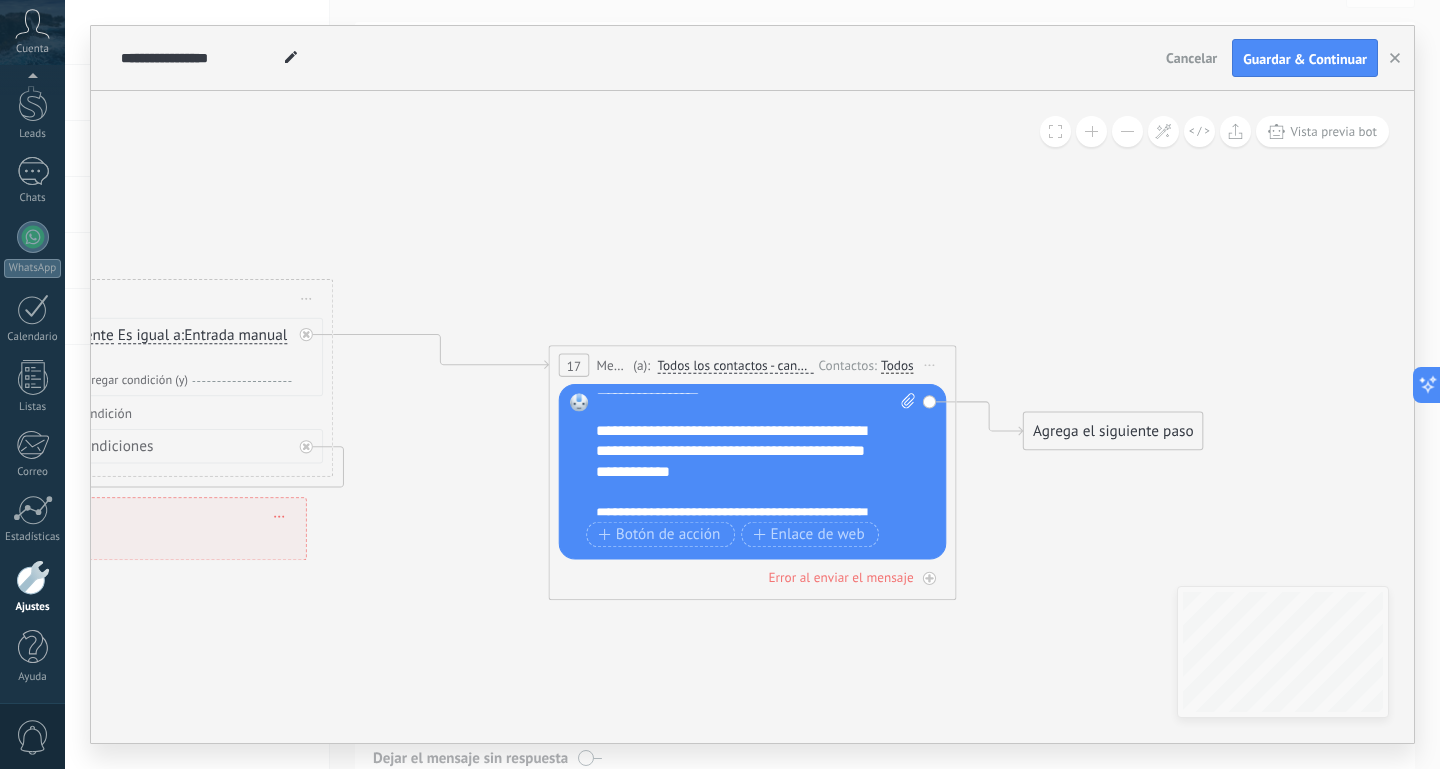 scroll, scrollTop: 41, scrollLeft: 0, axis: vertical 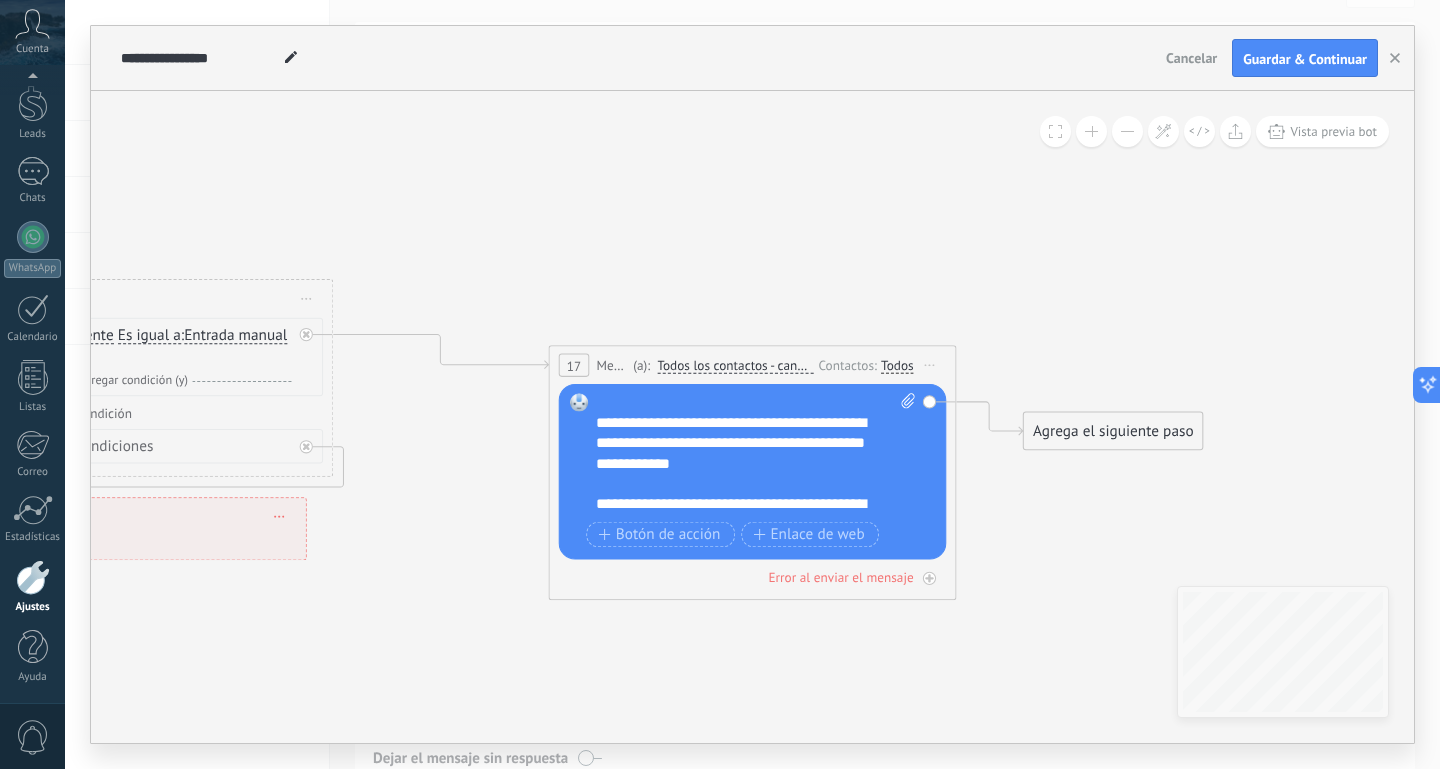click on "**********" at bounding box center (745, 443) 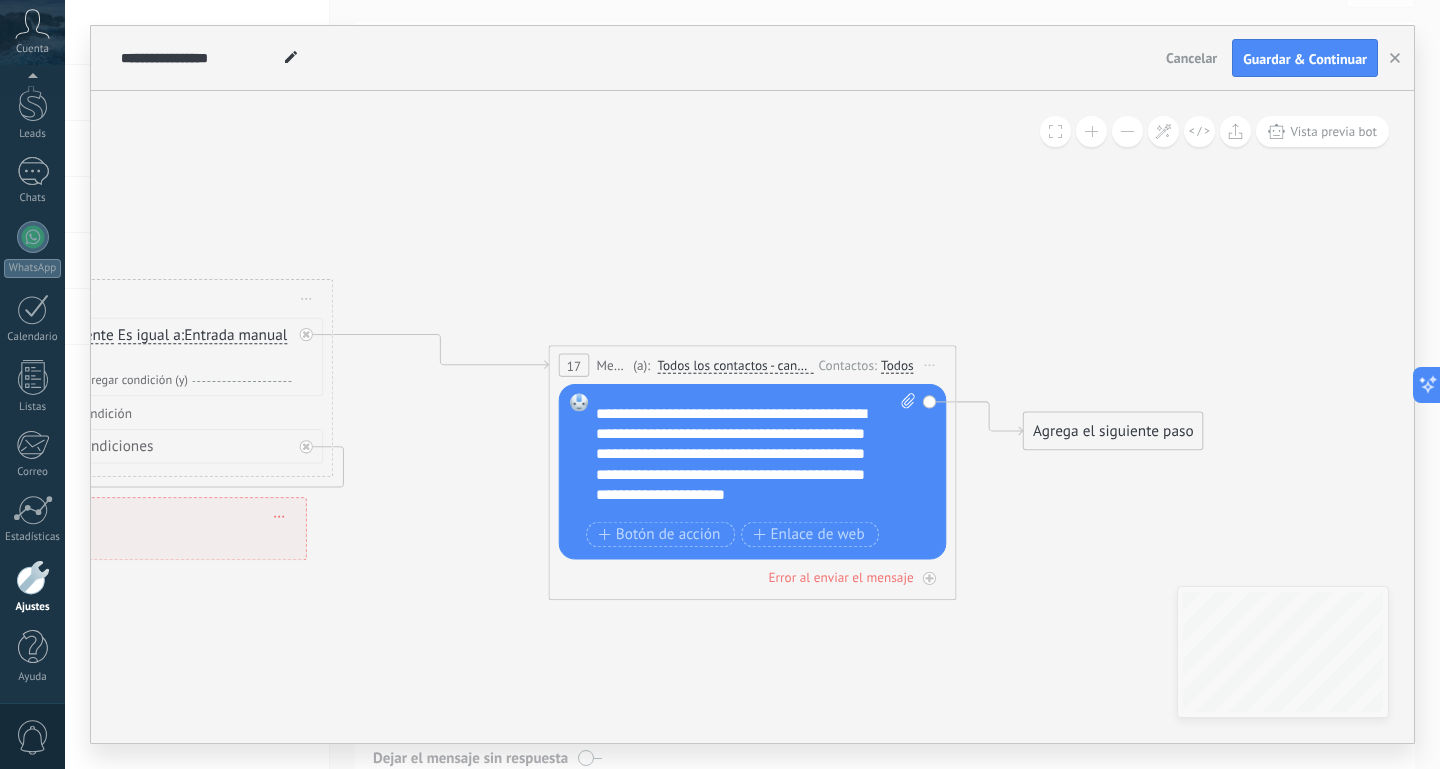 scroll, scrollTop: 126, scrollLeft: 0, axis: vertical 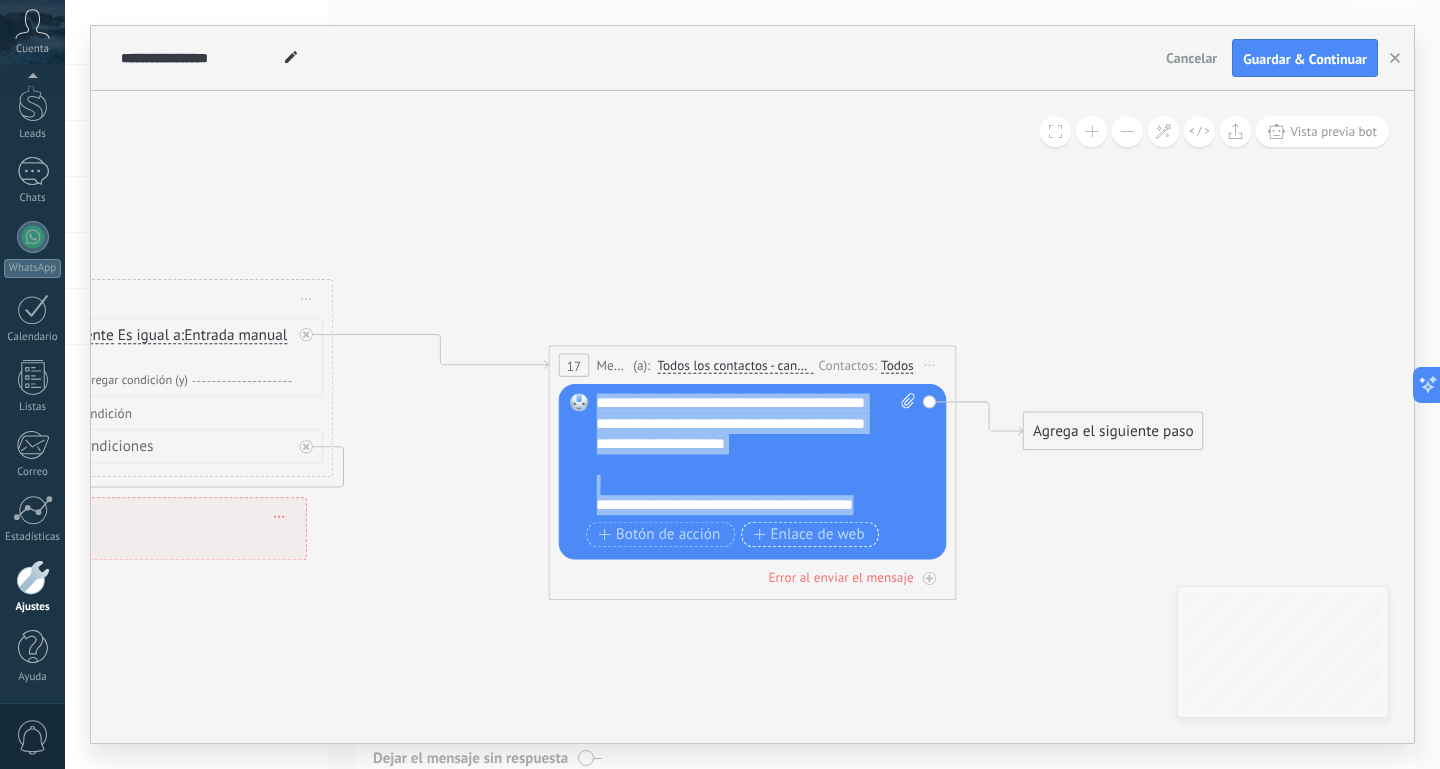drag, startPoint x: 599, startPoint y: 416, endPoint x: 746, endPoint y: 545, distance: 195.57607 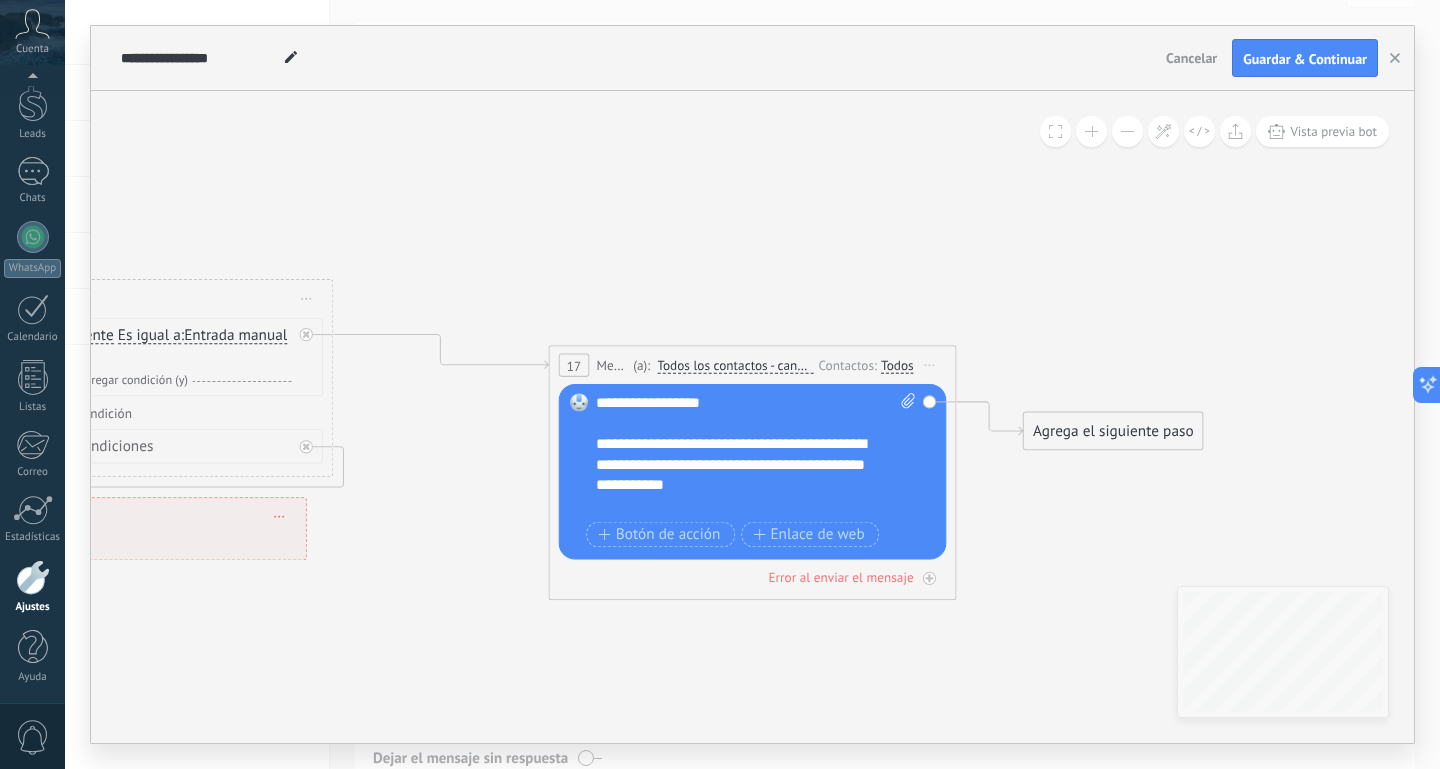 scroll, scrollTop: 0, scrollLeft: 0, axis: both 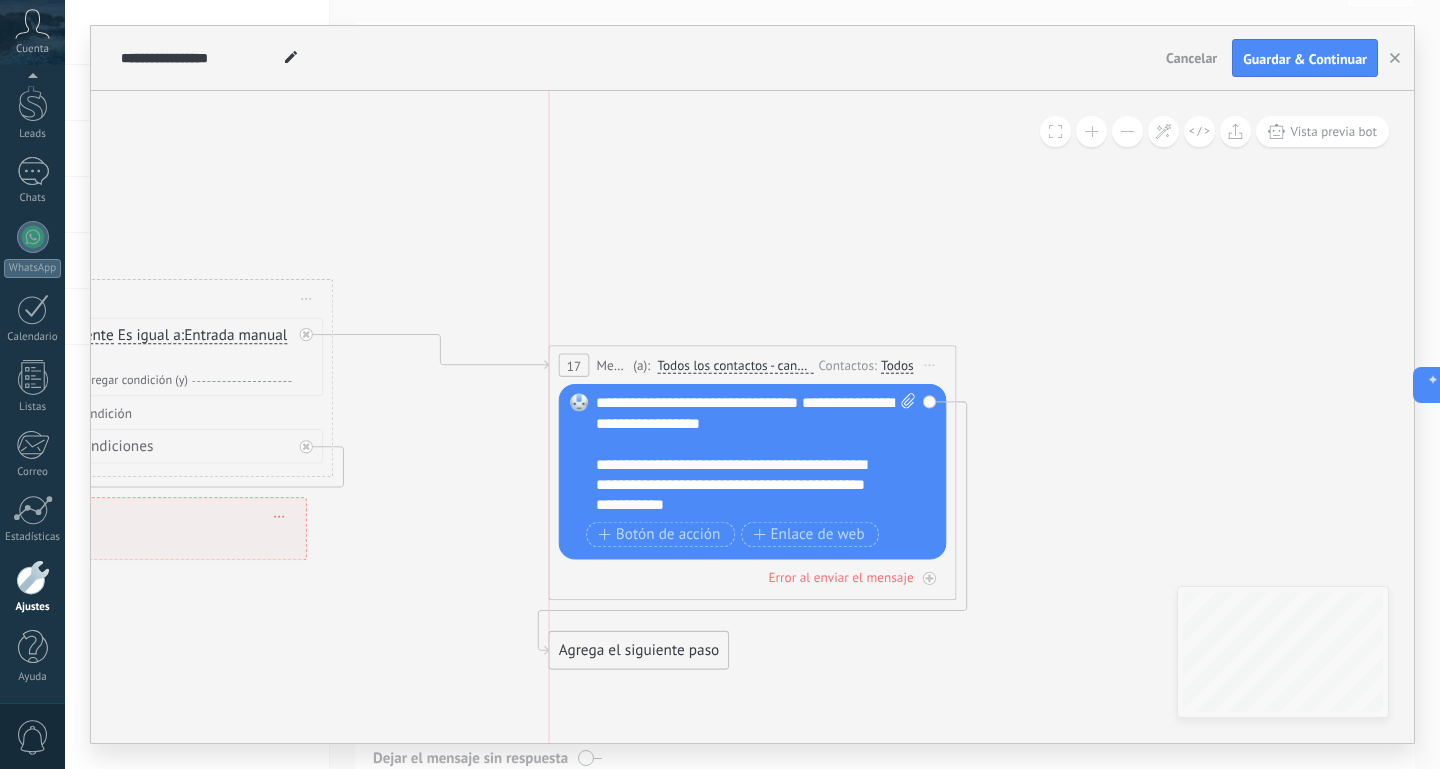drag, startPoint x: 1152, startPoint y: 426, endPoint x: 670, endPoint y: 646, distance: 529.8339 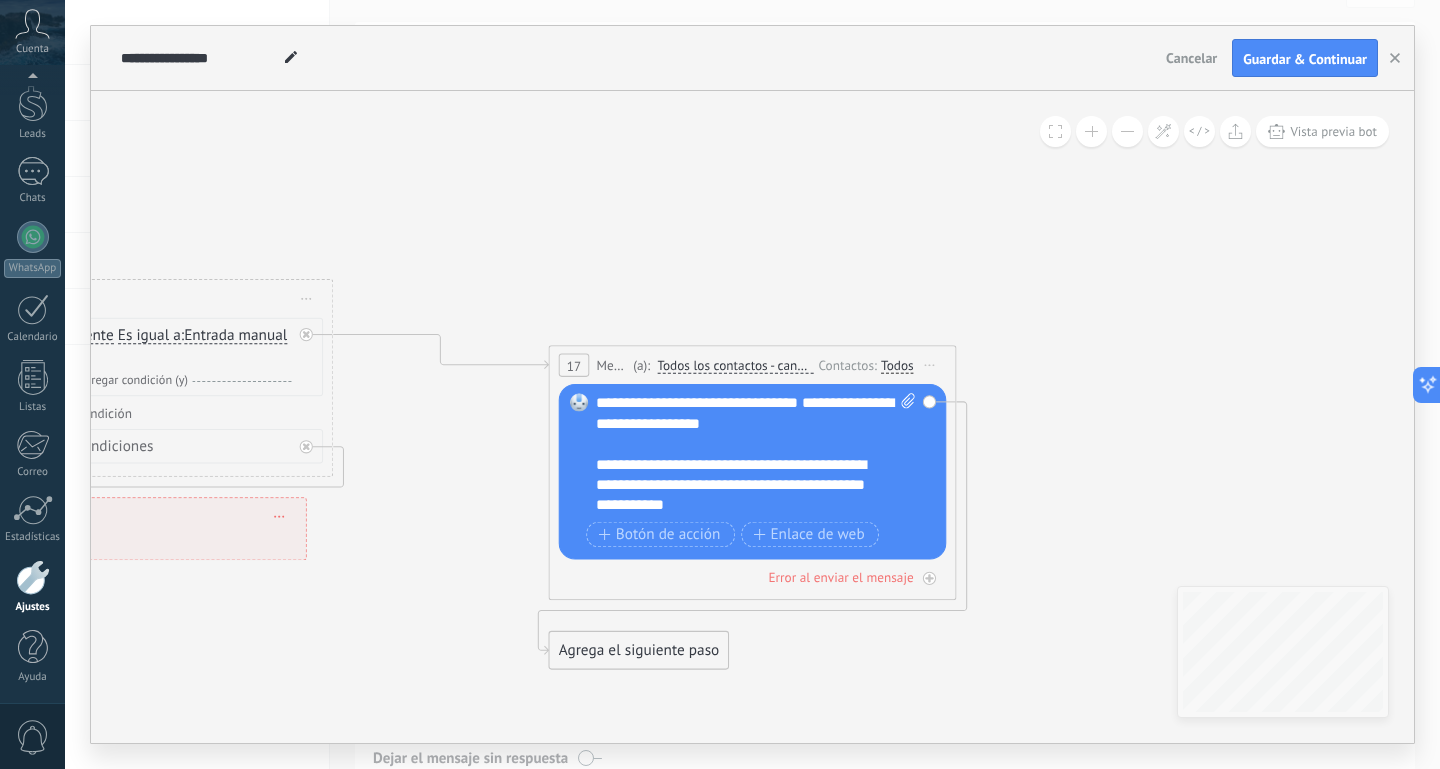 click on "Agrega el siguiente paso" at bounding box center [639, 651] 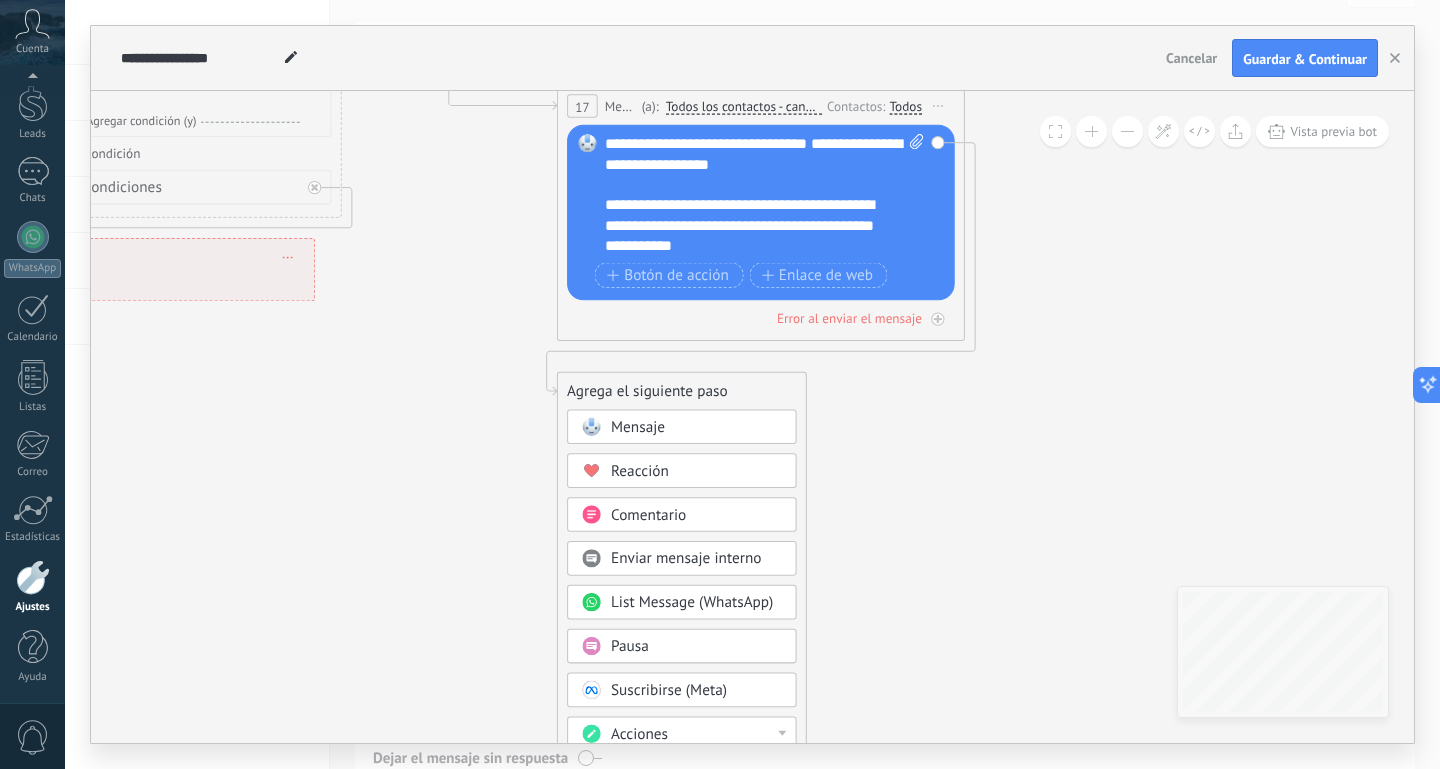 click on "Pausa" at bounding box center [696, 647] 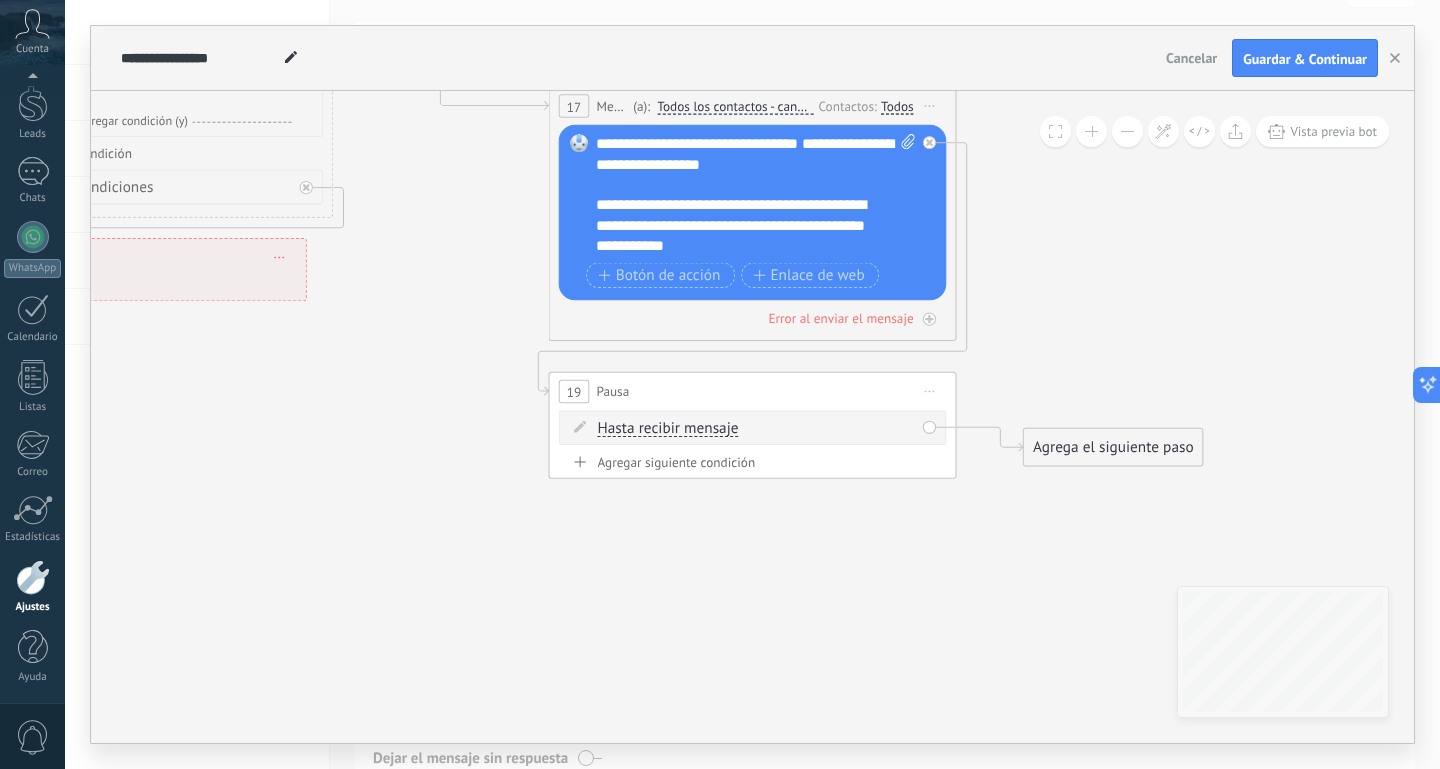 click on "Hasta recibir mensaje" at bounding box center (667, 429) 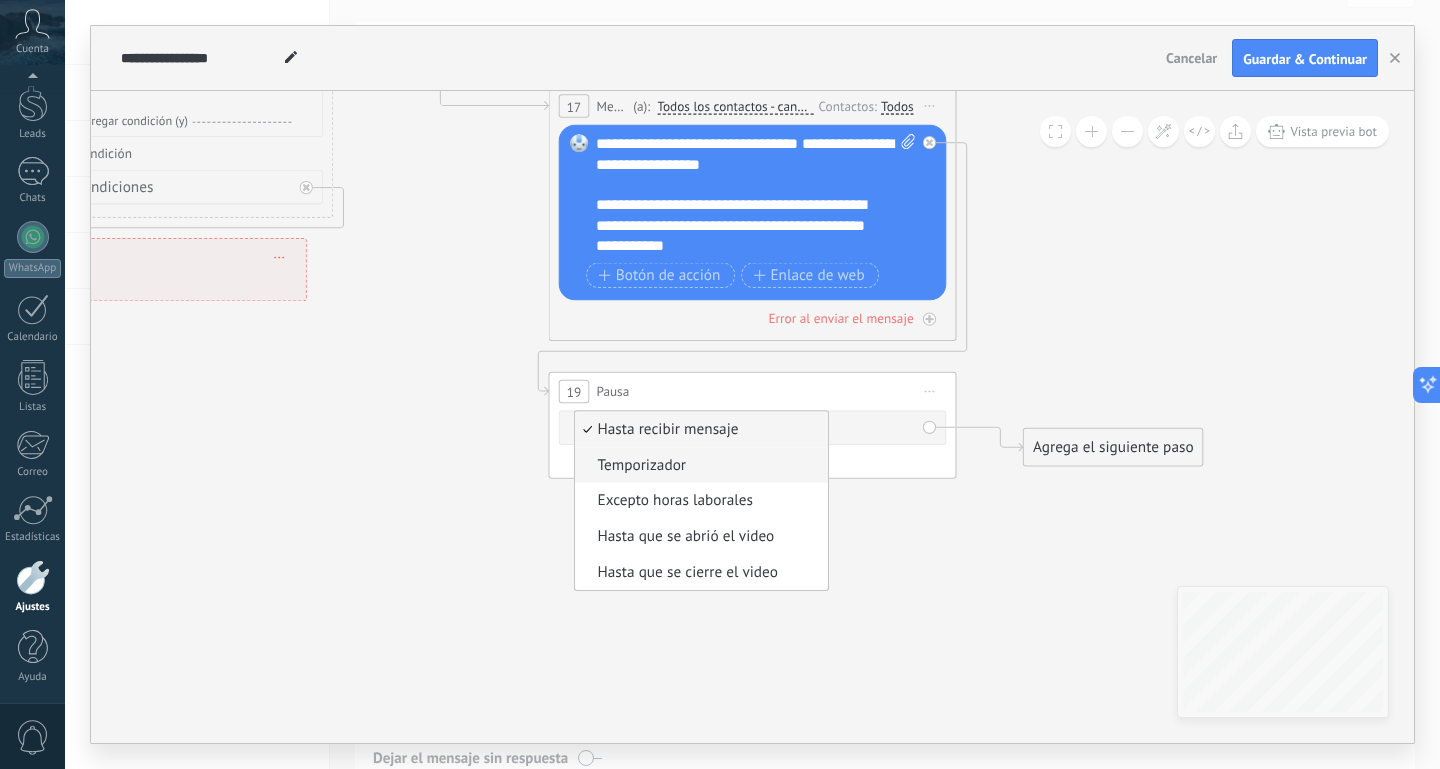 click on "Temporizador" at bounding box center [701, 465] 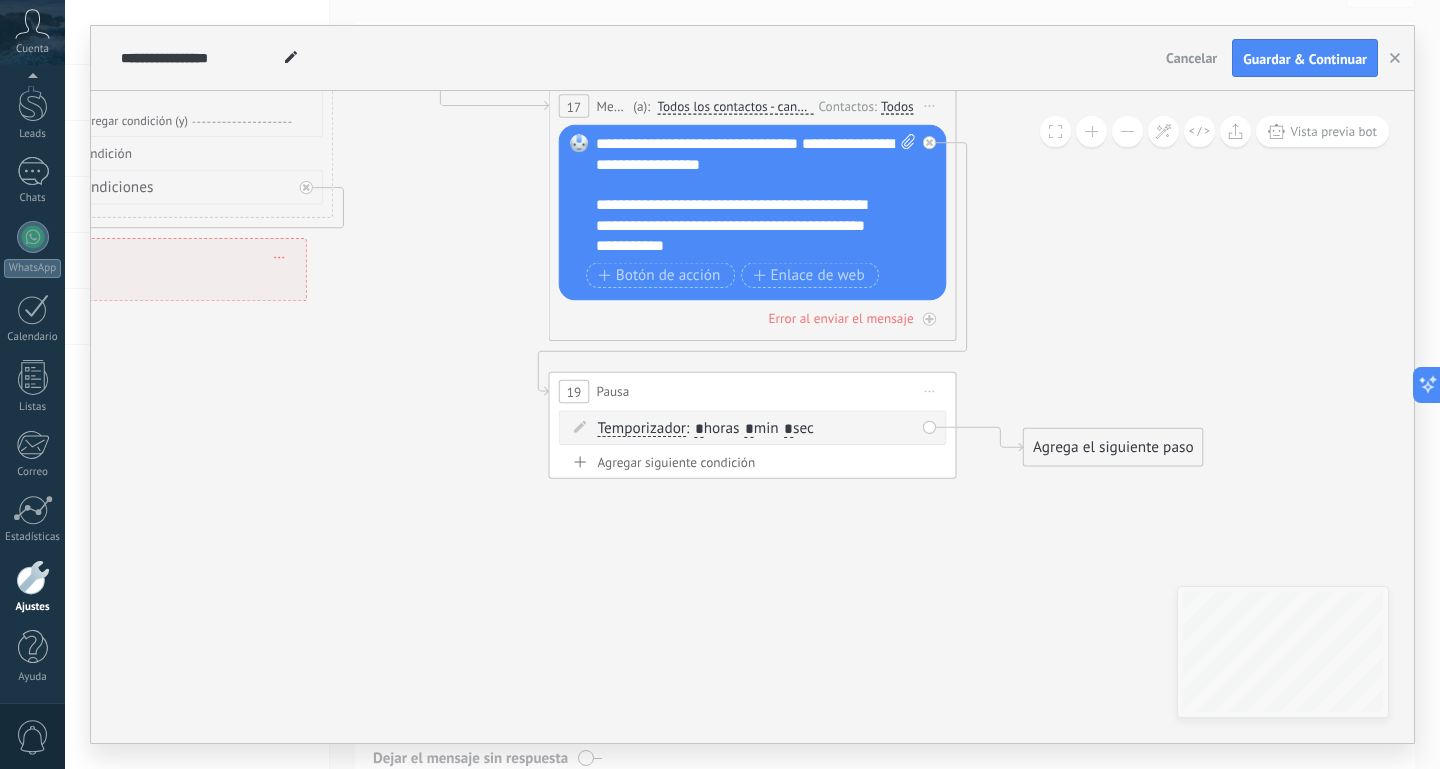click on "*" at bounding box center (749, 429) 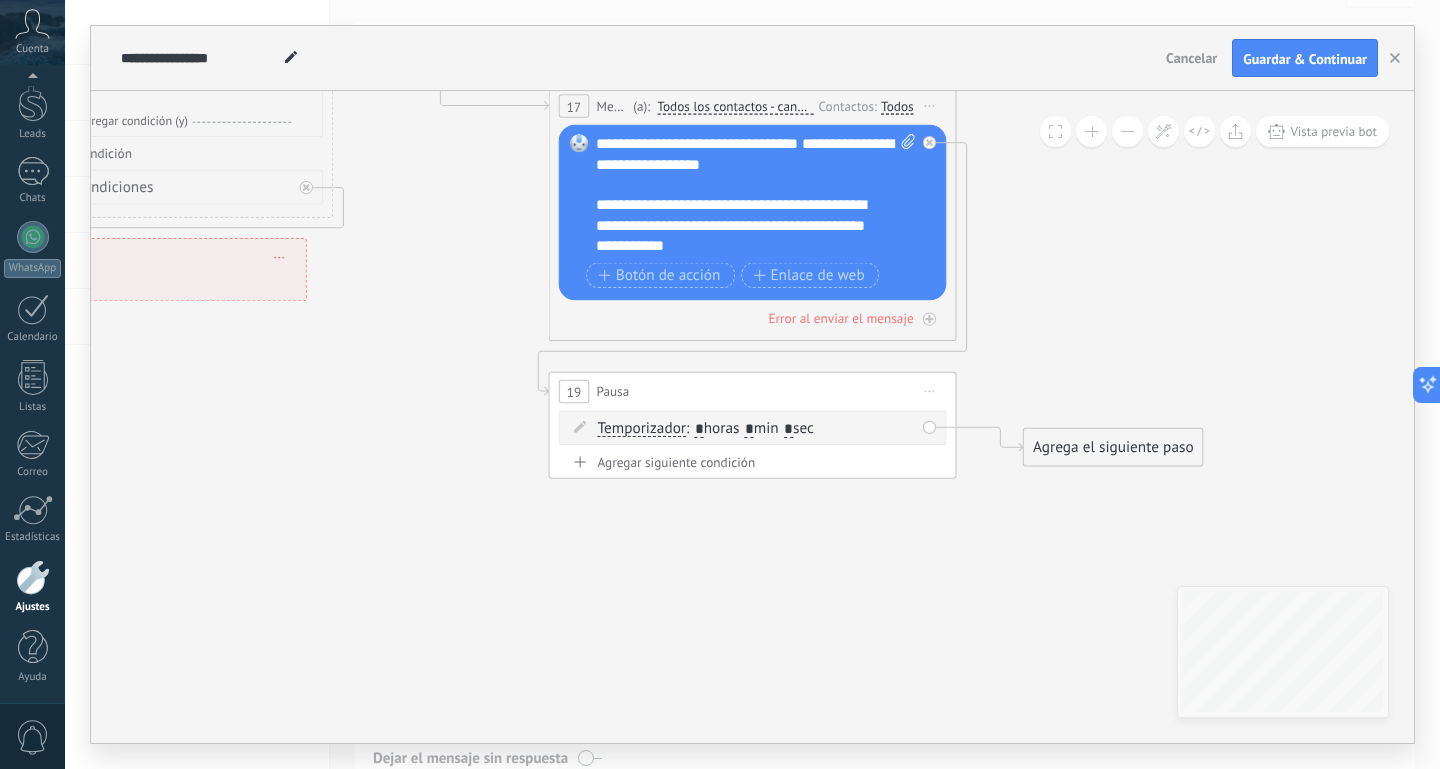 type on "*" 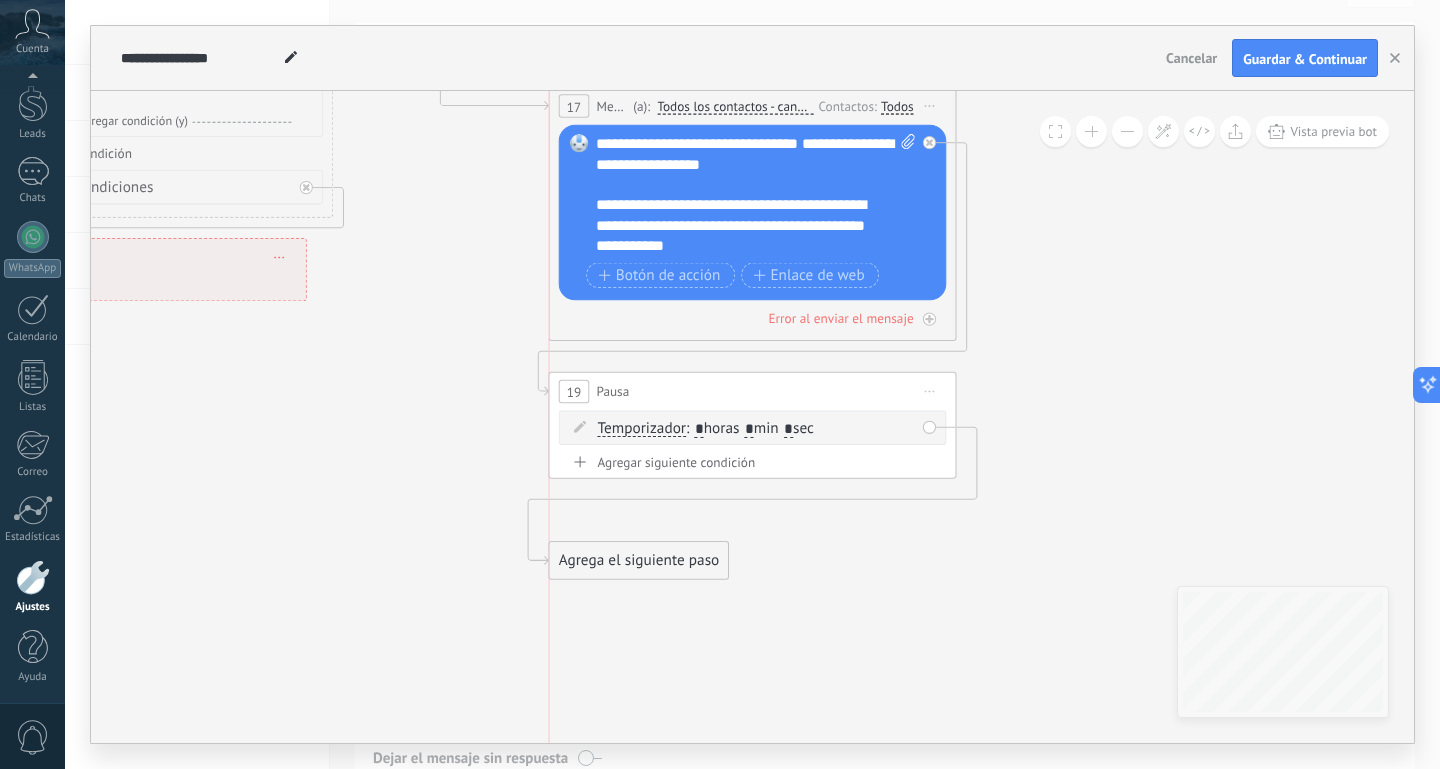 drag, startPoint x: 1094, startPoint y: 447, endPoint x: 628, endPoint y: 560, distance: 479.50494 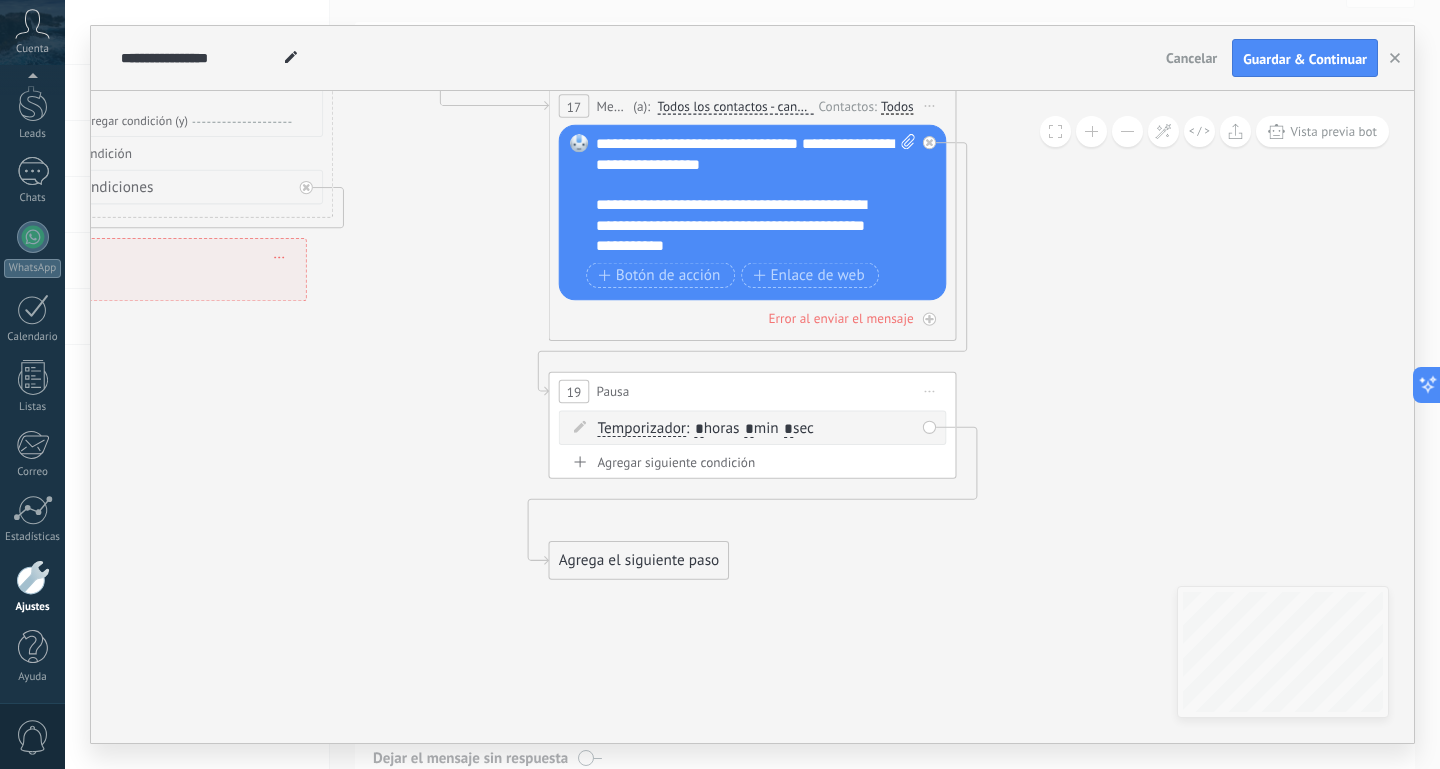 click on "Agrega el siguiente paso" at bounding box center [639, 561] 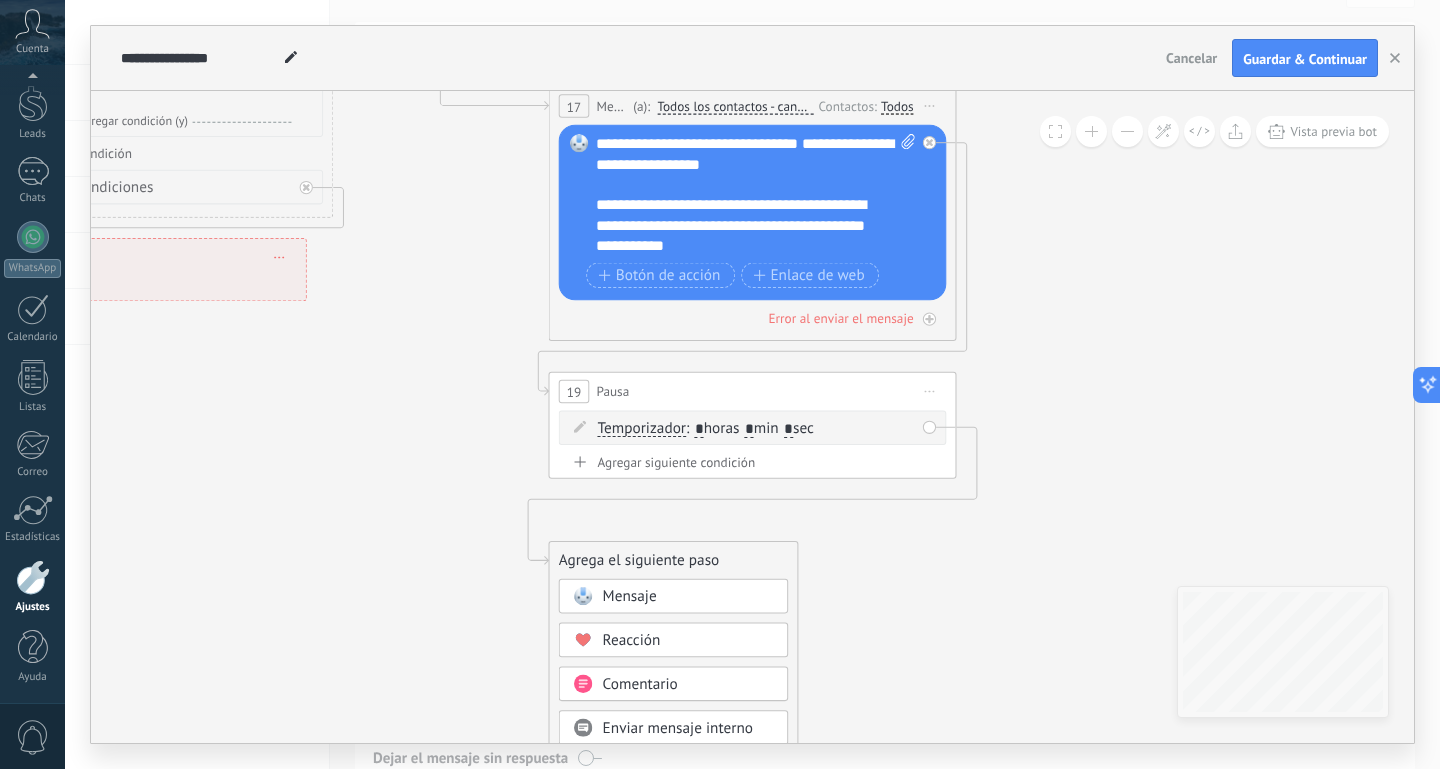 click on "Mensaje" at bounding box center [630, 596] 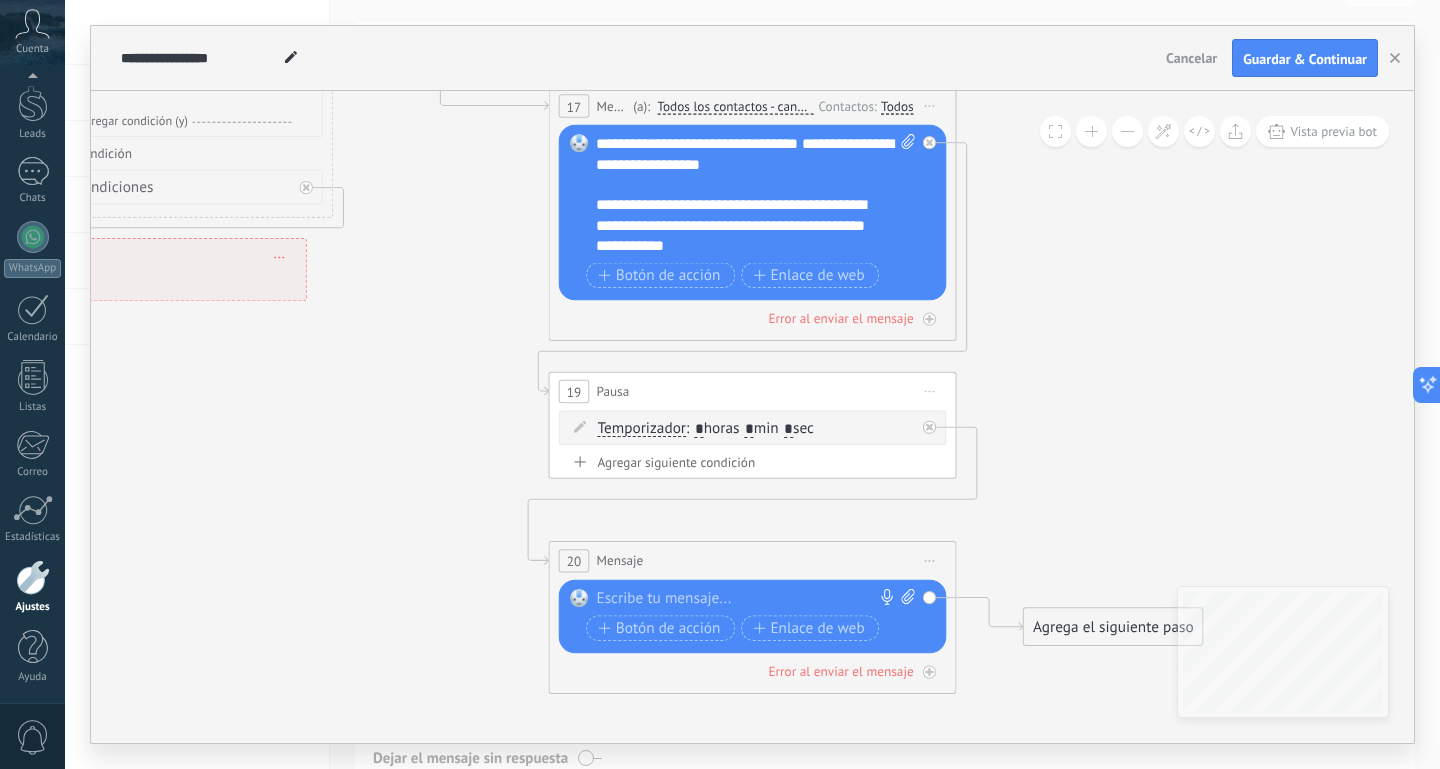 click at bounding box center (747, 599) 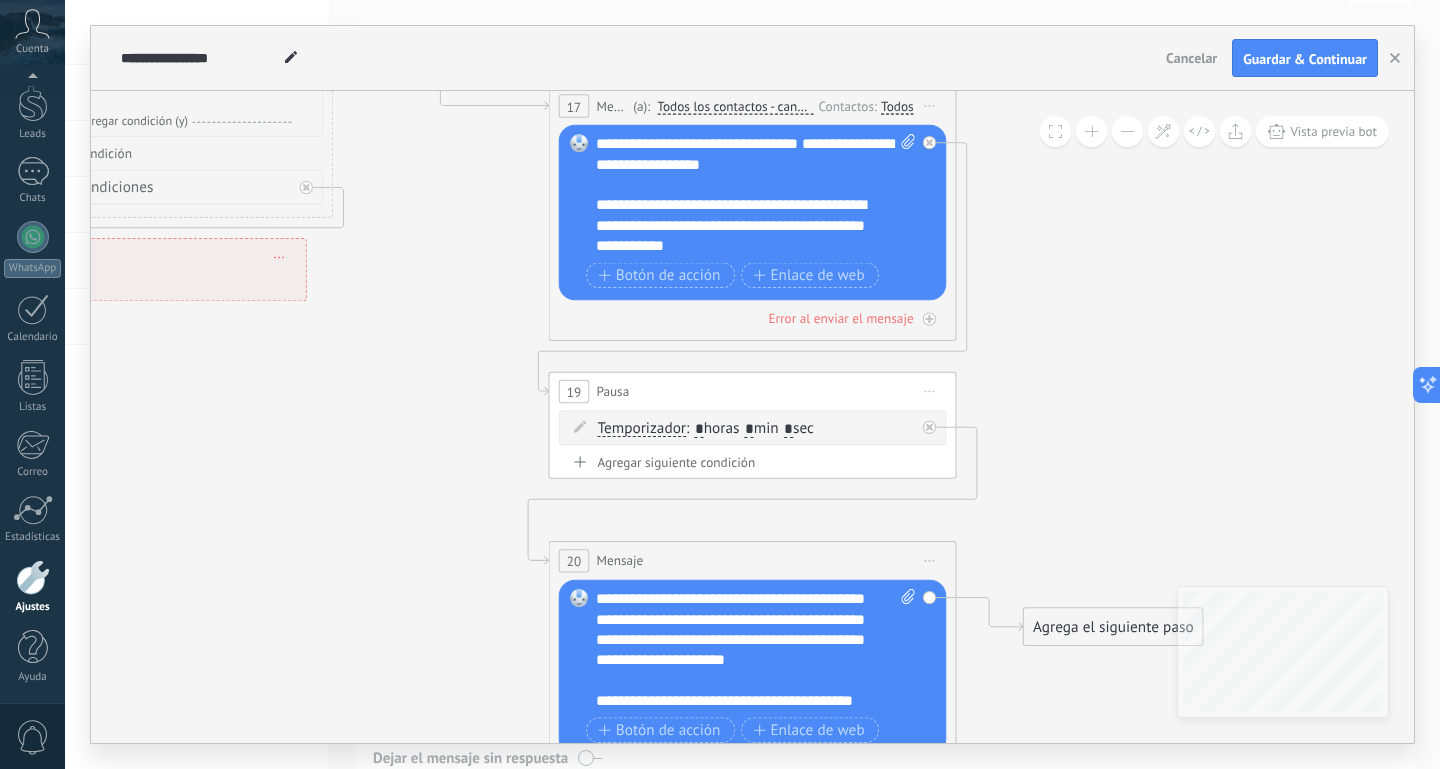 scroll, scrollTop: 0, scrollLeft: 0, axis: both 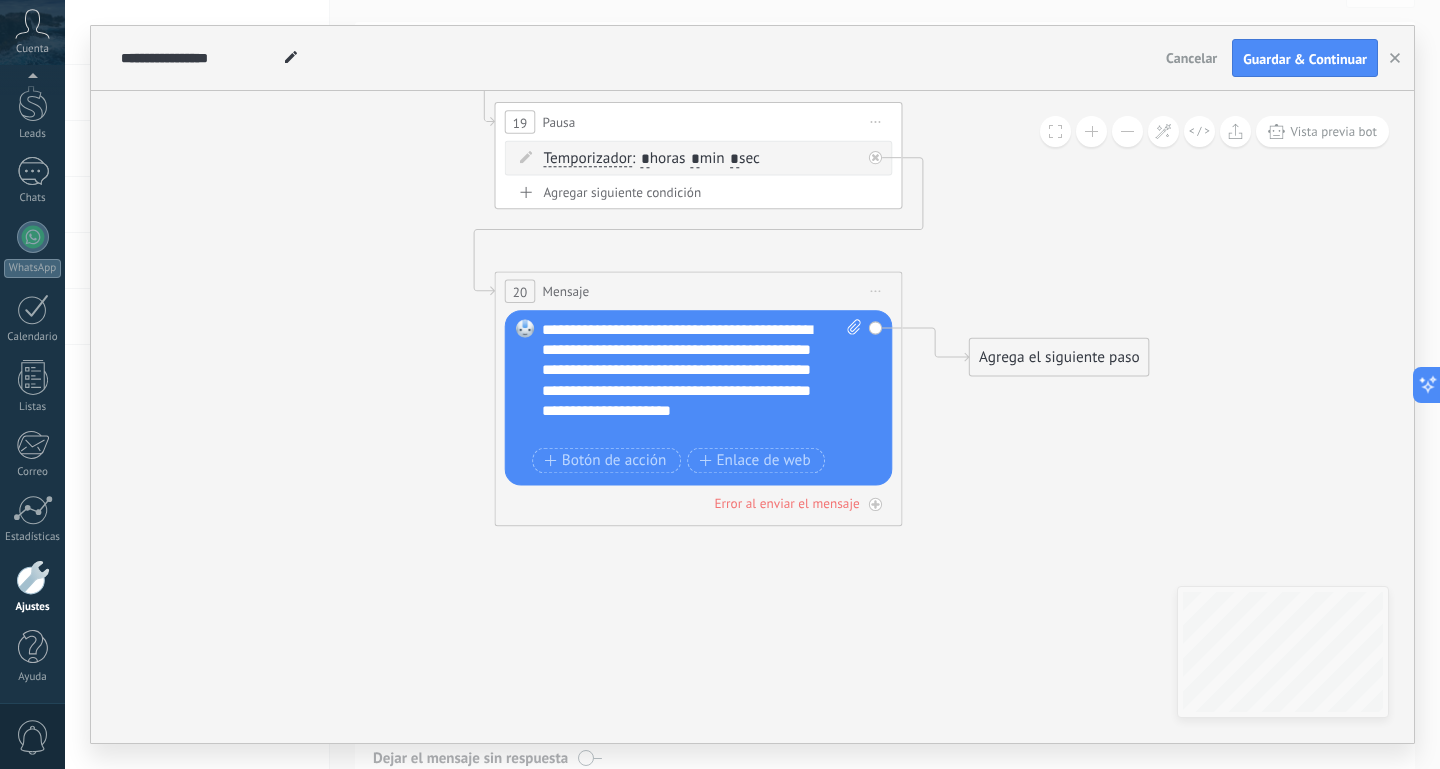 click on "**********" at bounding box center [701, 380] 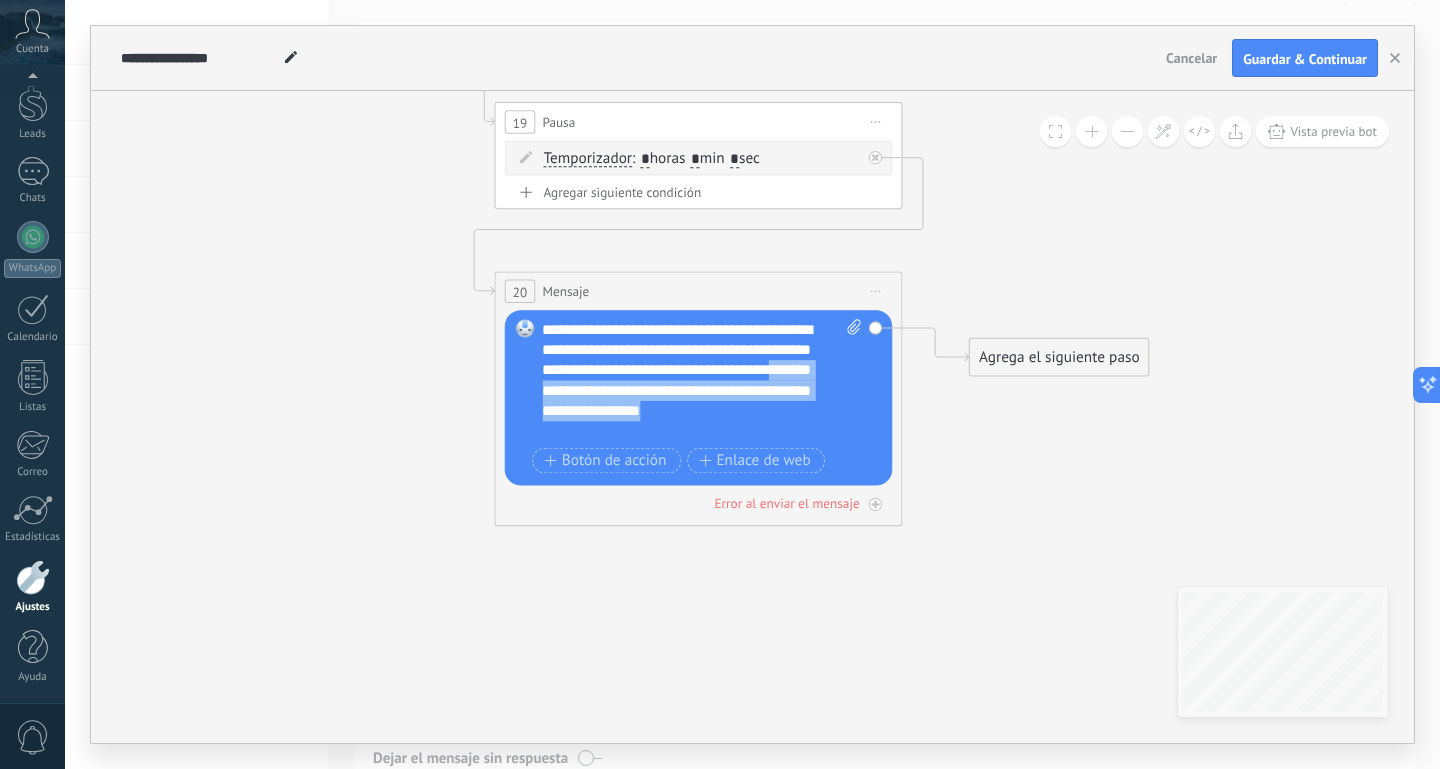 drag, startPoint x: 804, startPoint y: 373, endPoint x: 811, endPoint y: 418, distance: 45.54119 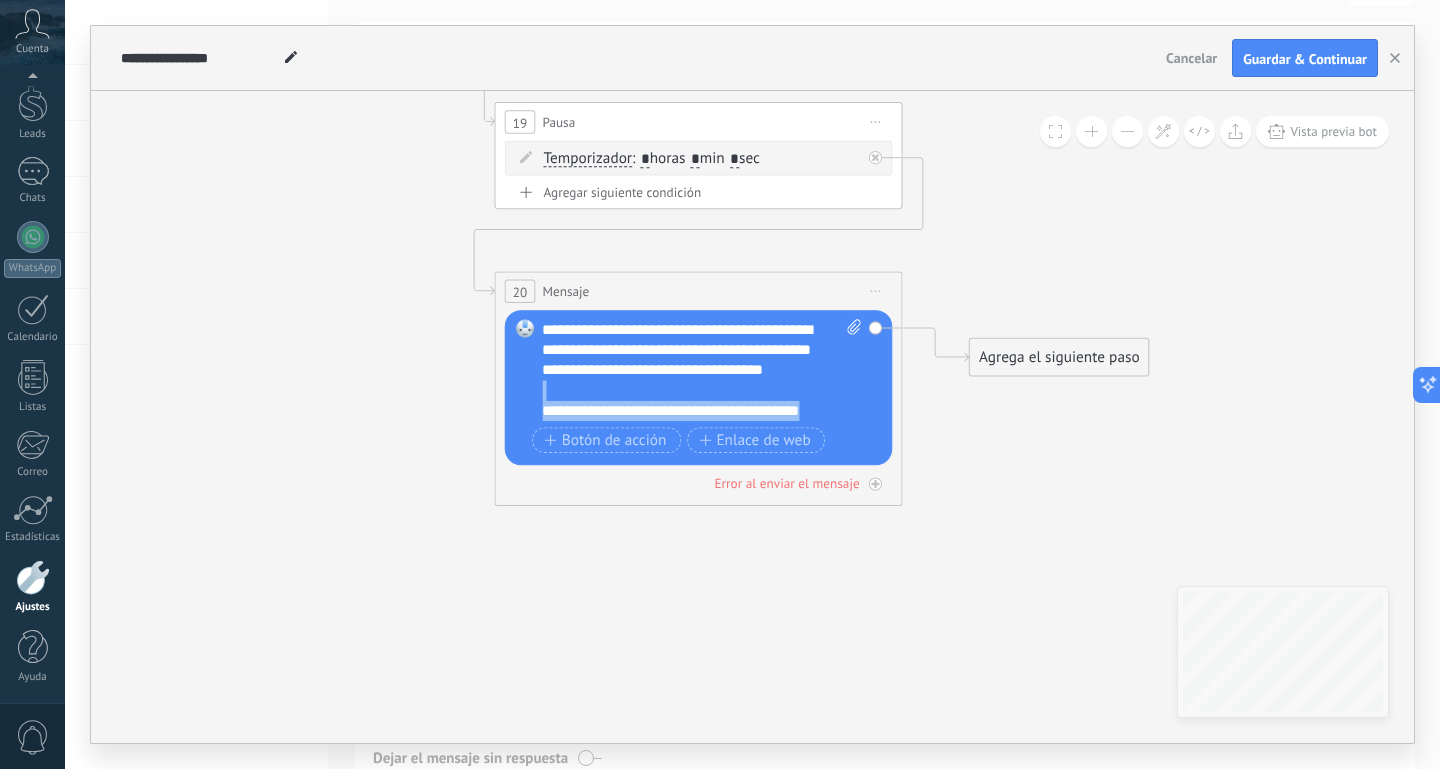 drag, startPoint x: 824, startPoint y: 409, endPoint x: 474, endPoint y: 395, distance: 350.27988 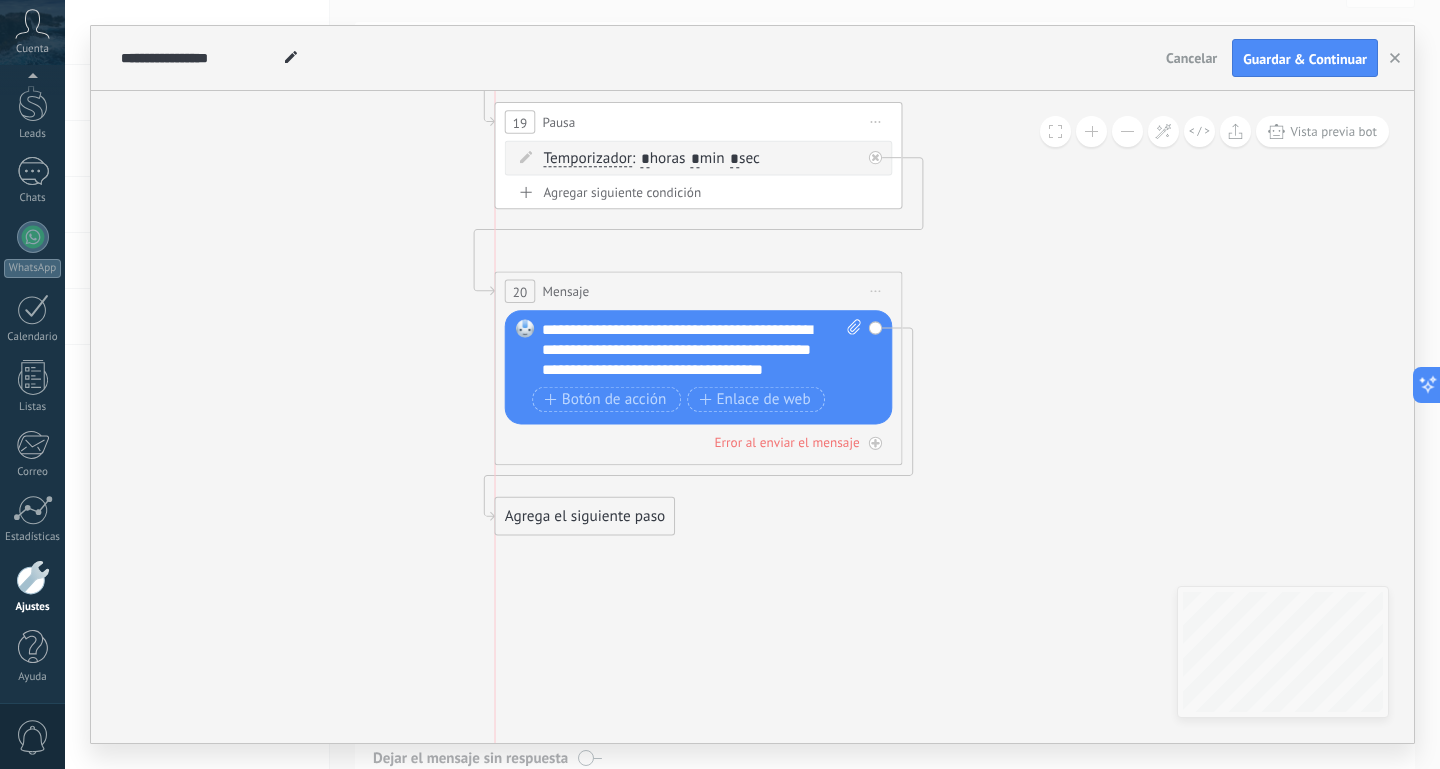 drag, startPoint x: 1020, startPoint y: 360, endPoint x: 551, endPoint y: 519, distance: 495.21915 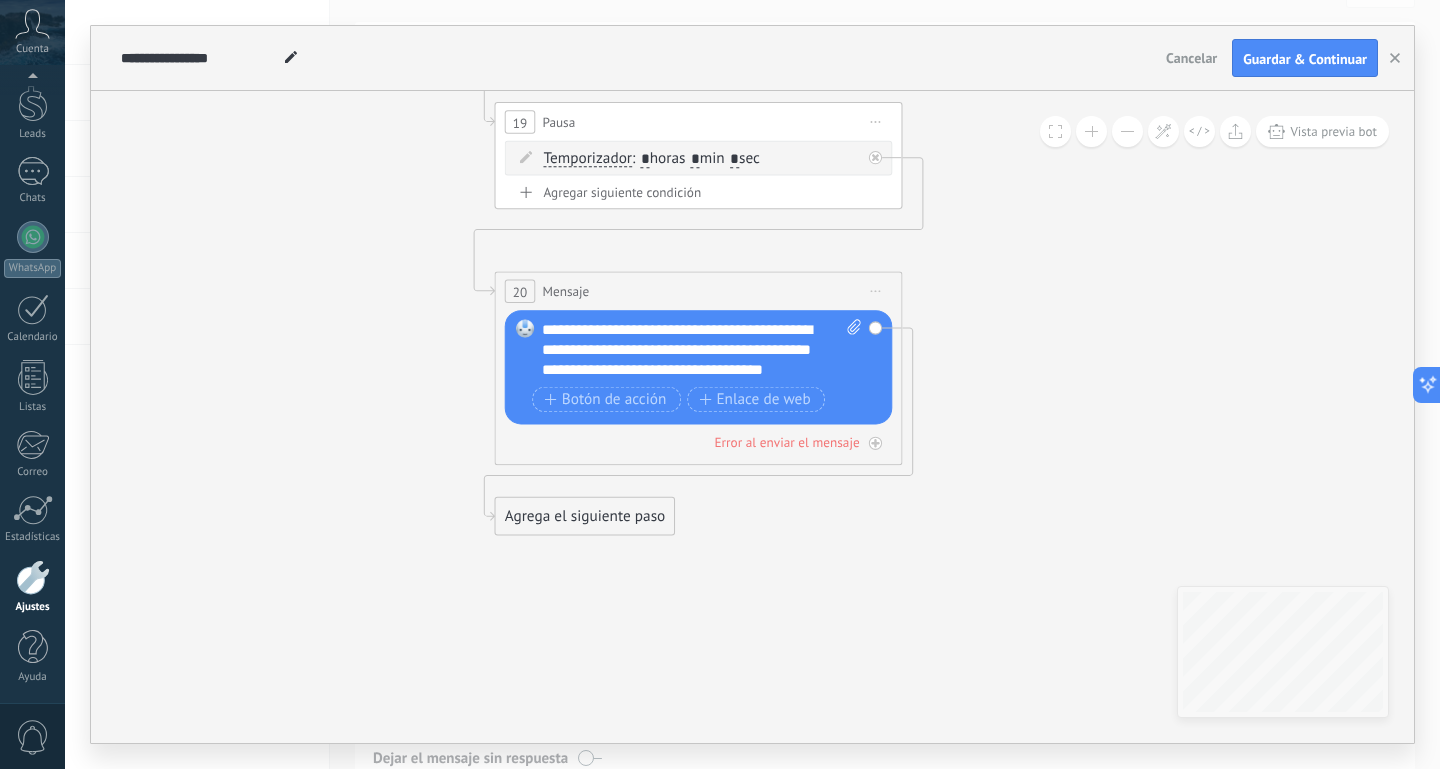 click on "Agrega el siguiente paso" at bounding box center (585, 517) 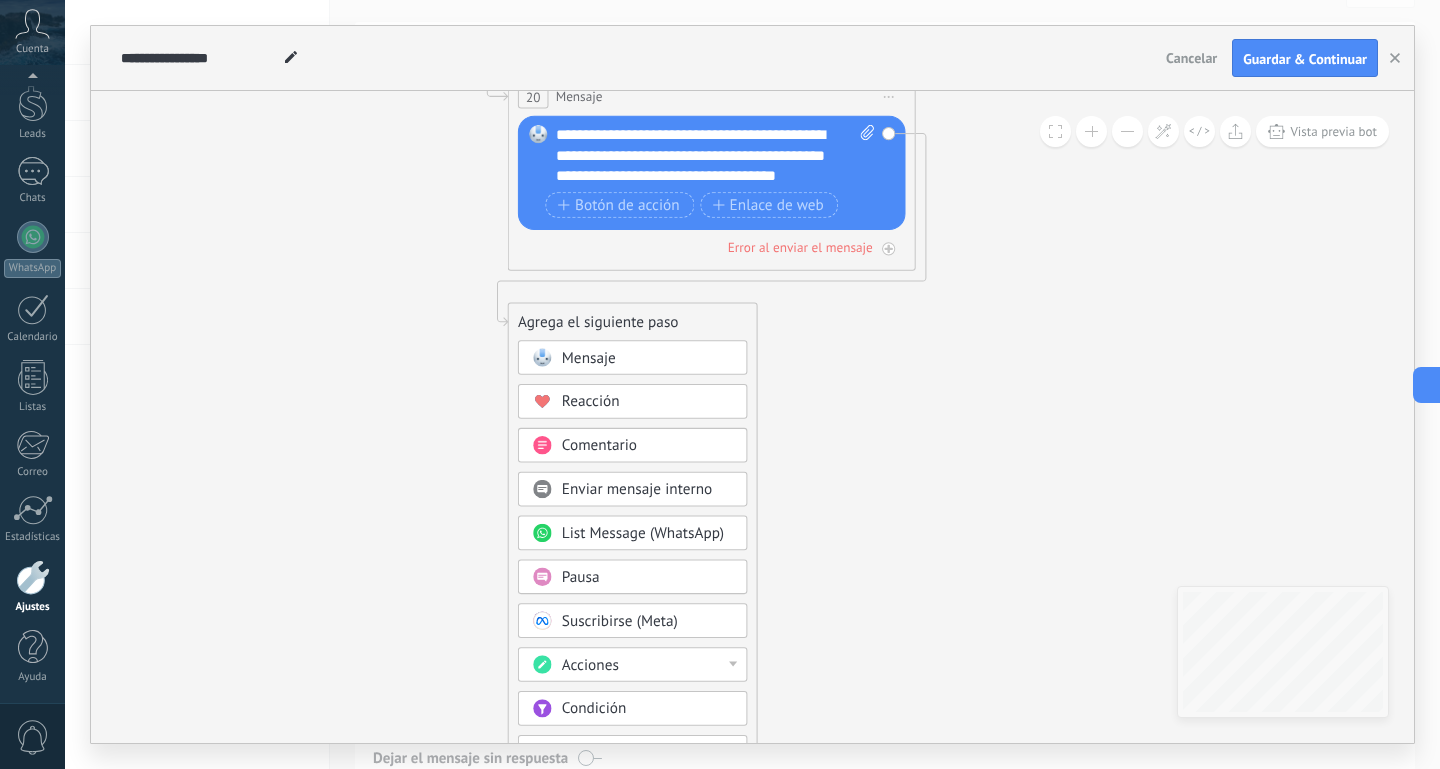 click on "Pausa" at bounding box center [633, 576] 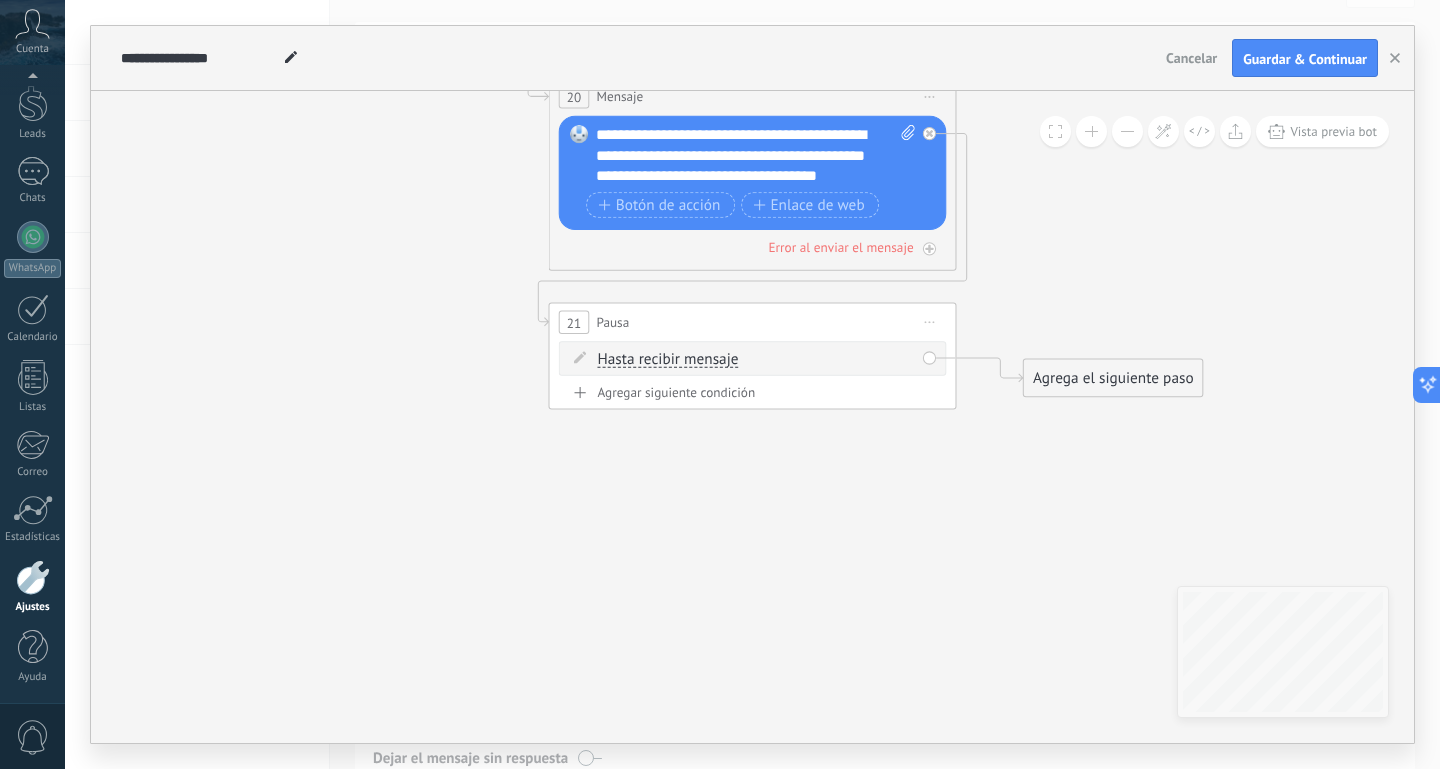 click on "Hasta recibir mensaje" at bounding box center [667, 359] 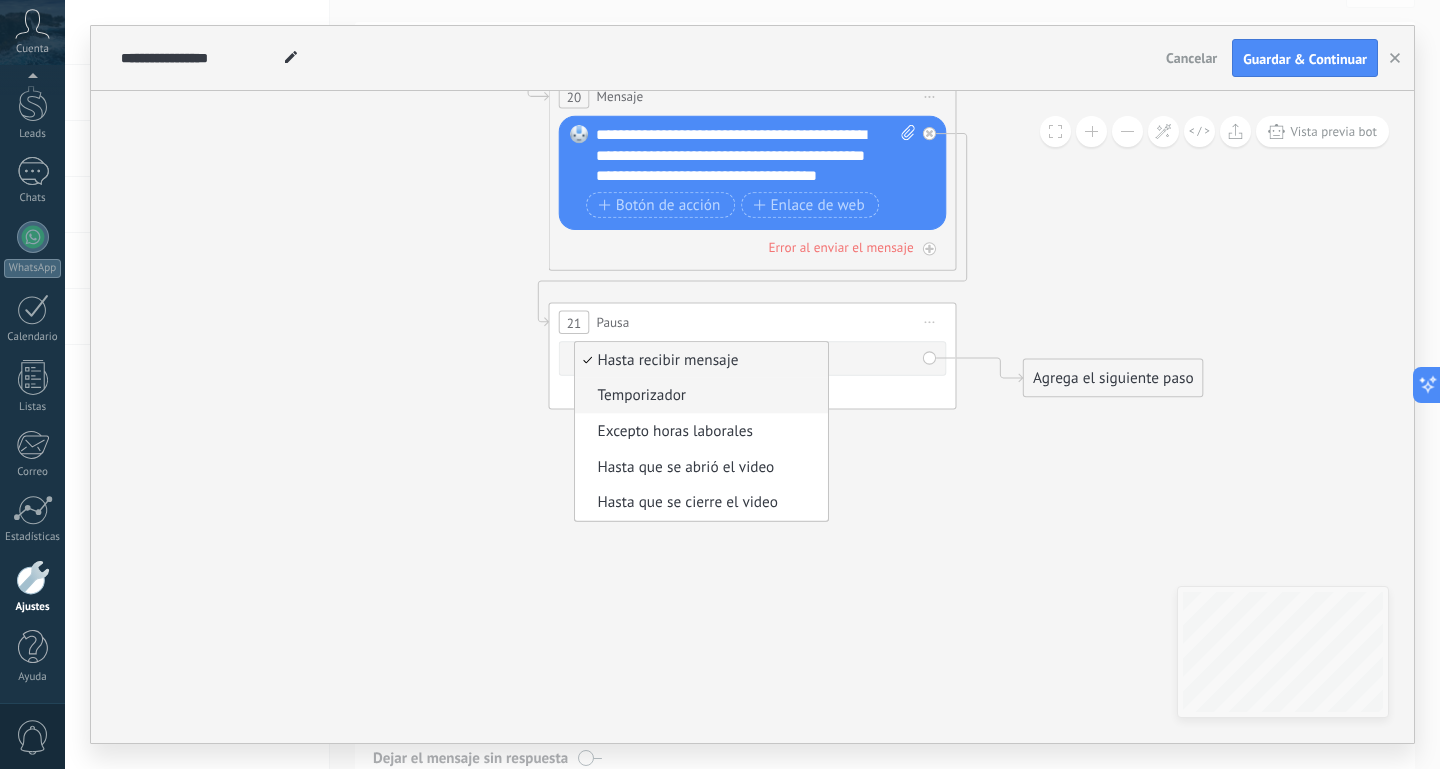 click on "Temporizador" at bounding box center (698, 396) 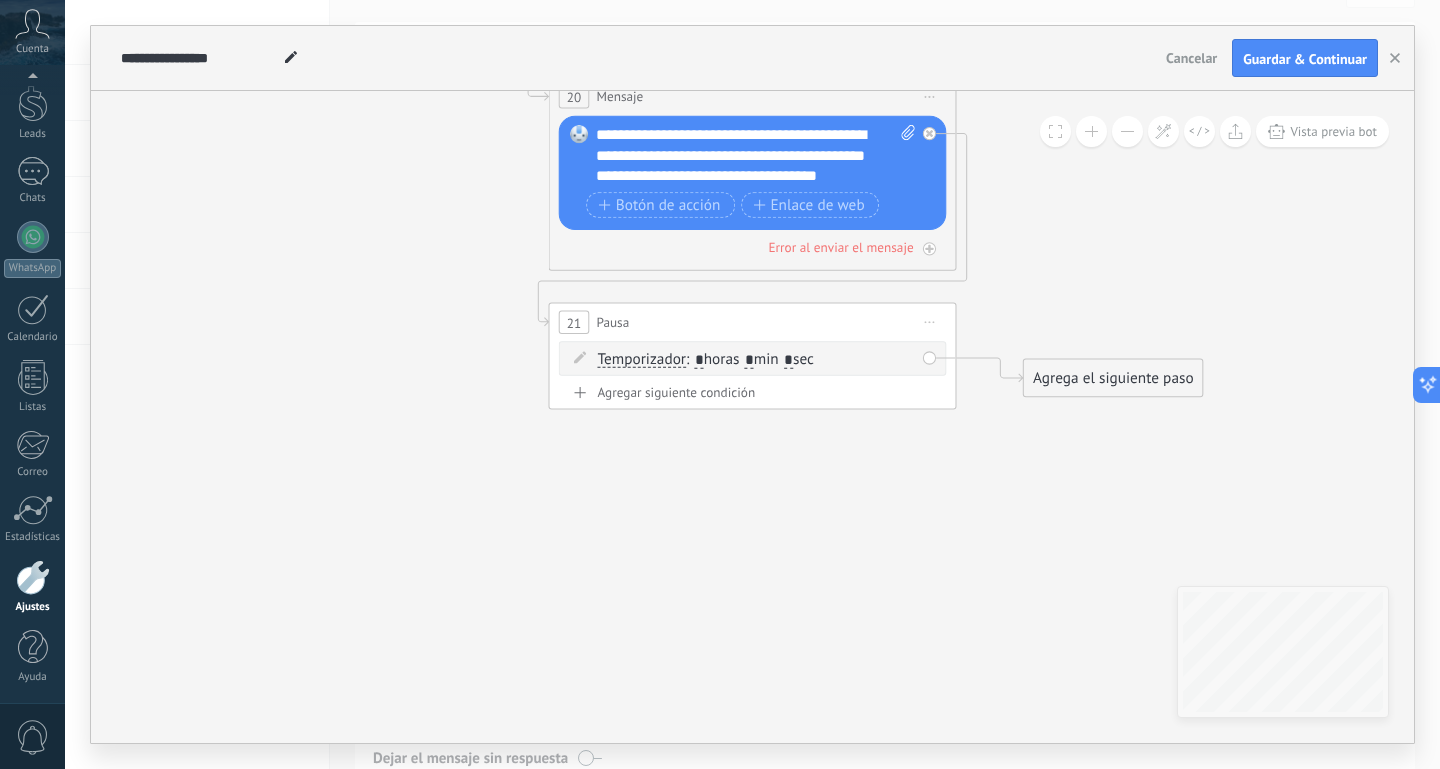 click on "*" at bounding box center (749, 360) 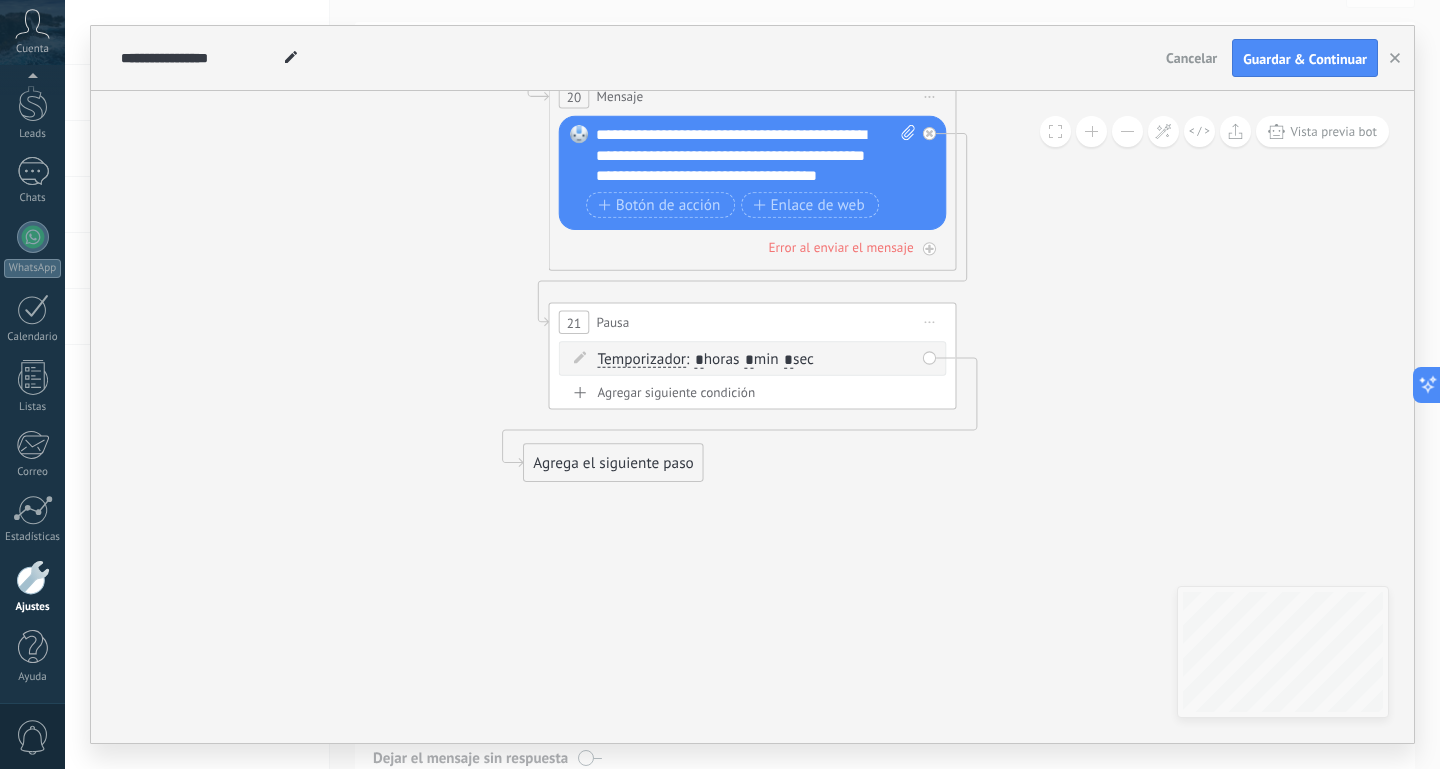 drag, startPoint x: 1077, startPoint y: 377, endPoint x: 577, endPoint y: 463, distance: 507.3421 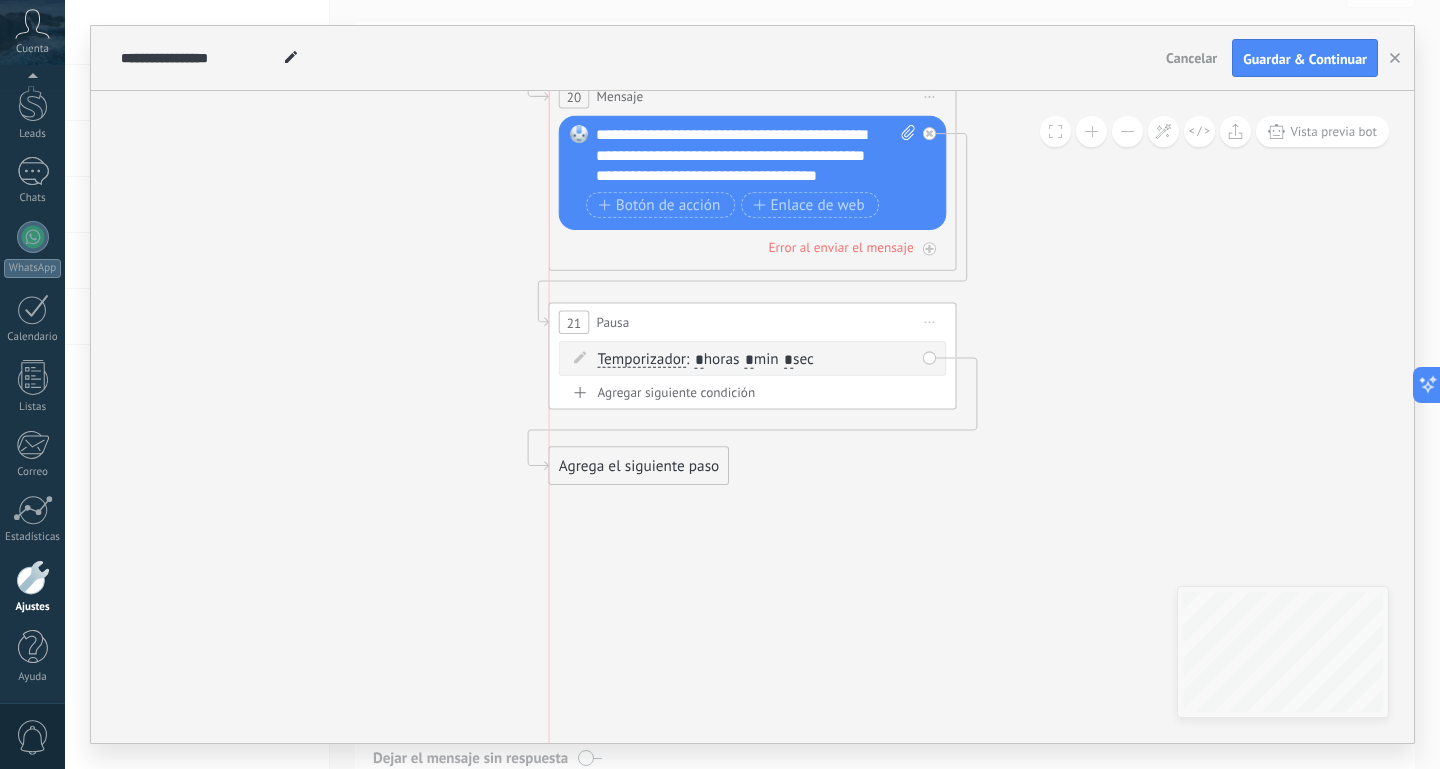 drag, startPoint x: 577, startPoint y: 463, endPoint x: 599, endPoint y: 466, distance: 22.203604 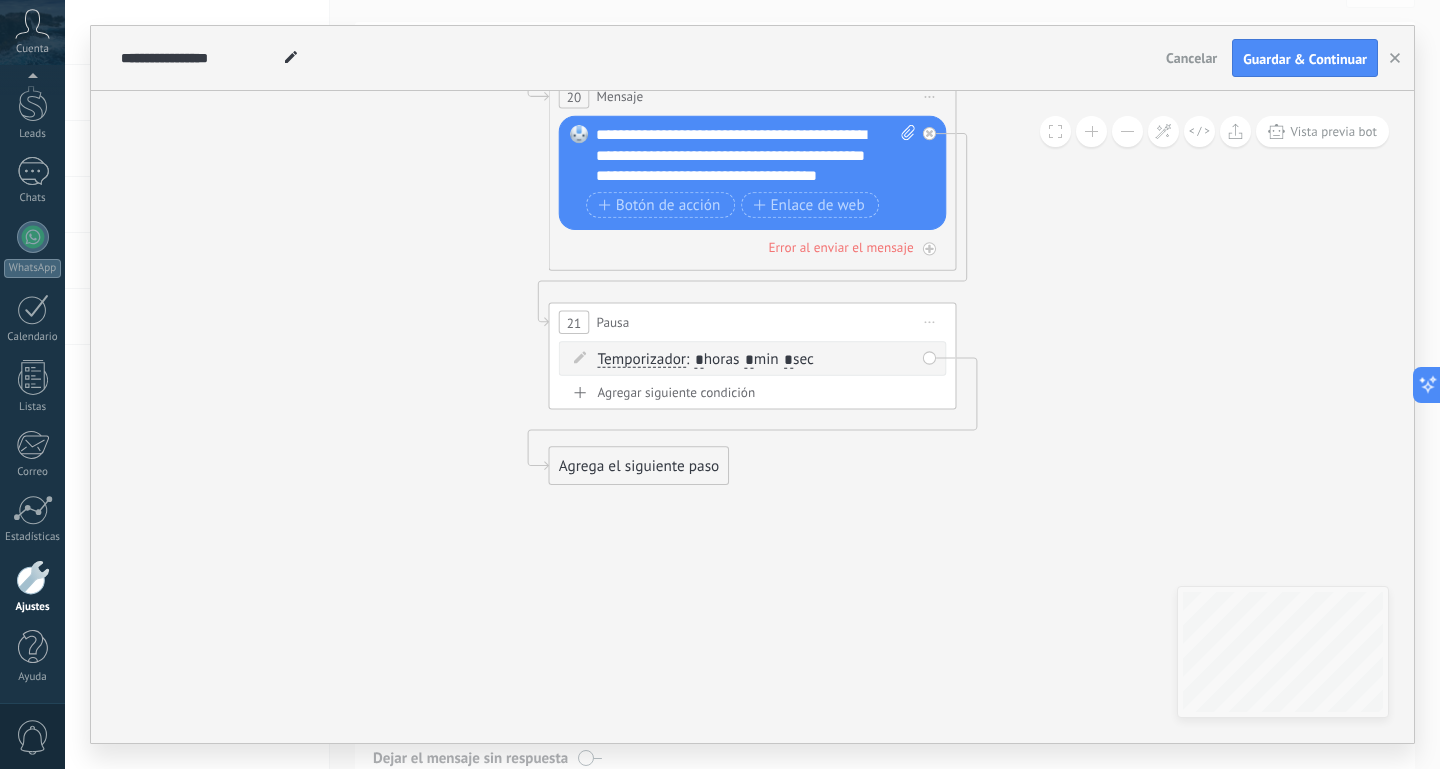 click on "Agrega el siguiente paso" at bounding box center (639, 466) 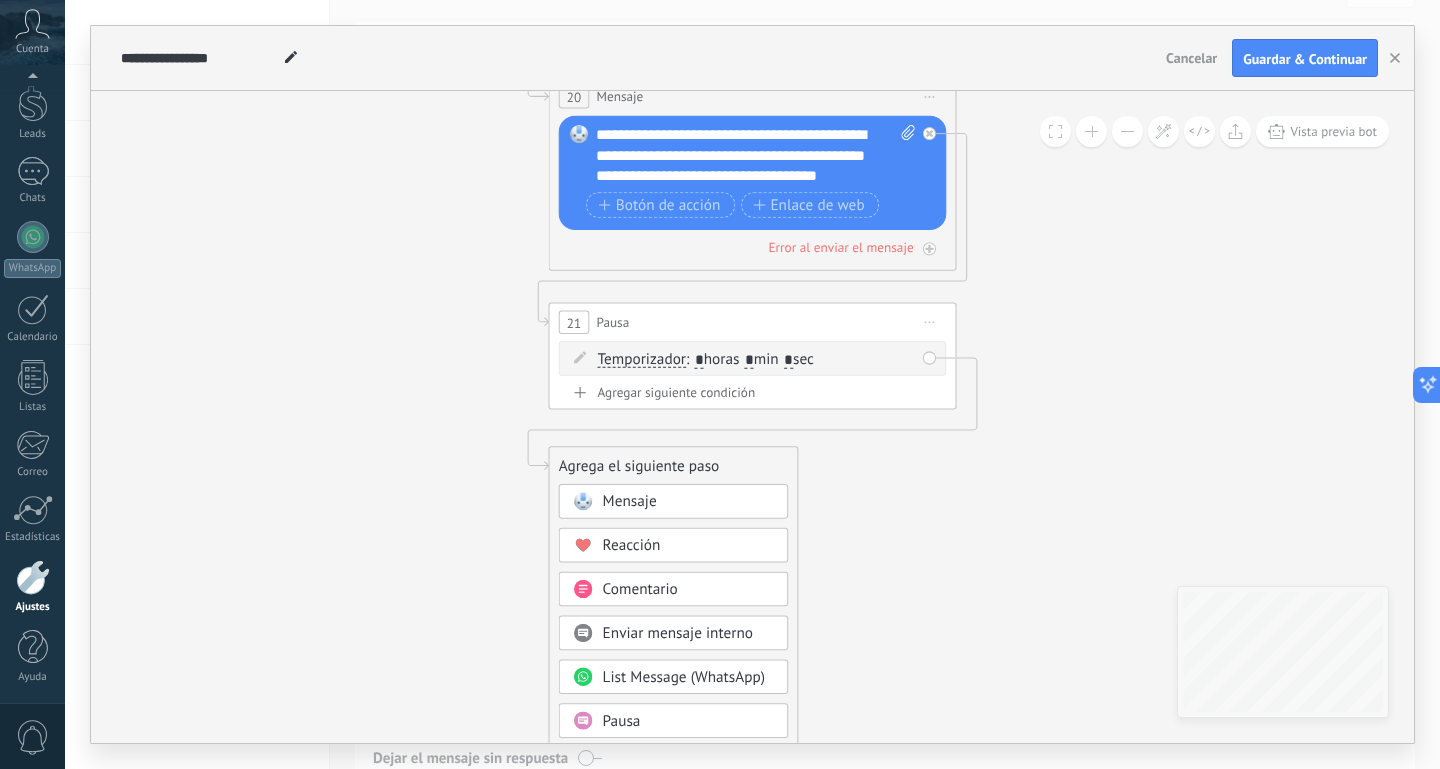 click on "Mensaje" at bounding box center (630, 501) 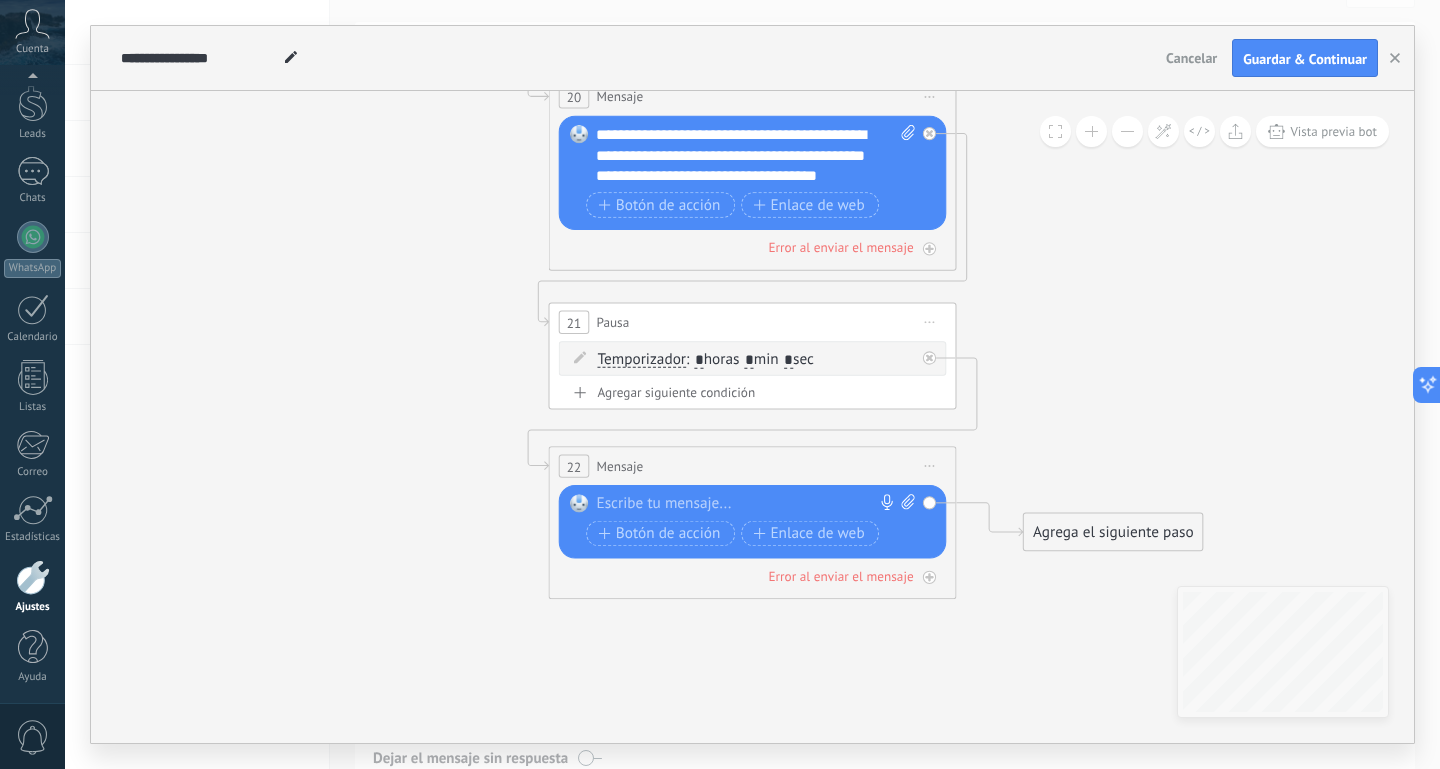 click at bounding box center [747, 504] 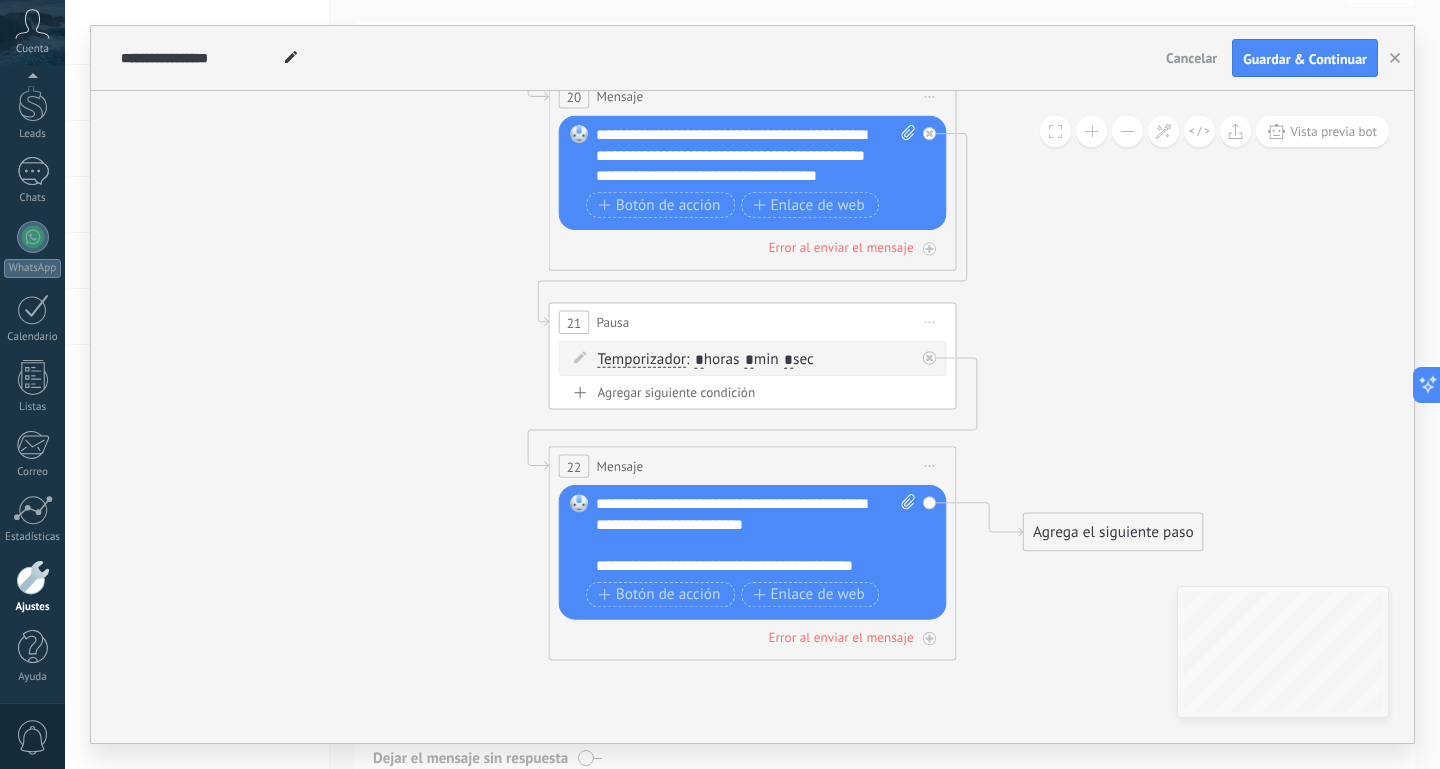 click on "**********" at bounding box center (755, 535) 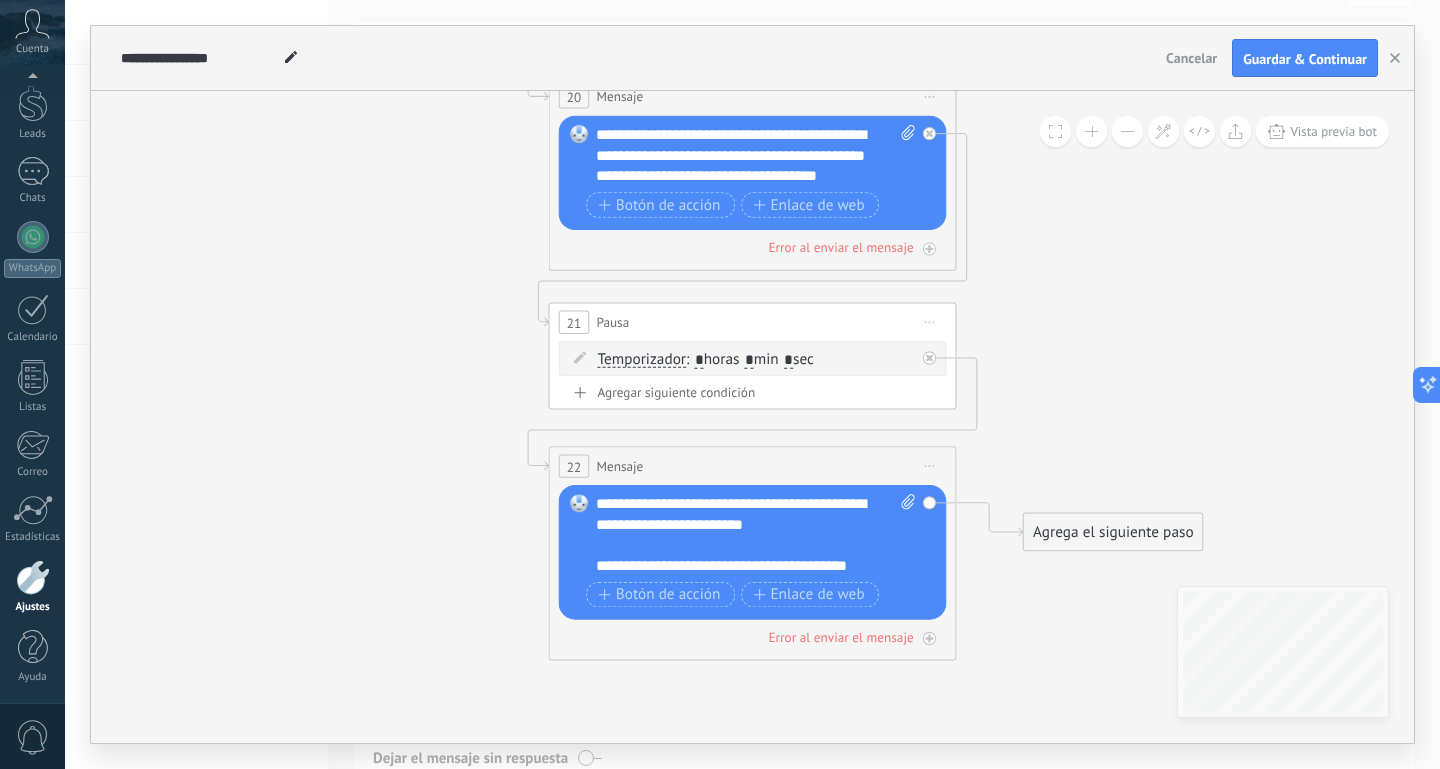 click on "**********" at bounding box center [755, 535] 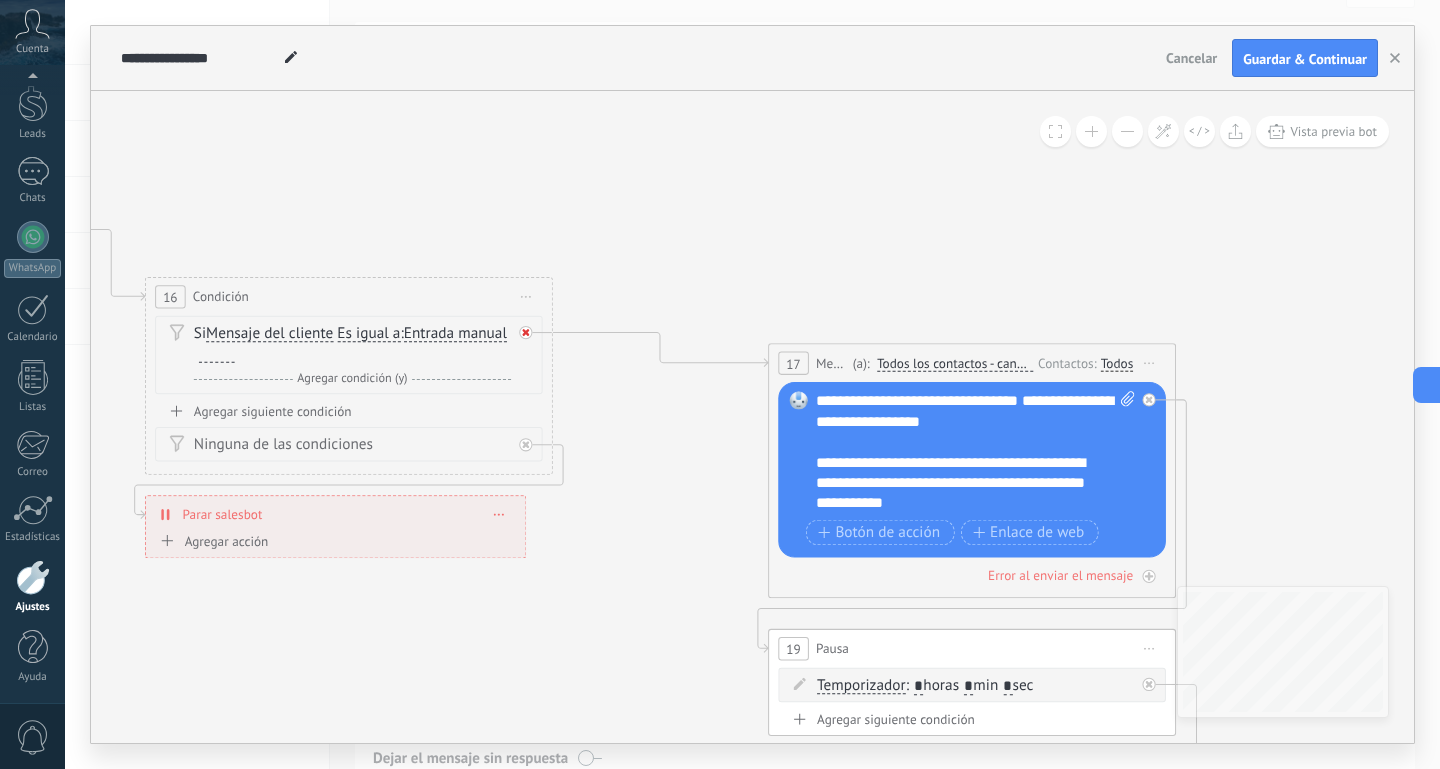 click 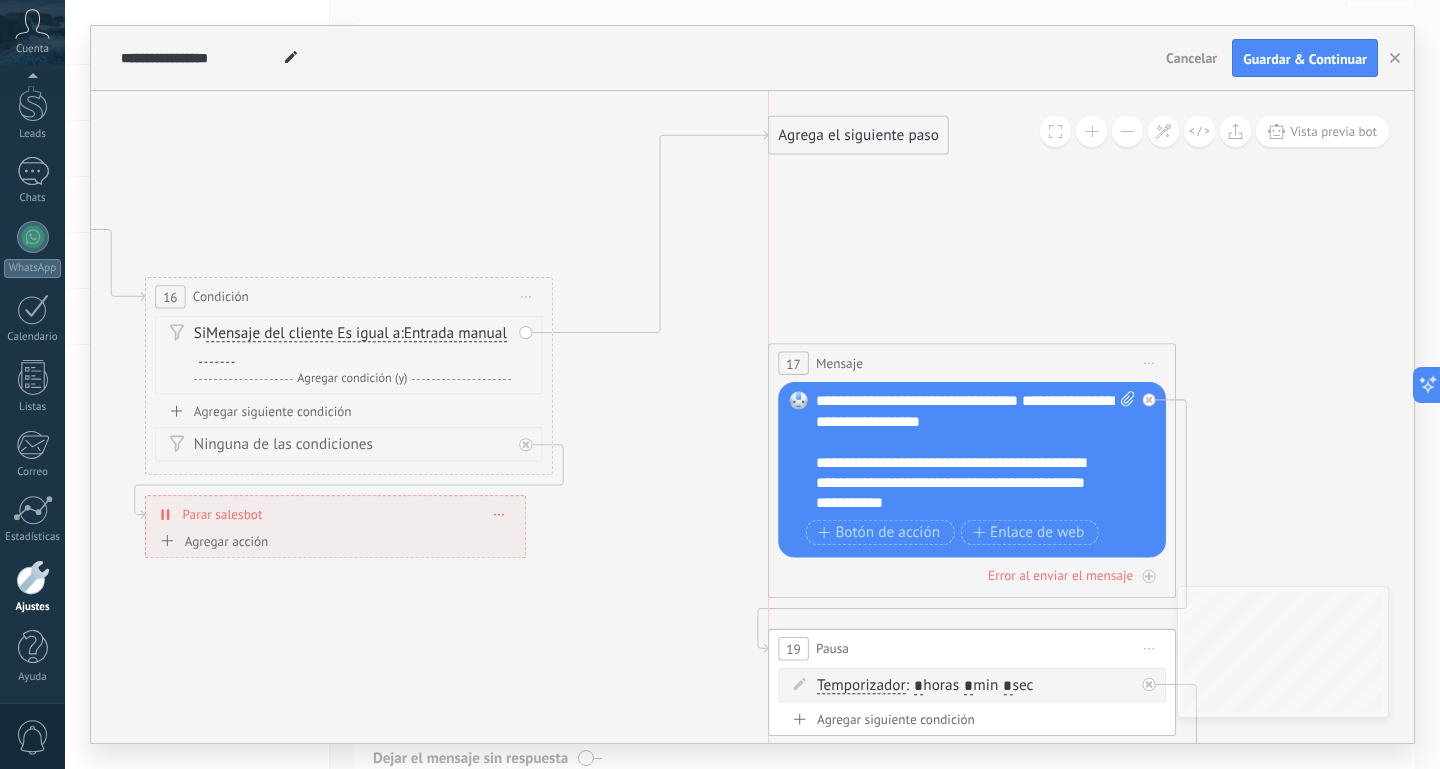 drag, startPoint x: 722, startPoint y: 358, endPoint x: 878, endPoint y: 141, distance: 267.25455 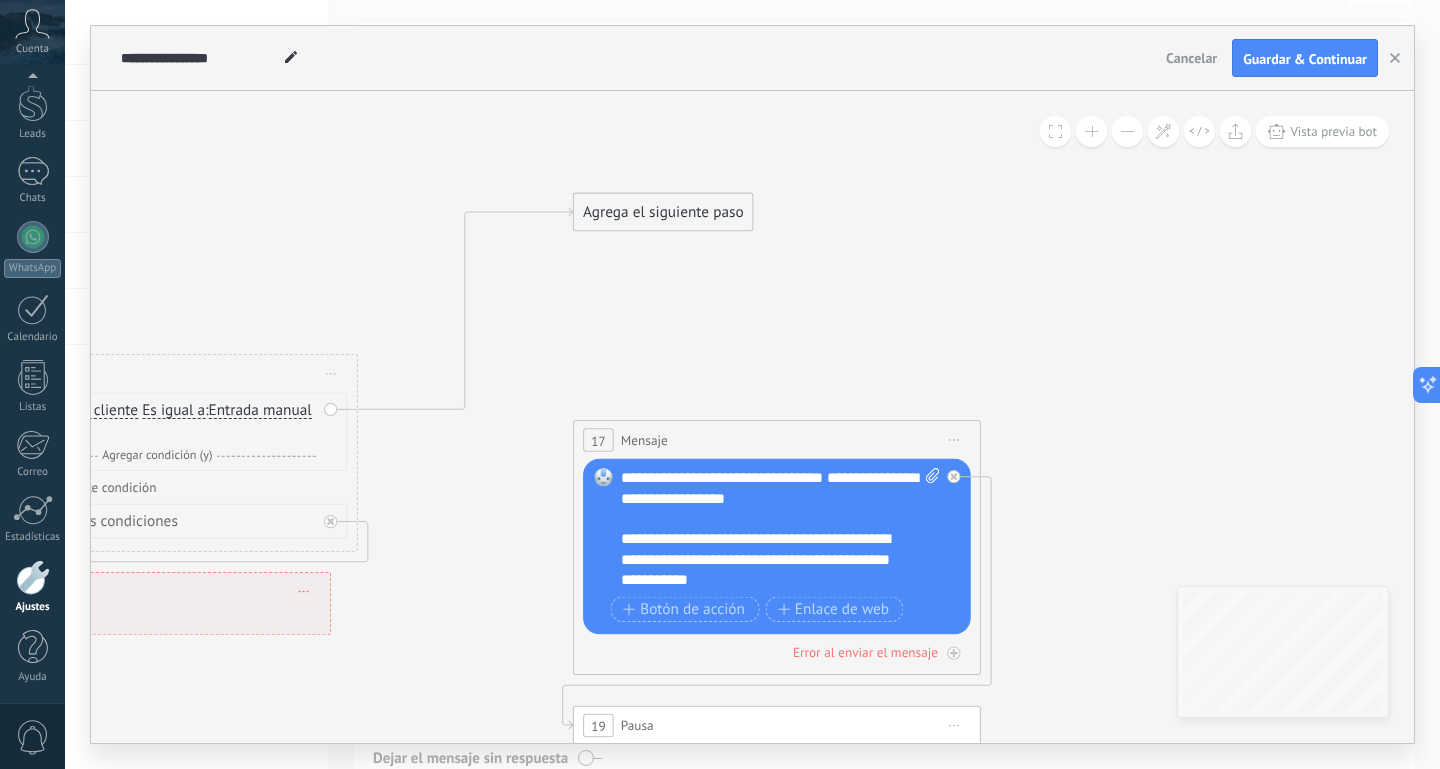 click on "Agrega el siguiente paso" at bounding box center [663, 213] 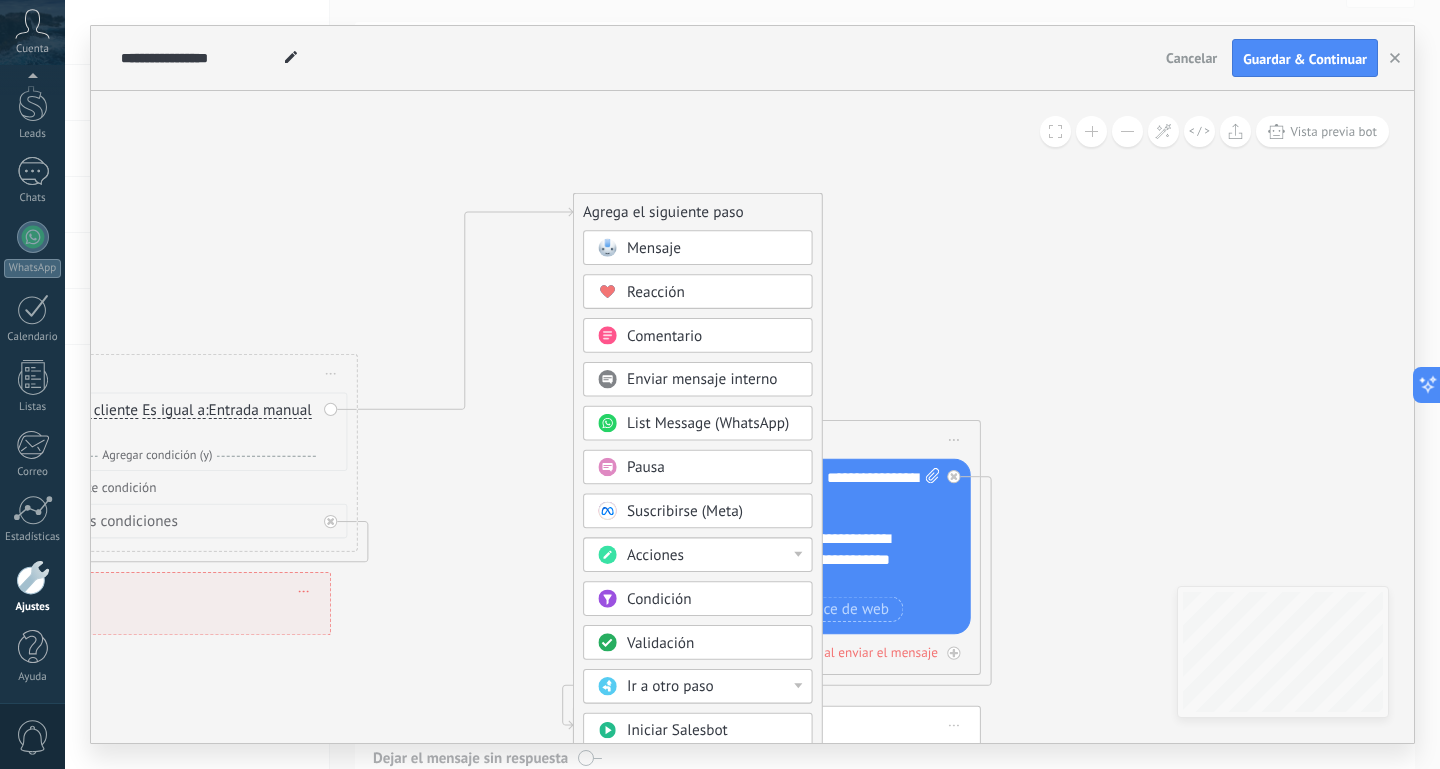 click on "Reacción" at bounding box center (656, 291) 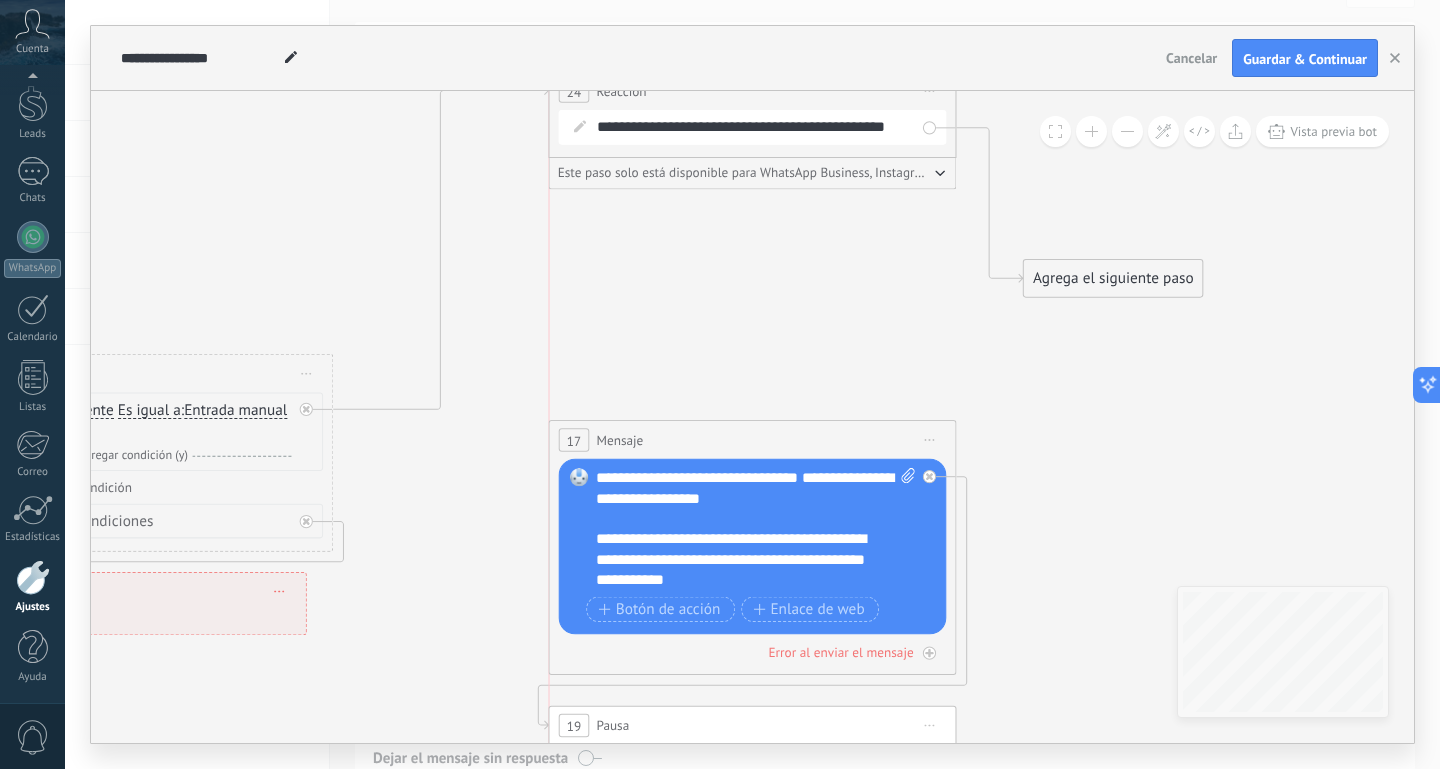 drag, startPoint x: 794, startPoint y: 214, endPoint x: 794, endPoint y: 95, distance: 119 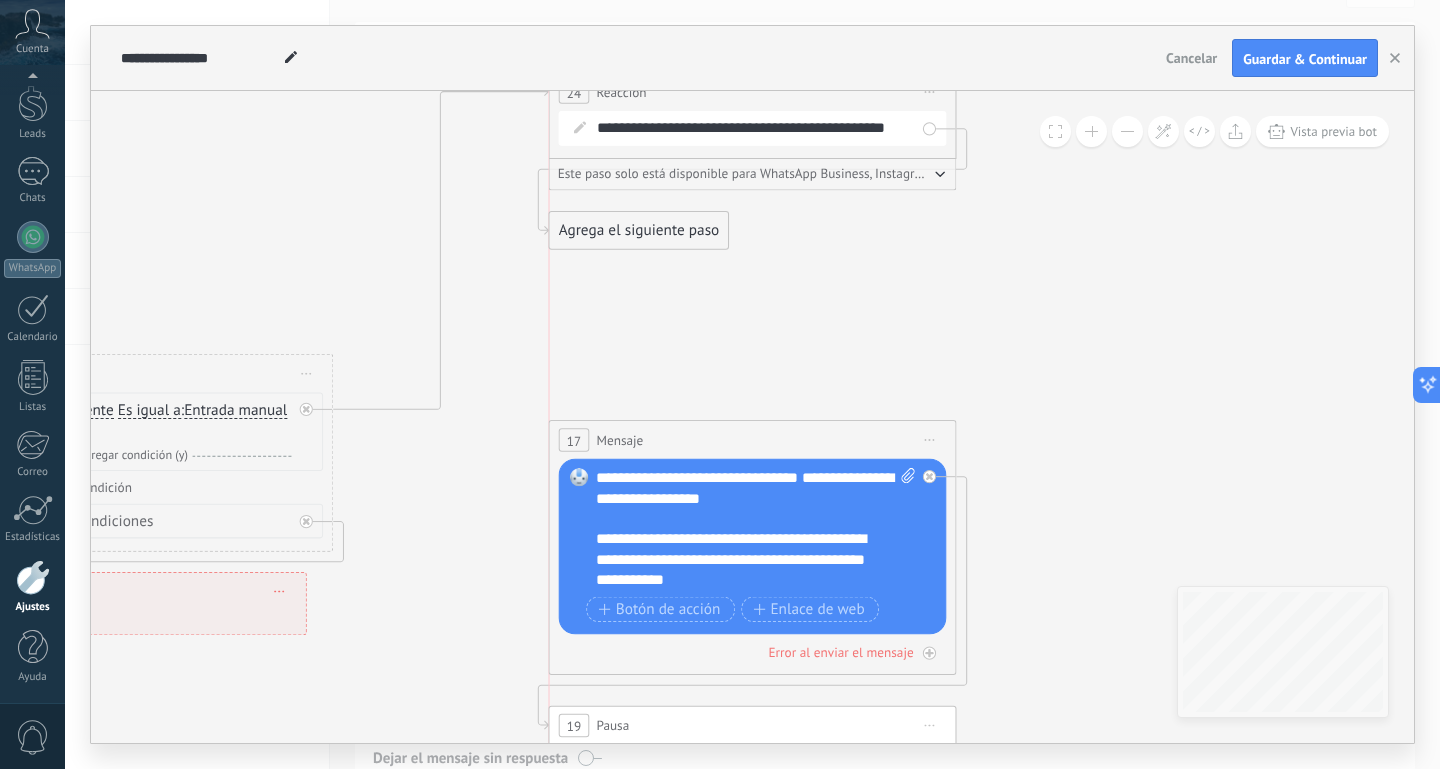 drag, startPoint x: 1077, startPoint y: 294, endPoint x: 605, endPoint y: 246, distance: 474.4344 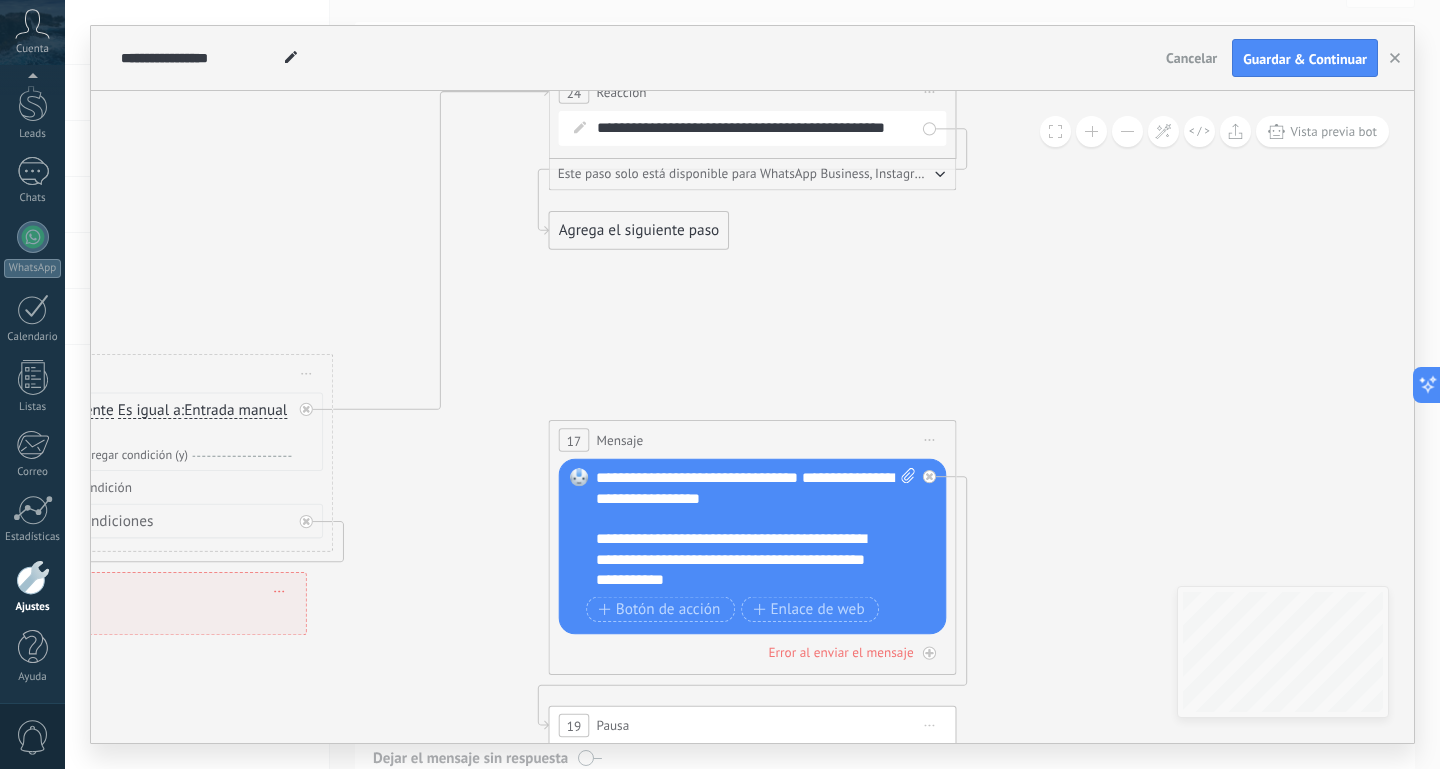 click on "Agrega el siguiente paso" at bounding box center [639, 231] 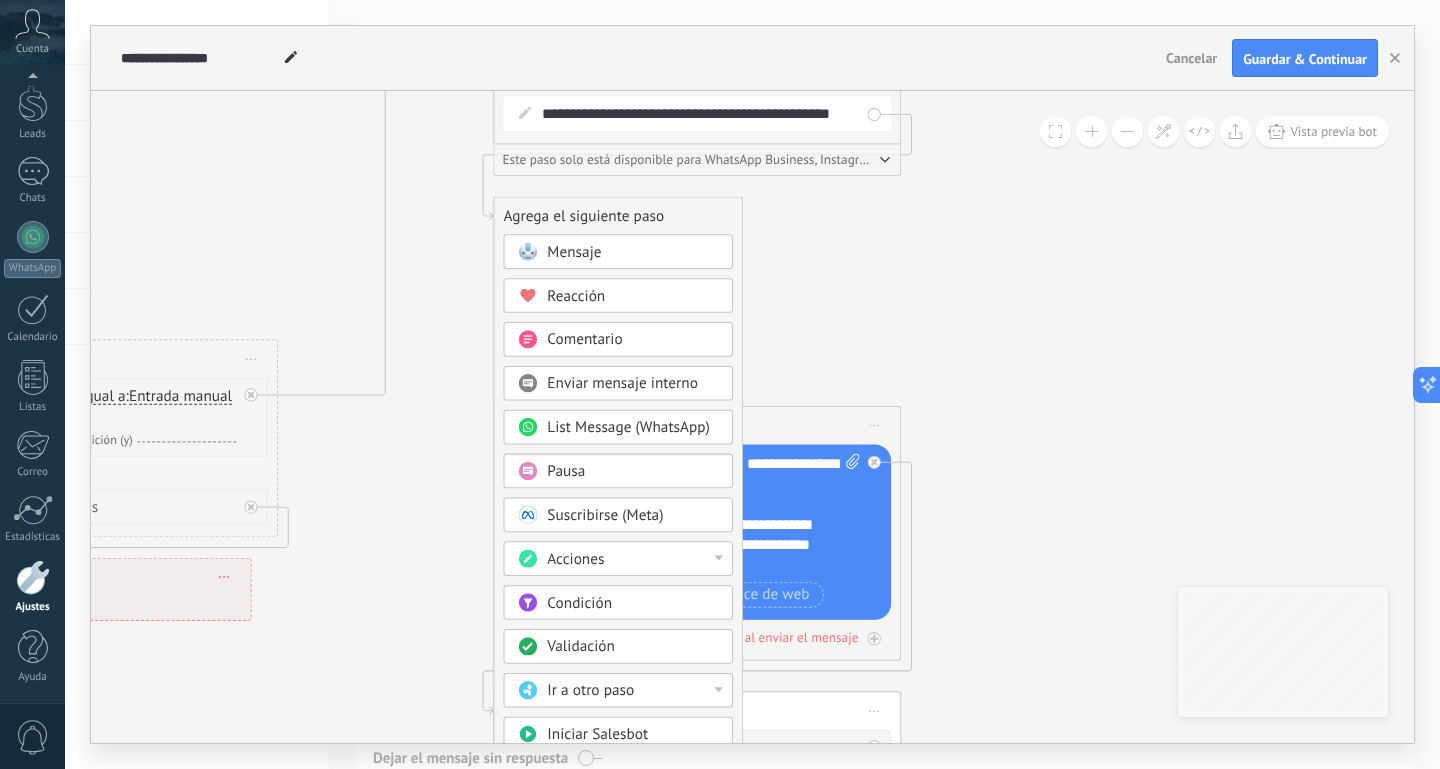 click on "Acciones" at bounding box center (619, 558) 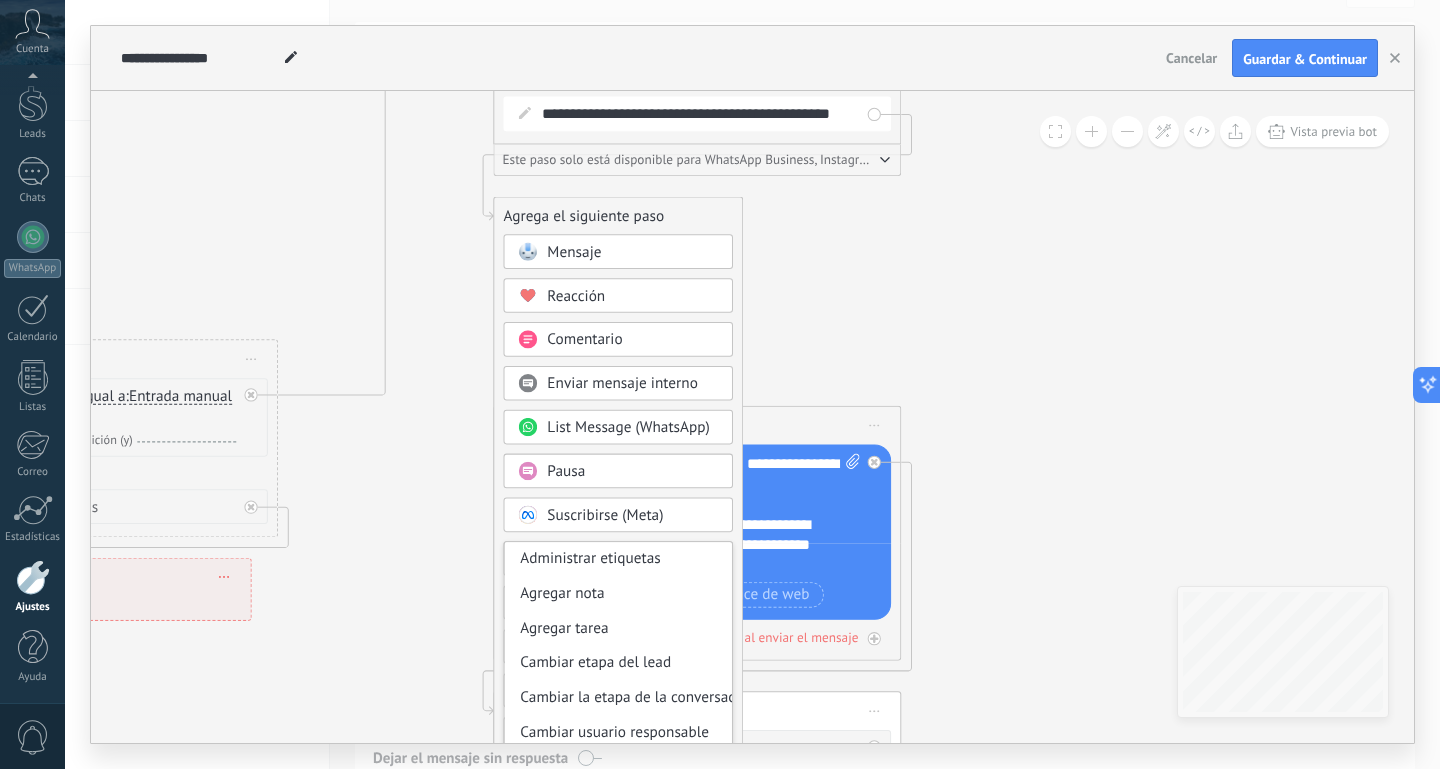 click on "Administrar etiquetas" at bounding box center (618, 559) 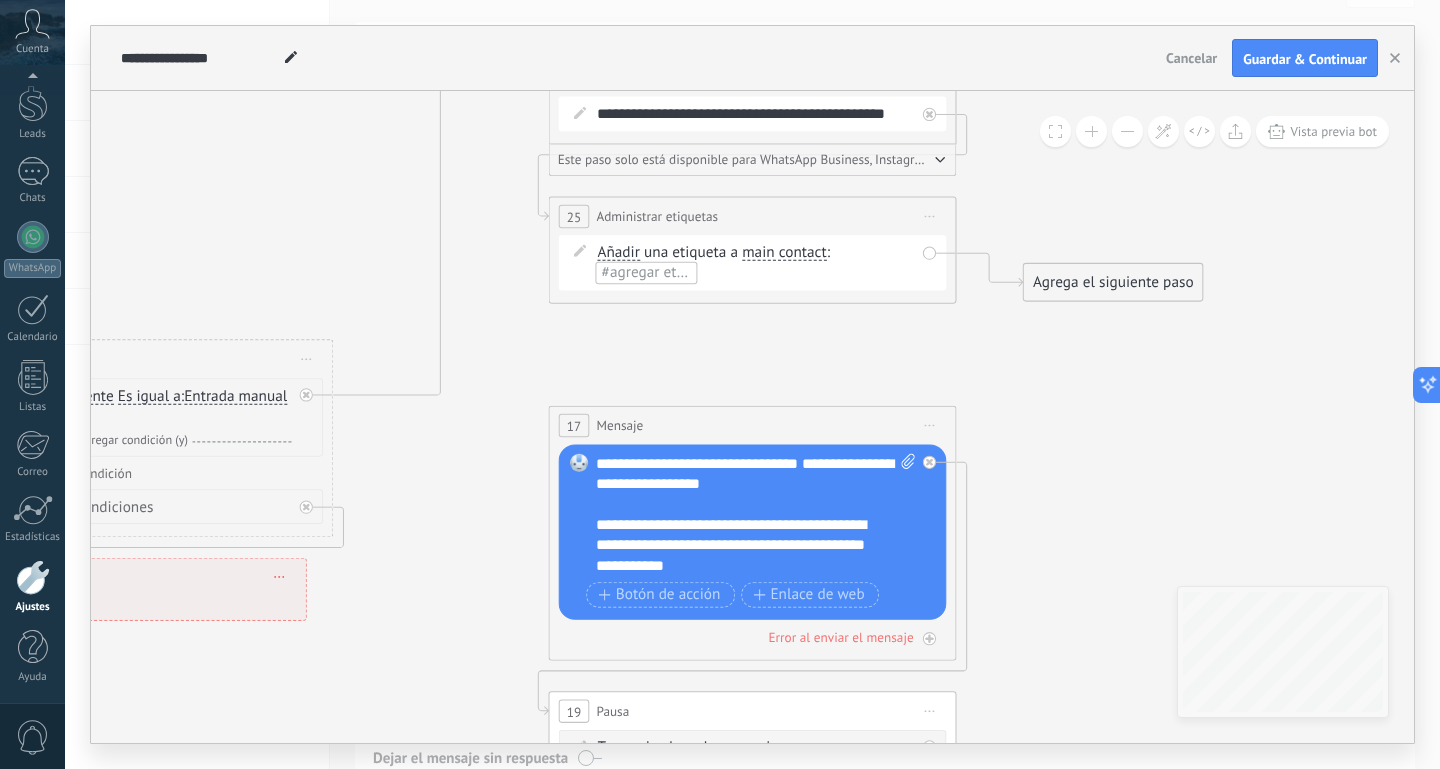 click on "#agregar etiquetas" at bounding box center (663, 272) 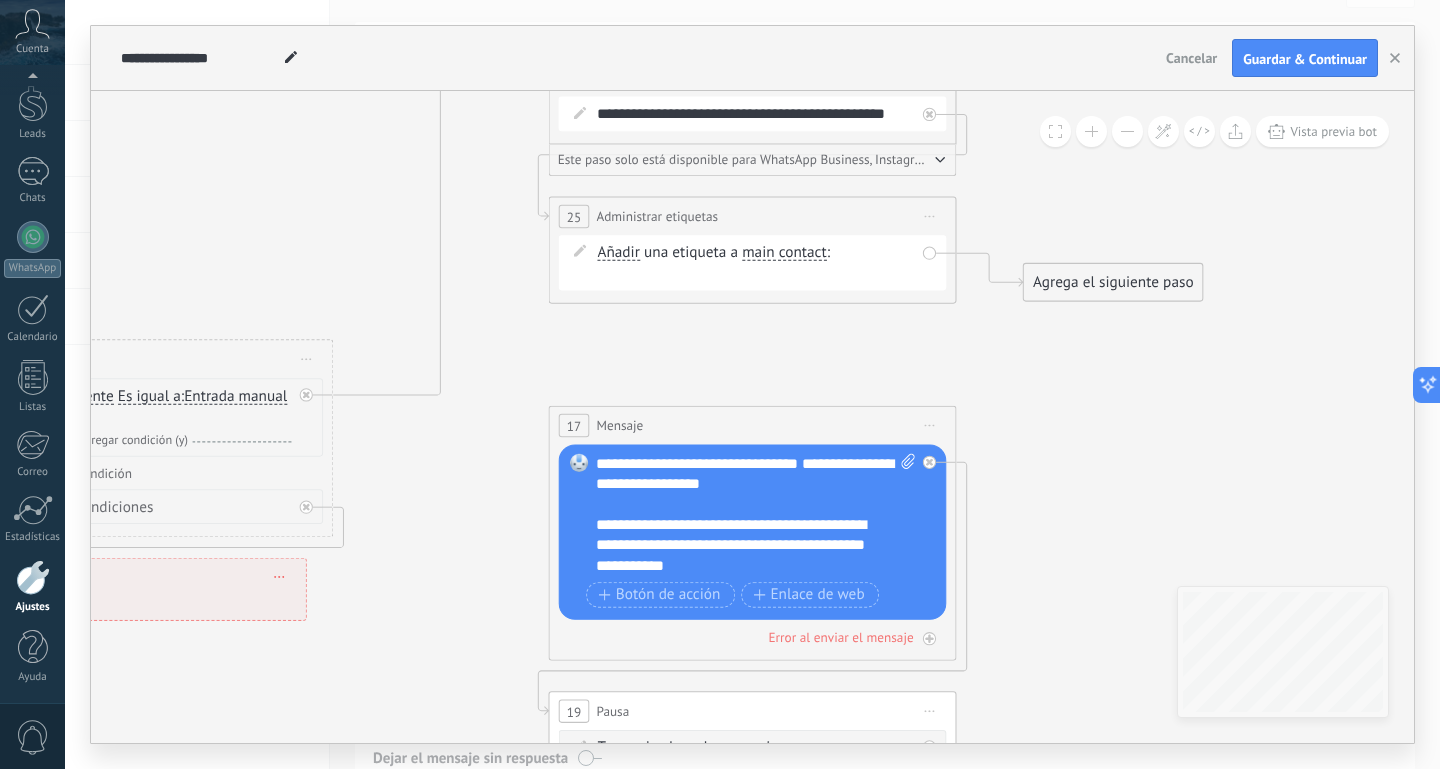 click 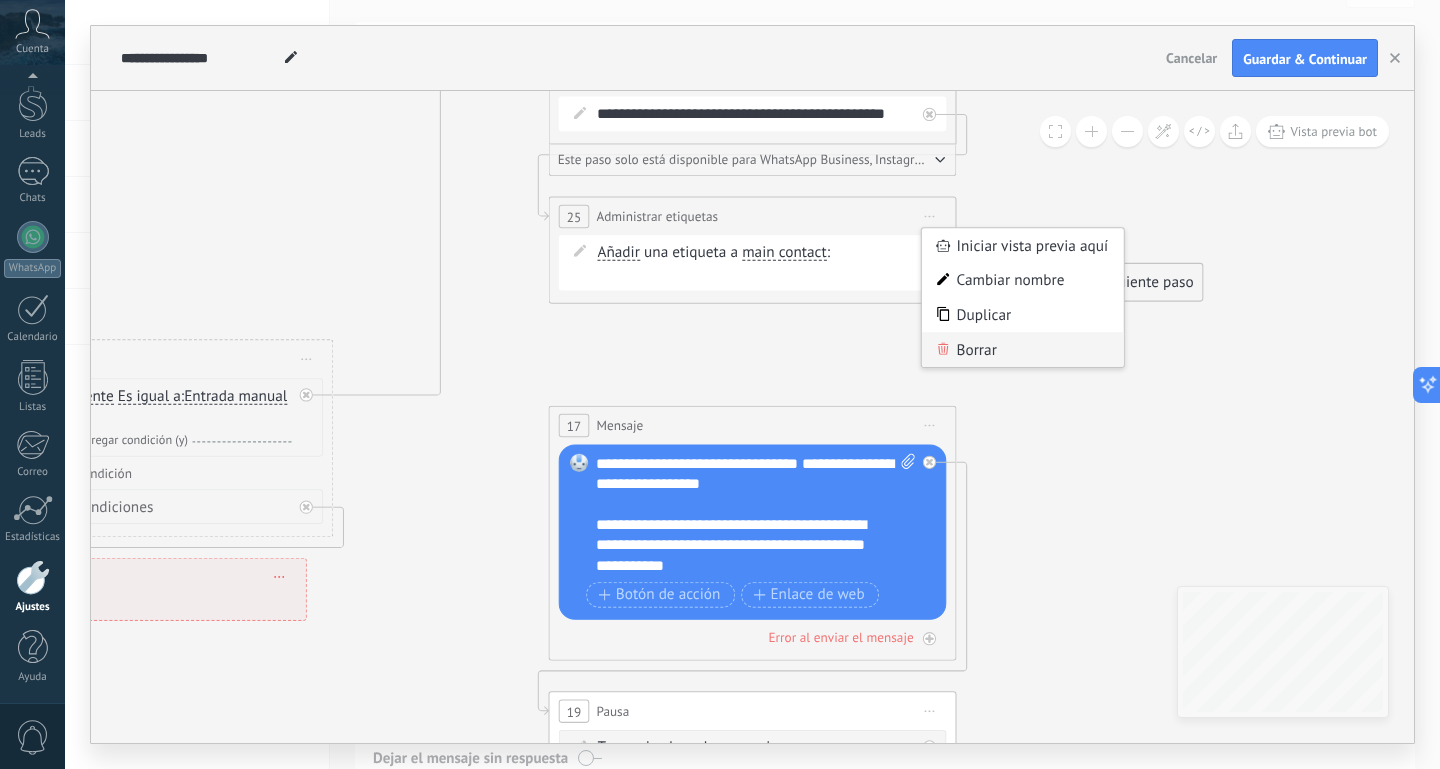click on "Borrar" at bounding box center [1023, 349] 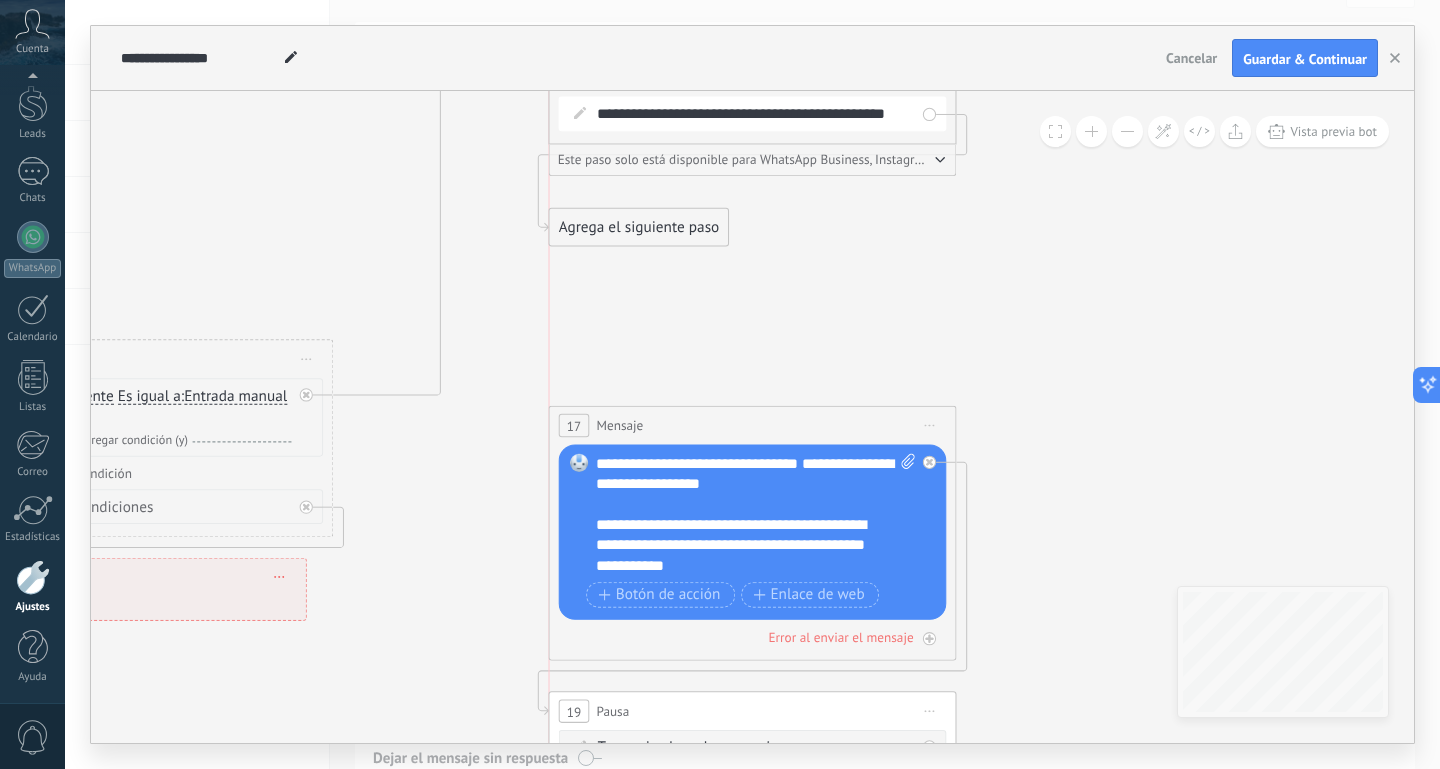drag, startPoint x: 1075, startPoint y: 153, endPoint x: 597, endPoint y: 237, distance: 485.32465 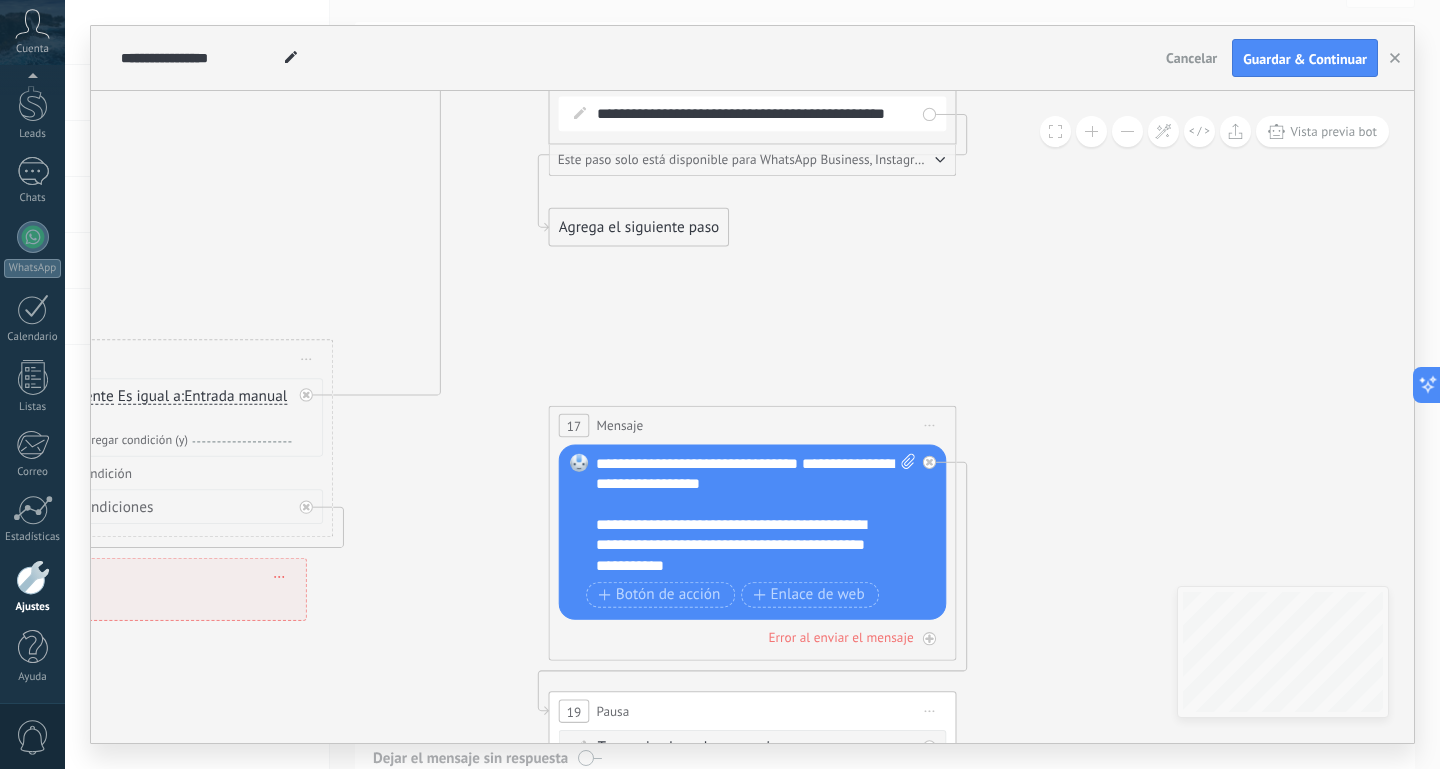 click on "Agrega el siguiente paso" at bounding box center (639, 228) 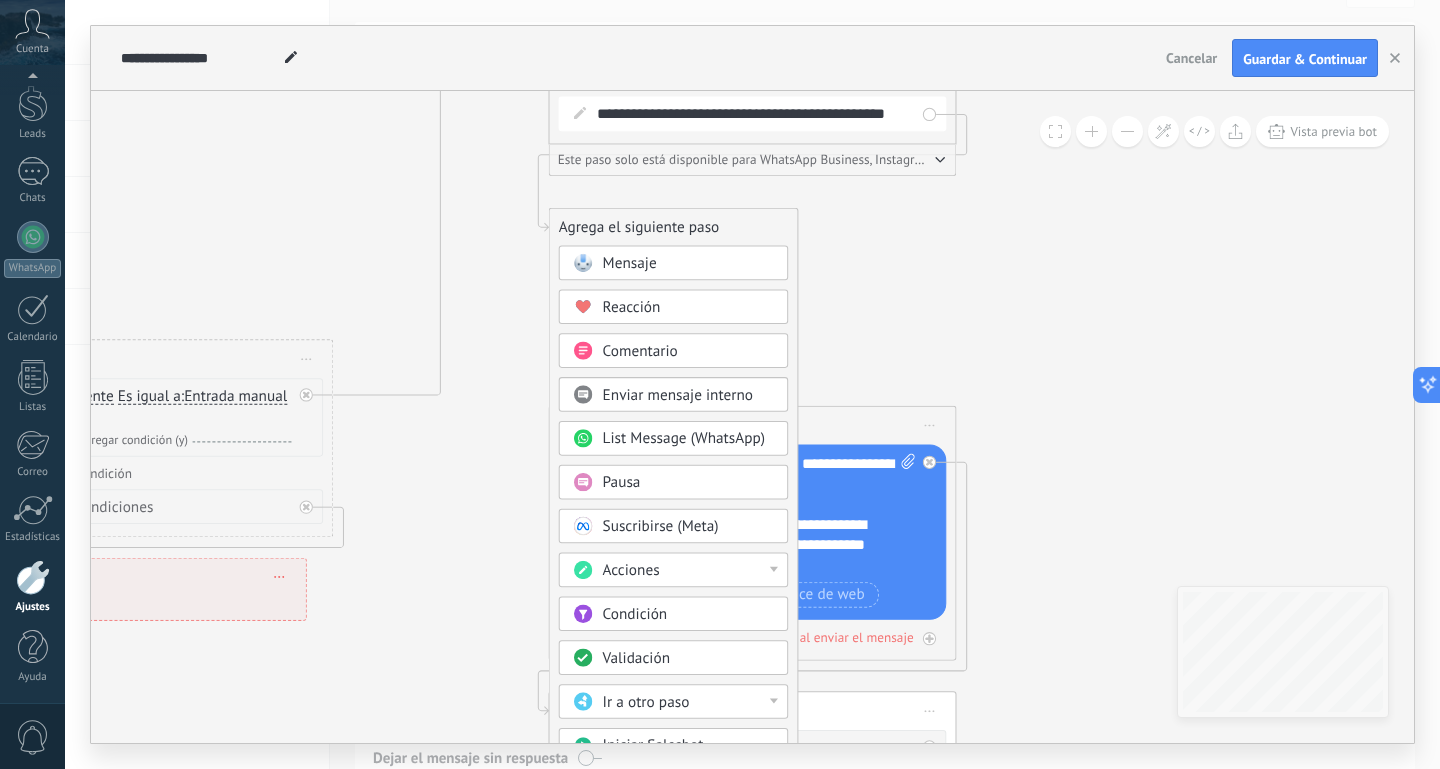click on "Pausa" at bounding box center [622, 482] 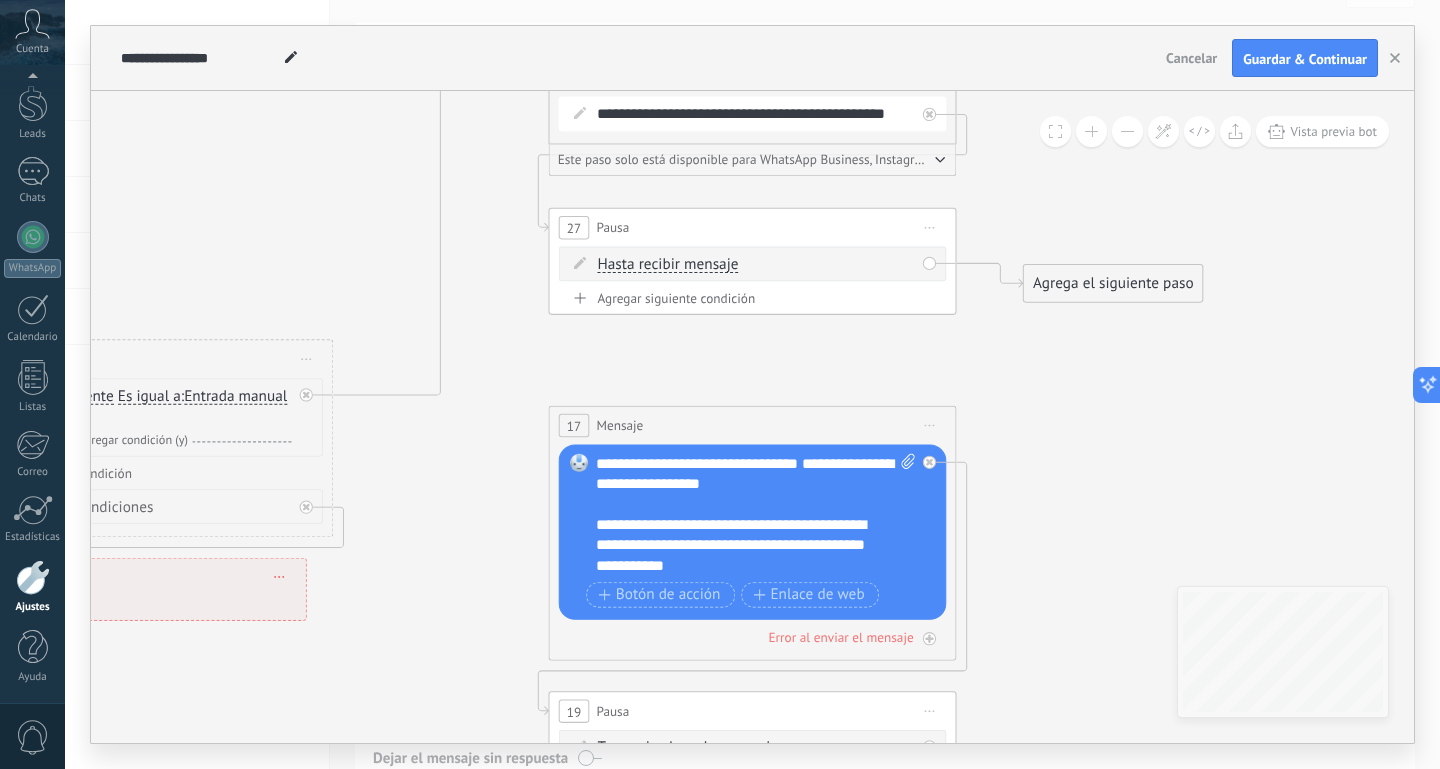 click on "Hasta recibir mensaje" at bounding box center (667, 265) 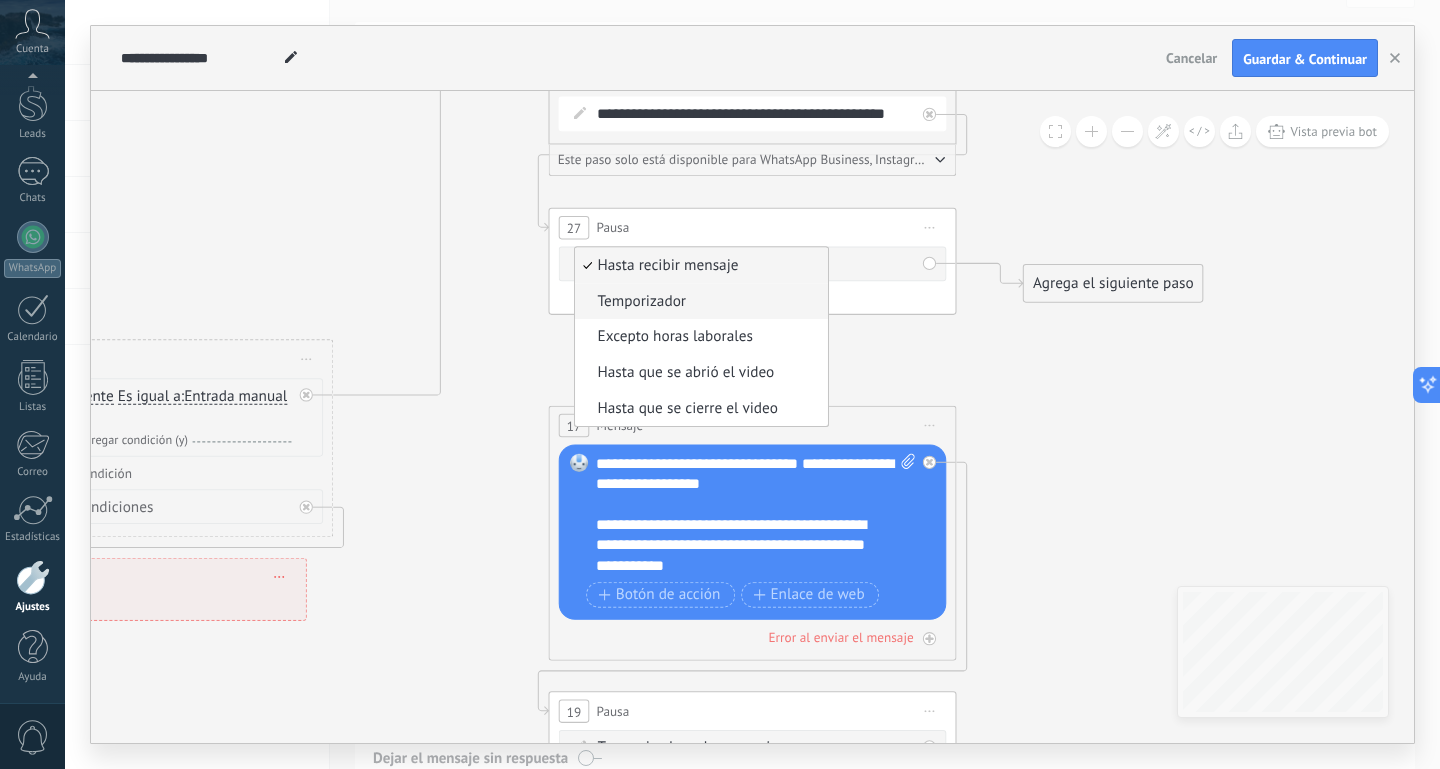 click on "Temporizador" at bounding box center [698, 301] 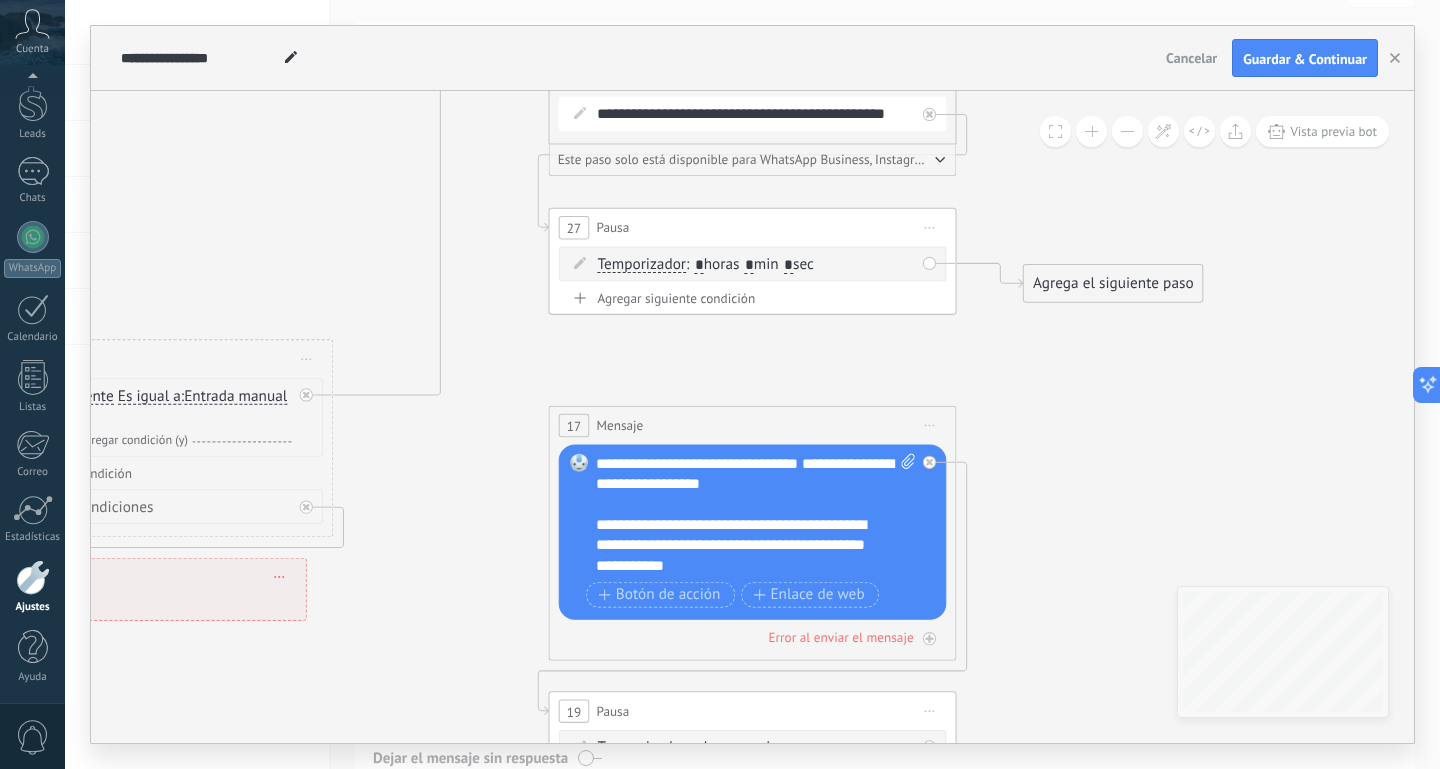click on "*" at bounding box center [749, 265] 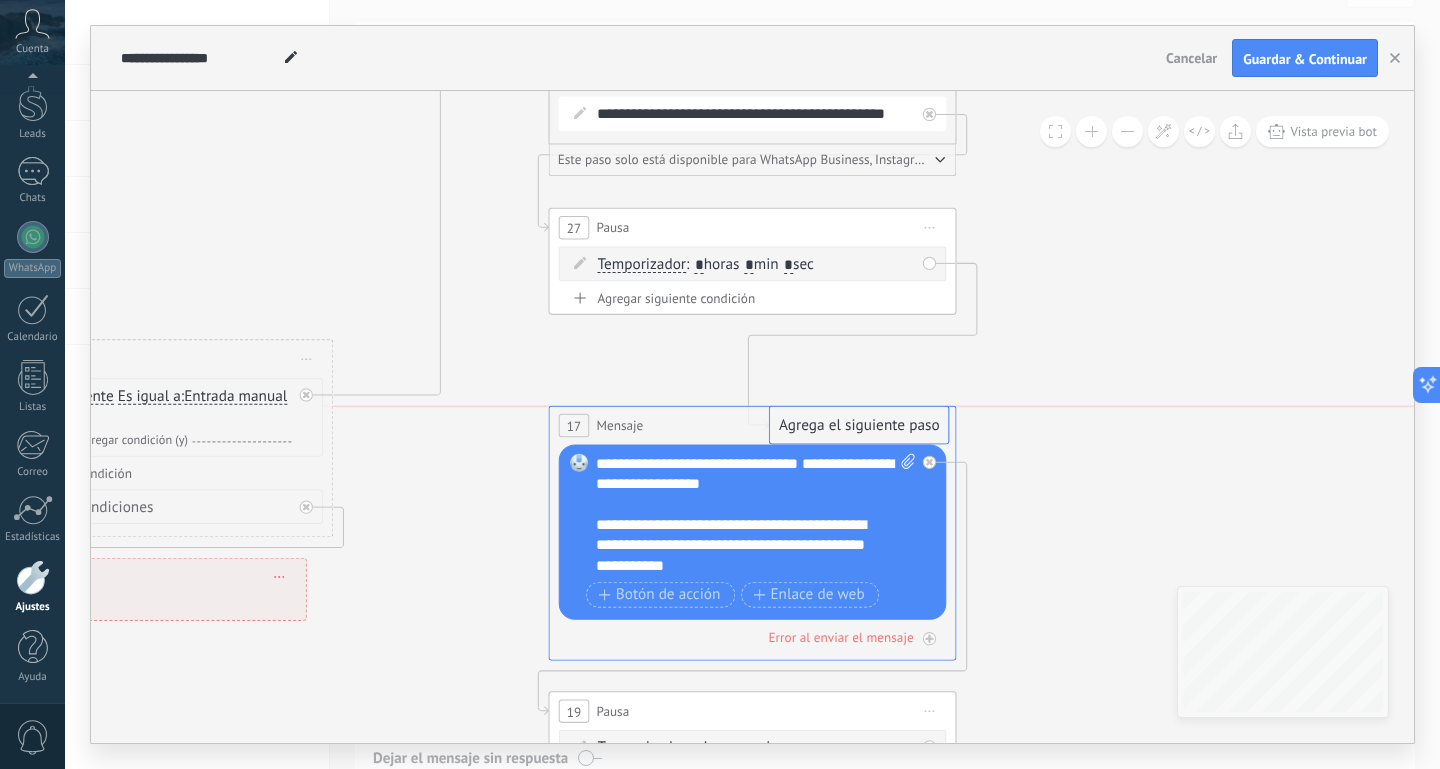 drag, startPoint x: 1094, startPoint y: 287, endPoint x: 840, endPoint y: 431, distance: 291.97946 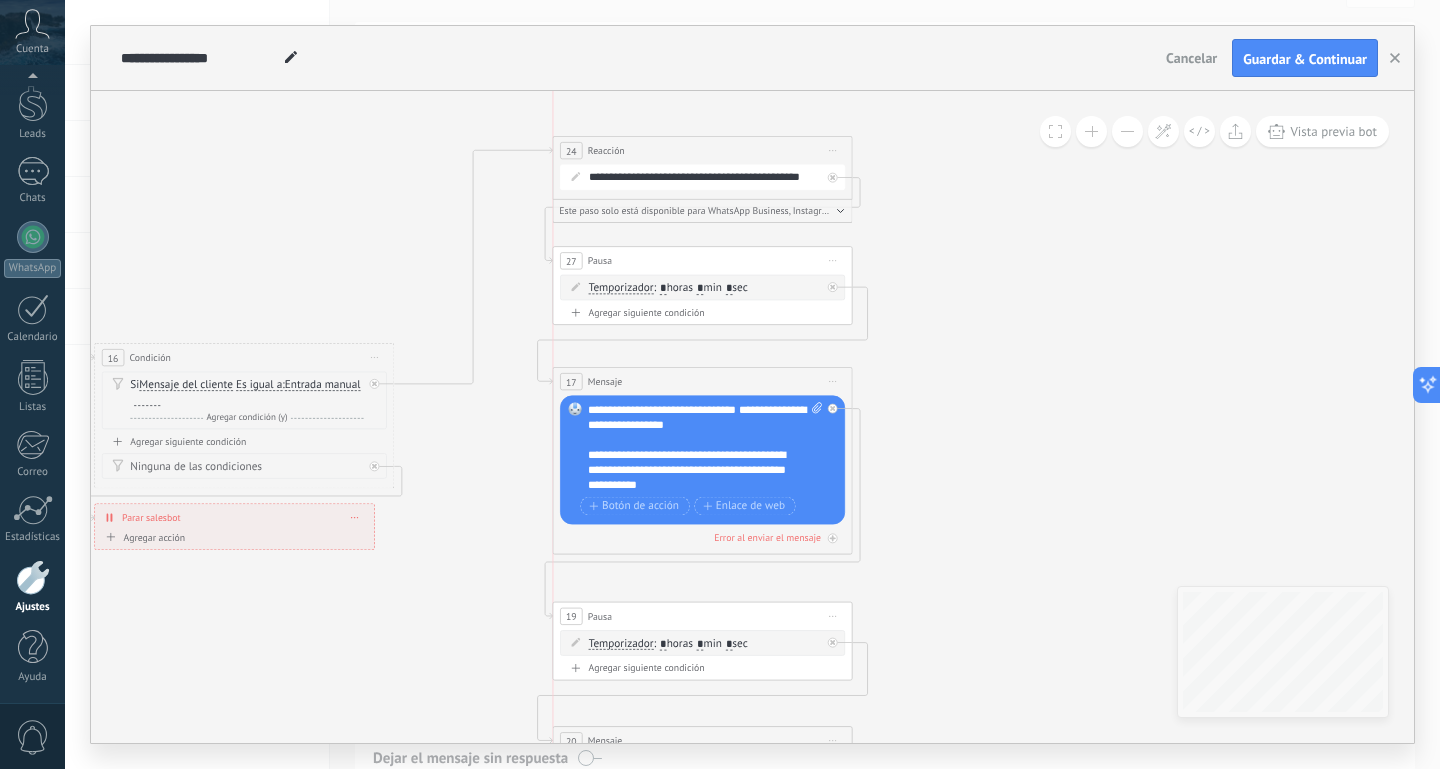 drag, startPoint x: 661, startPoint y: 406, endPoint x: 661, endPoint y: 376, distance: 30 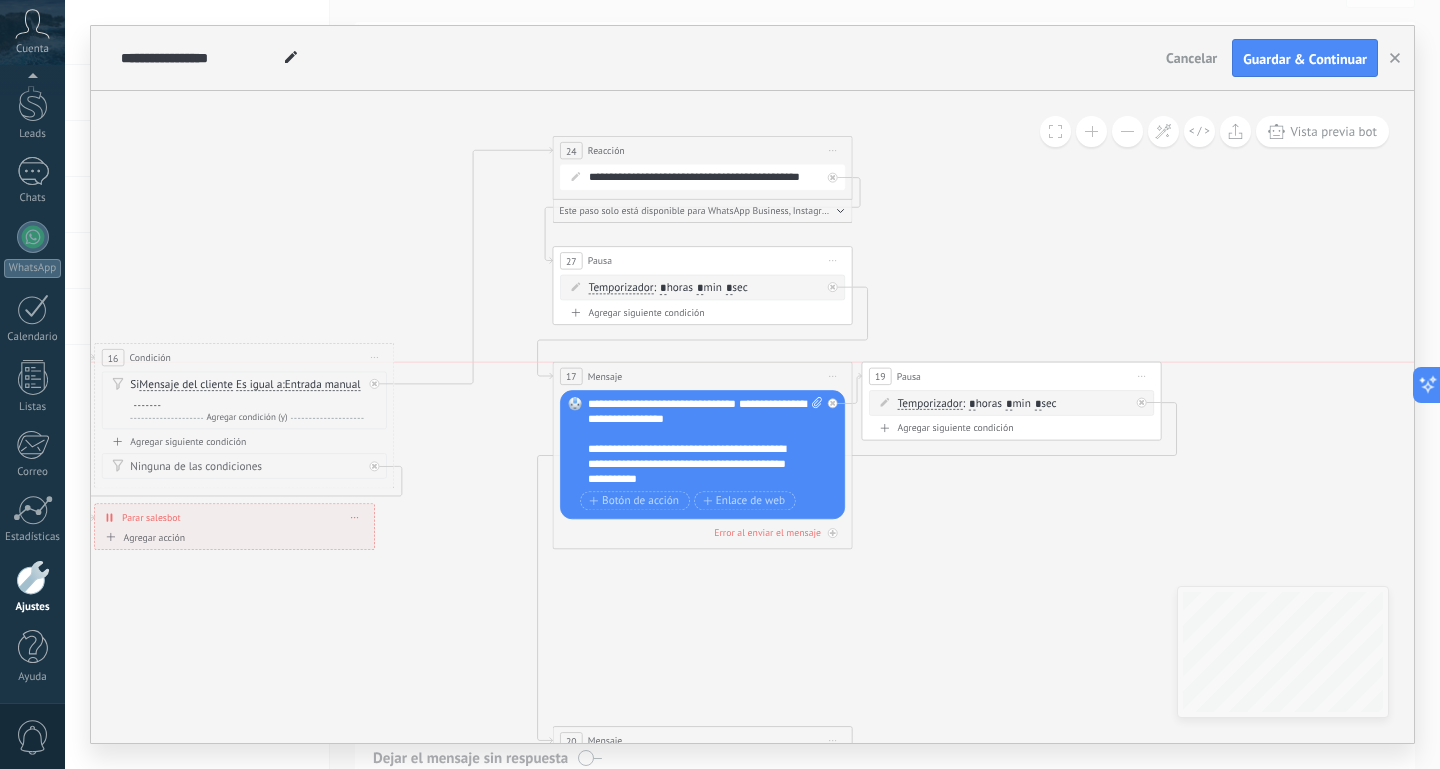 drag, startPoint x: 637, startPoint y: 619, endPoint x: 947, endPoint y: 382, distance: 390.2166 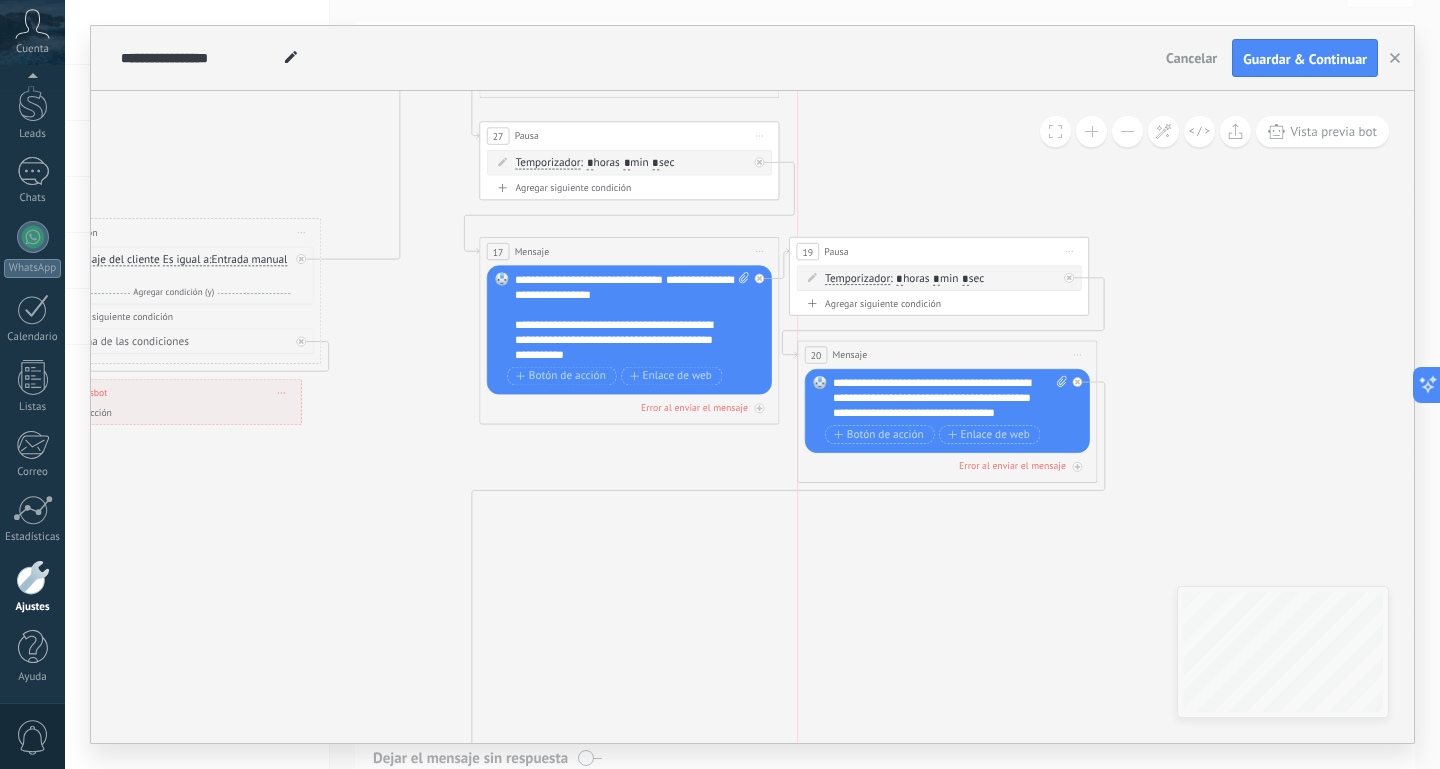 drag, startPoint x: 664, startPoint y: 612, endPoint x: 985, endPoint y: 352, distance: 413.08716 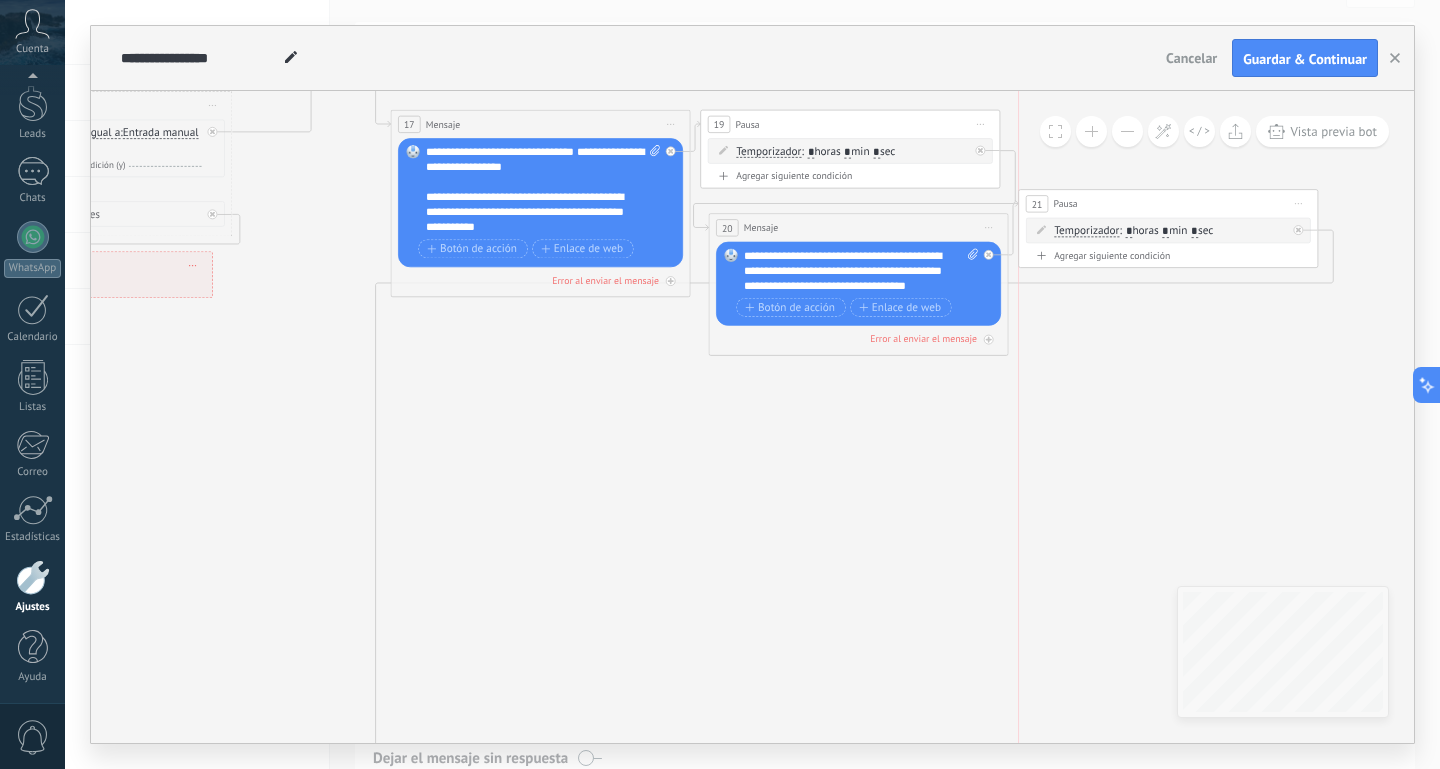 drag, startPoint x: 563, startPoint y: 657, endPoint x: 1191, endPoint y: 206, distance: 773.1656 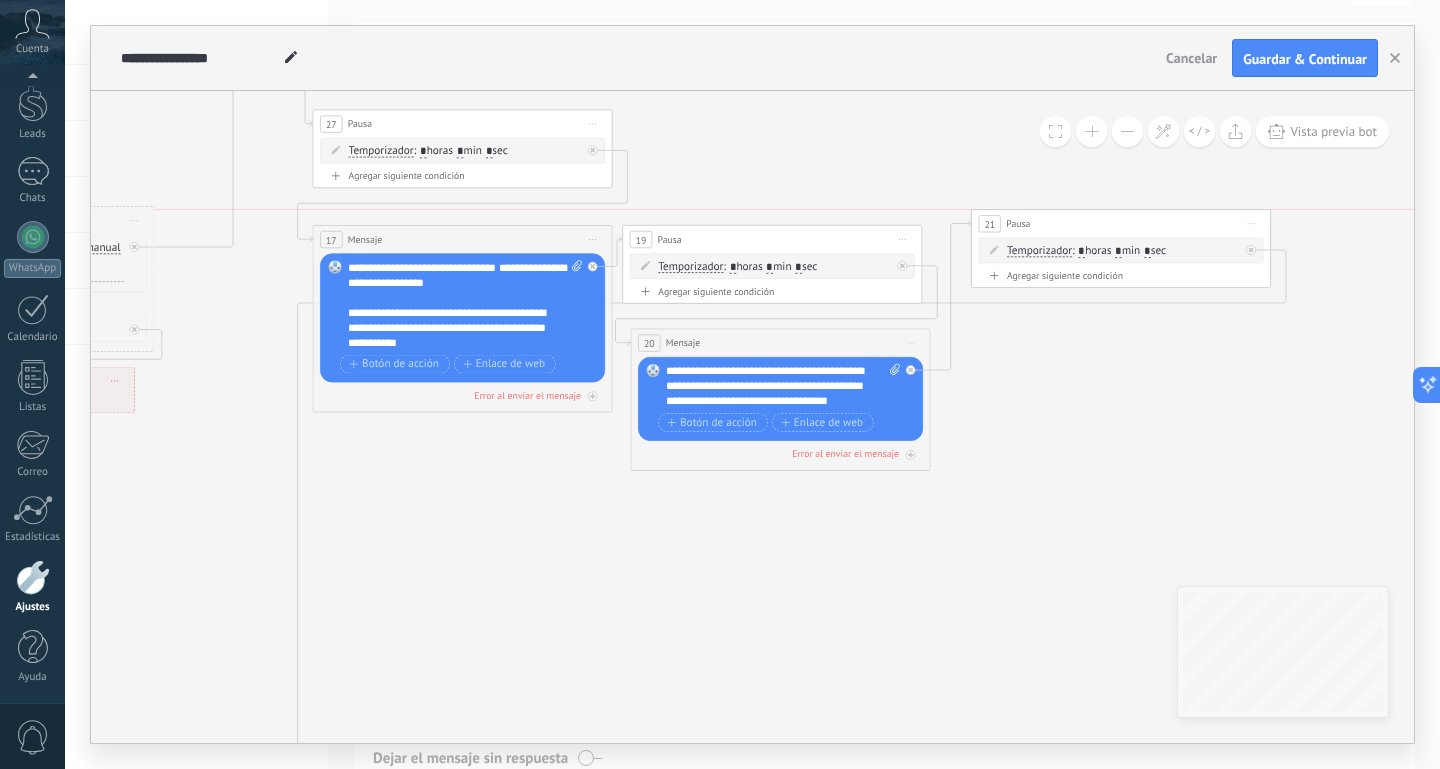 drag, startPoint x: 1106, startPoint y: 323, endPoint x: 1137, endPoint y: 234, distance: 94.24436 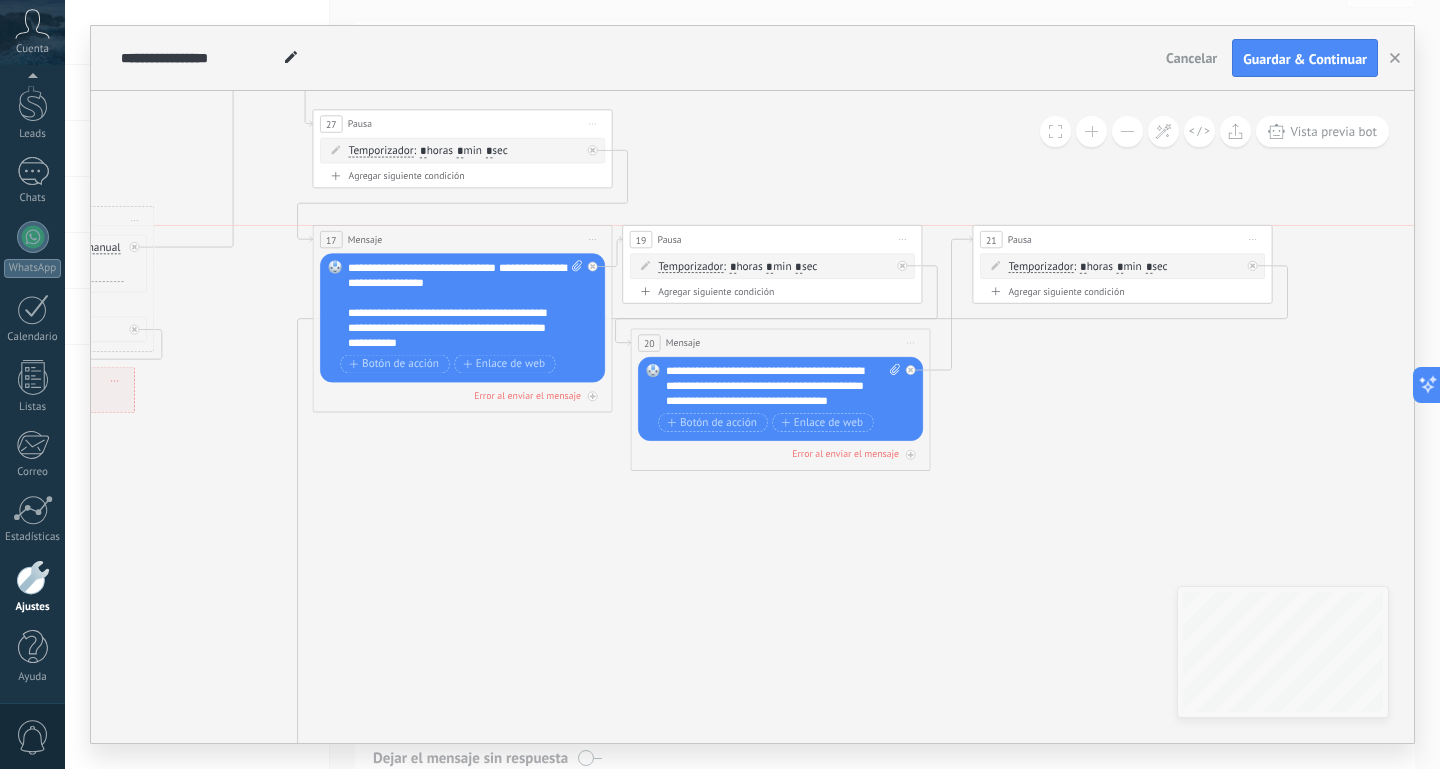 drag, startPoint x: 1137, startPoint y: 234, endPoint x: 1138, endPoint y: 248, distance: 14.035668 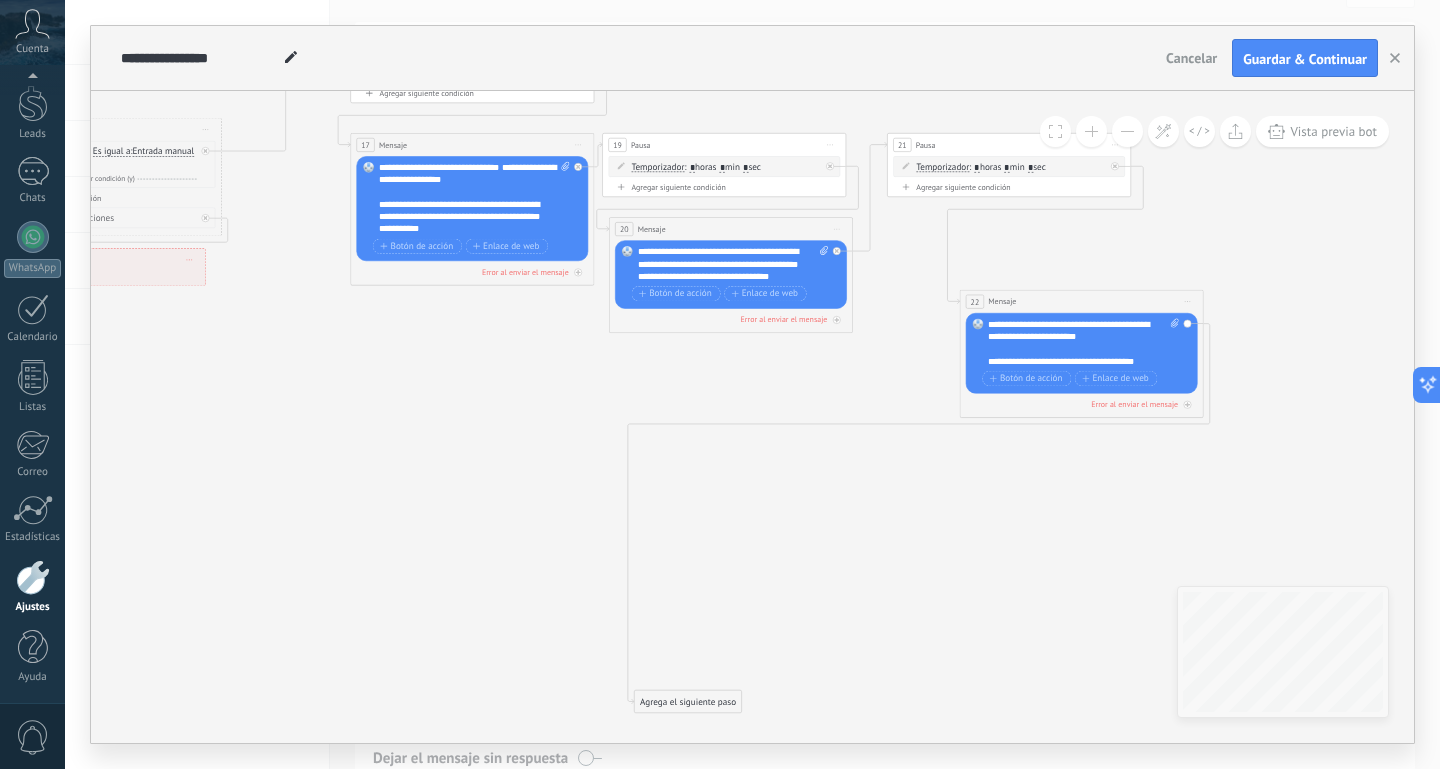 drag, startPoint x: 466, startPoint y: 666, endPoint x: 1056, endPoint y: 292, distance: 698.5528 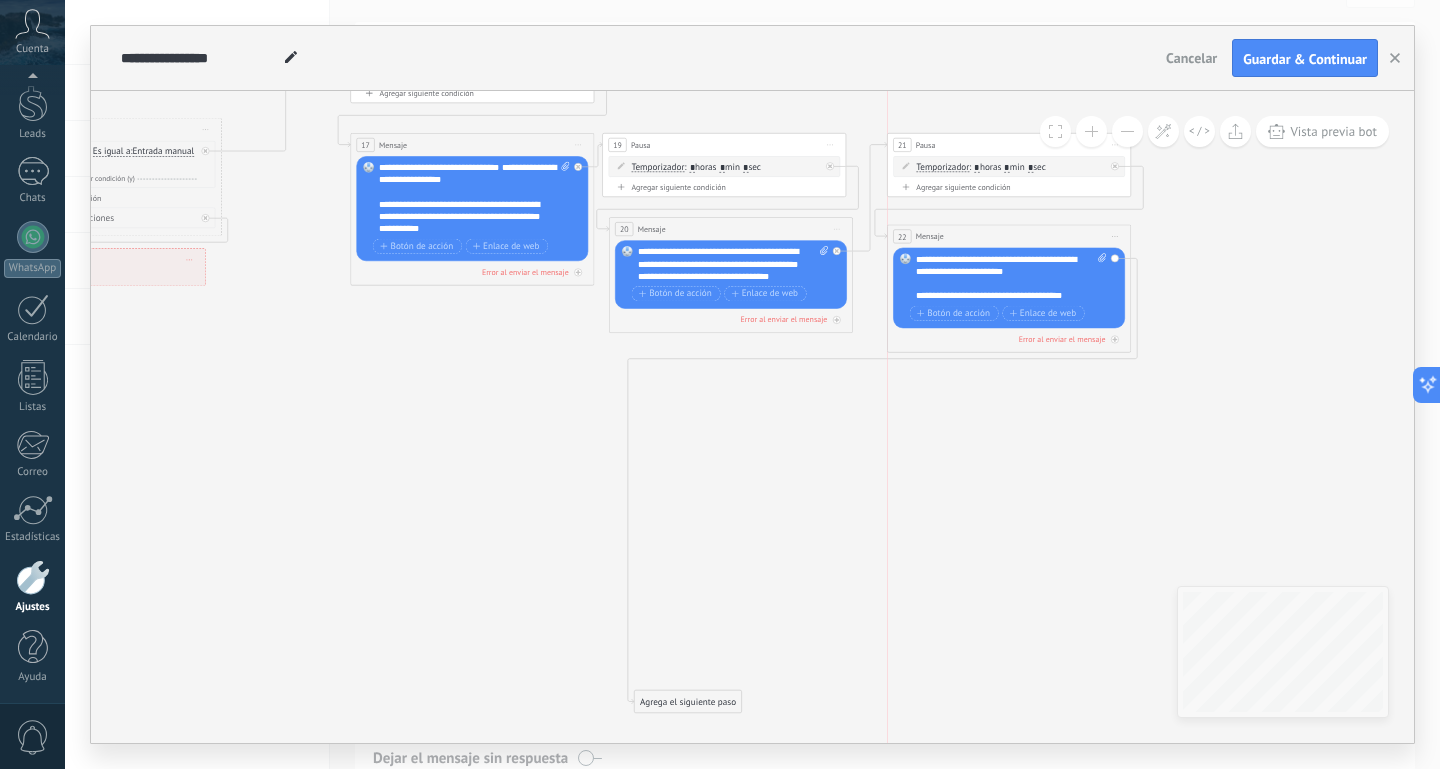 drag, startPoint x: 1075, startPoint y: 285, endPoint x: 1020, endPoint y: 234, distance: 75.00667 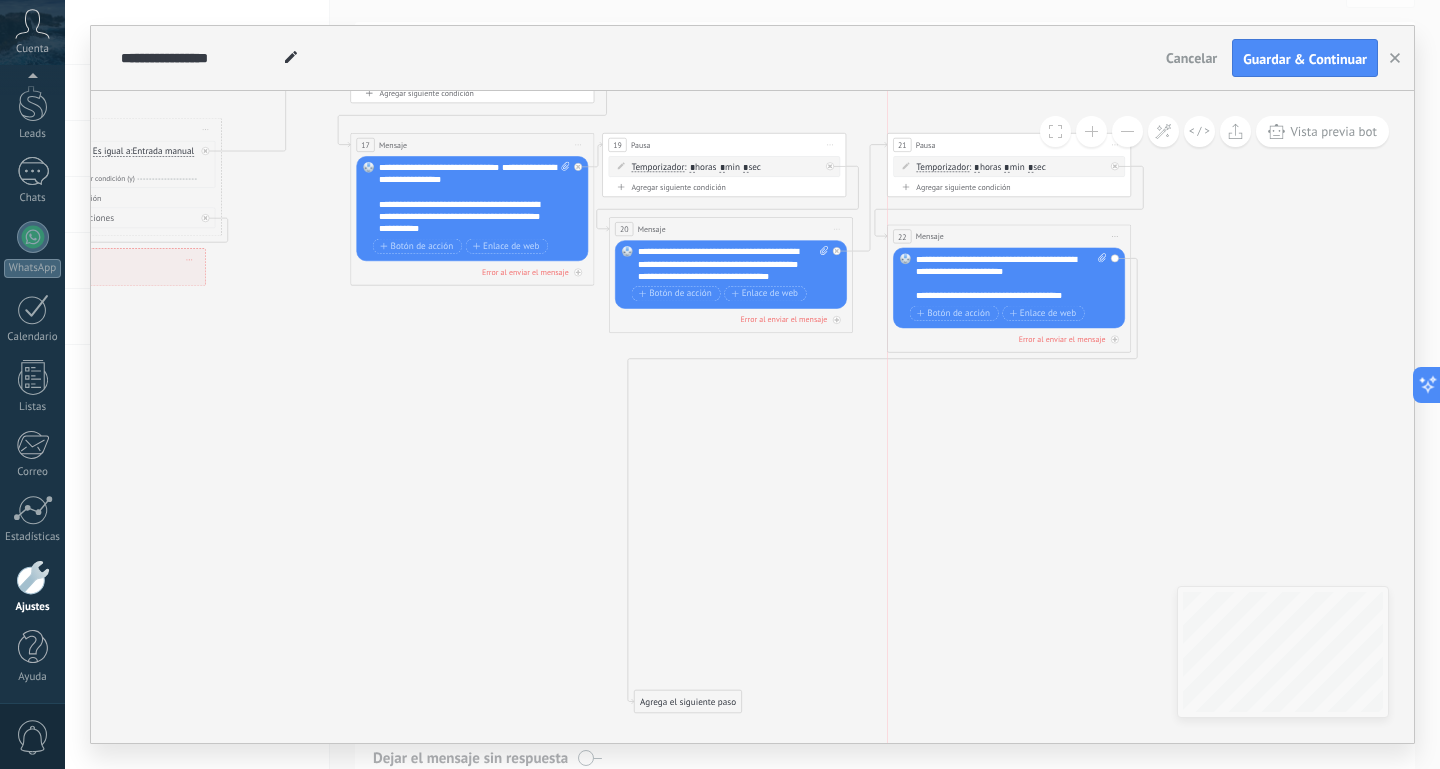 click on "22
Mensaje
*******
(a):
Todos los contactos - canales seleccionados
Todos los contactos - canales seleccionados
Todos los contactos - canal primario
Contacto principal - canales seleccionados
Contacto principal - canal primario
Todos los contactos - canales seleccionados
Todos los contactos - canales seleccionados
Todos los contactos - canal primario
Contacto principal - canales seleccionados" at bounding box center [1009, 236] 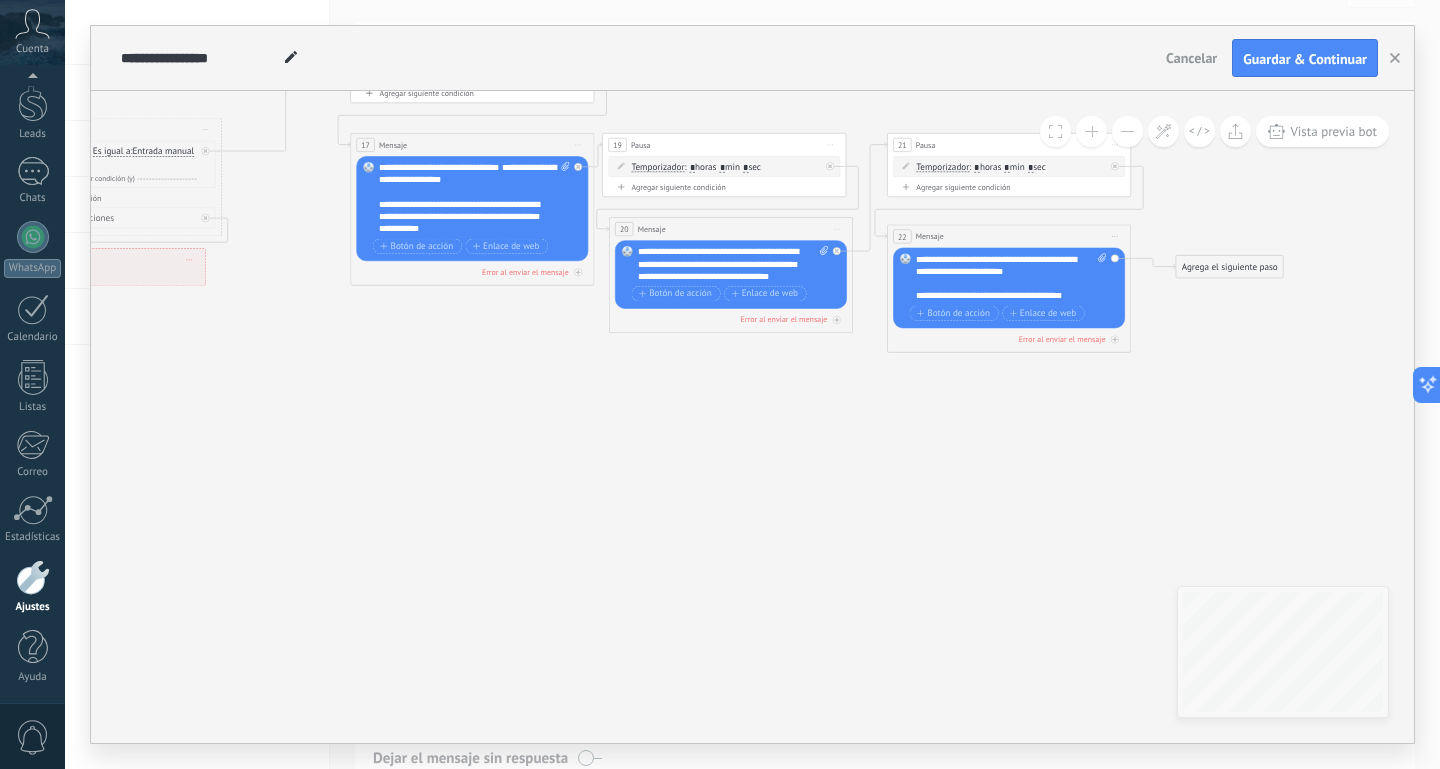 drag, startPoint x: 693, startPoint y: 696, endPoint x: 1235, endPoint y: 261, distance: 694.9741 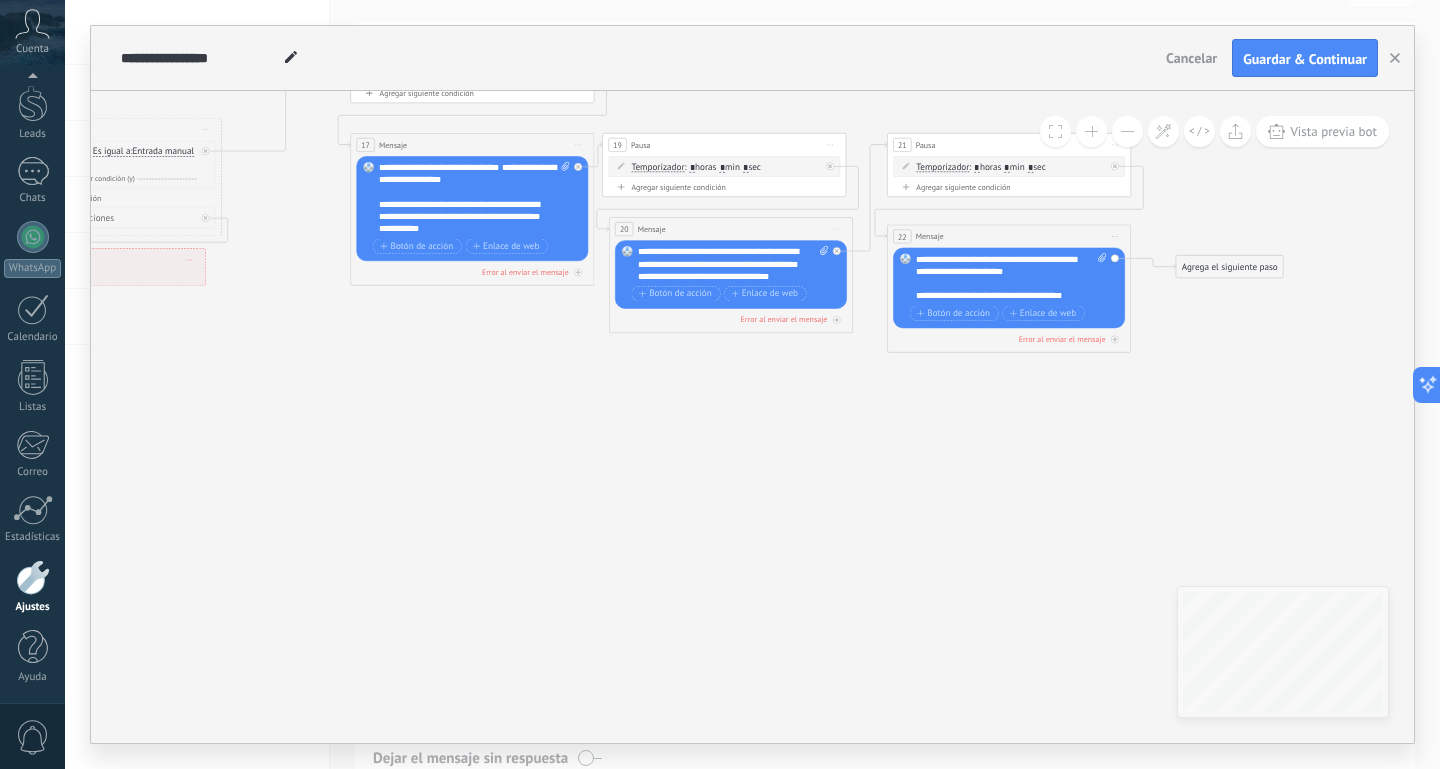 click on "Agrega el siguiente paso" at bounding box center (1229, 267) 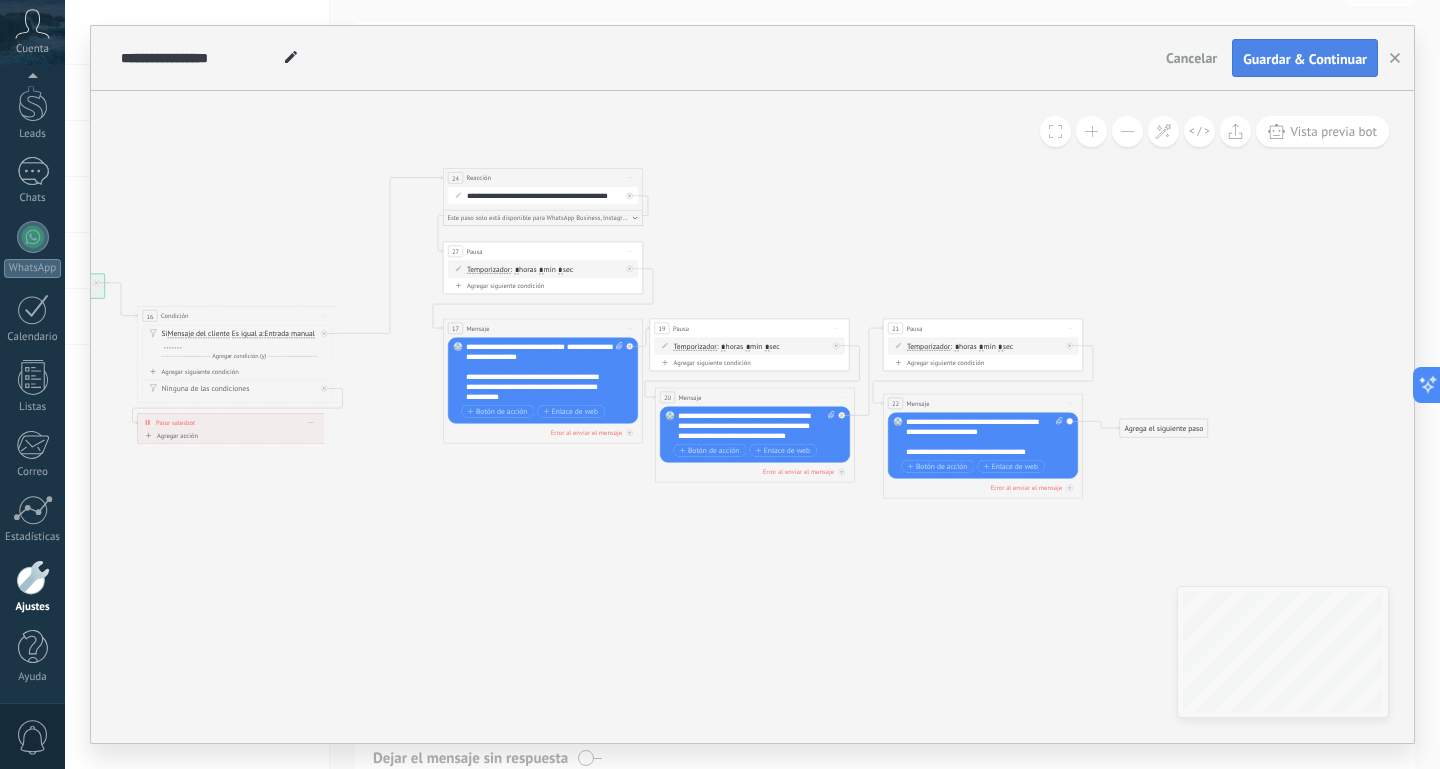 click on "Guardar & Continuar" at bounding box center (1305, 59) 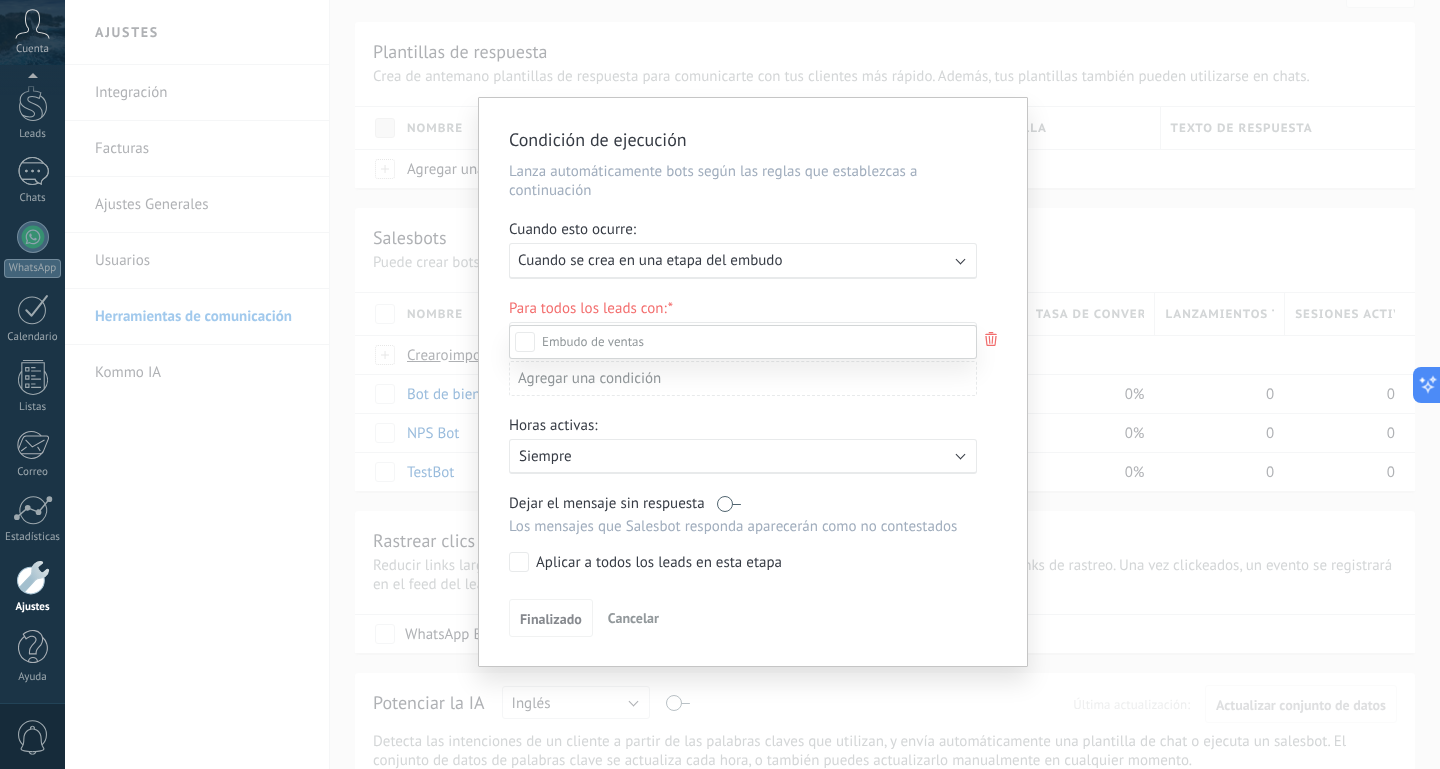 click on "Leads Entrantes Contacto inicial Negociación Debate contractual Discusión de contrato Logrado con éxito Venta Perdido" at bounding box center (743, 545) 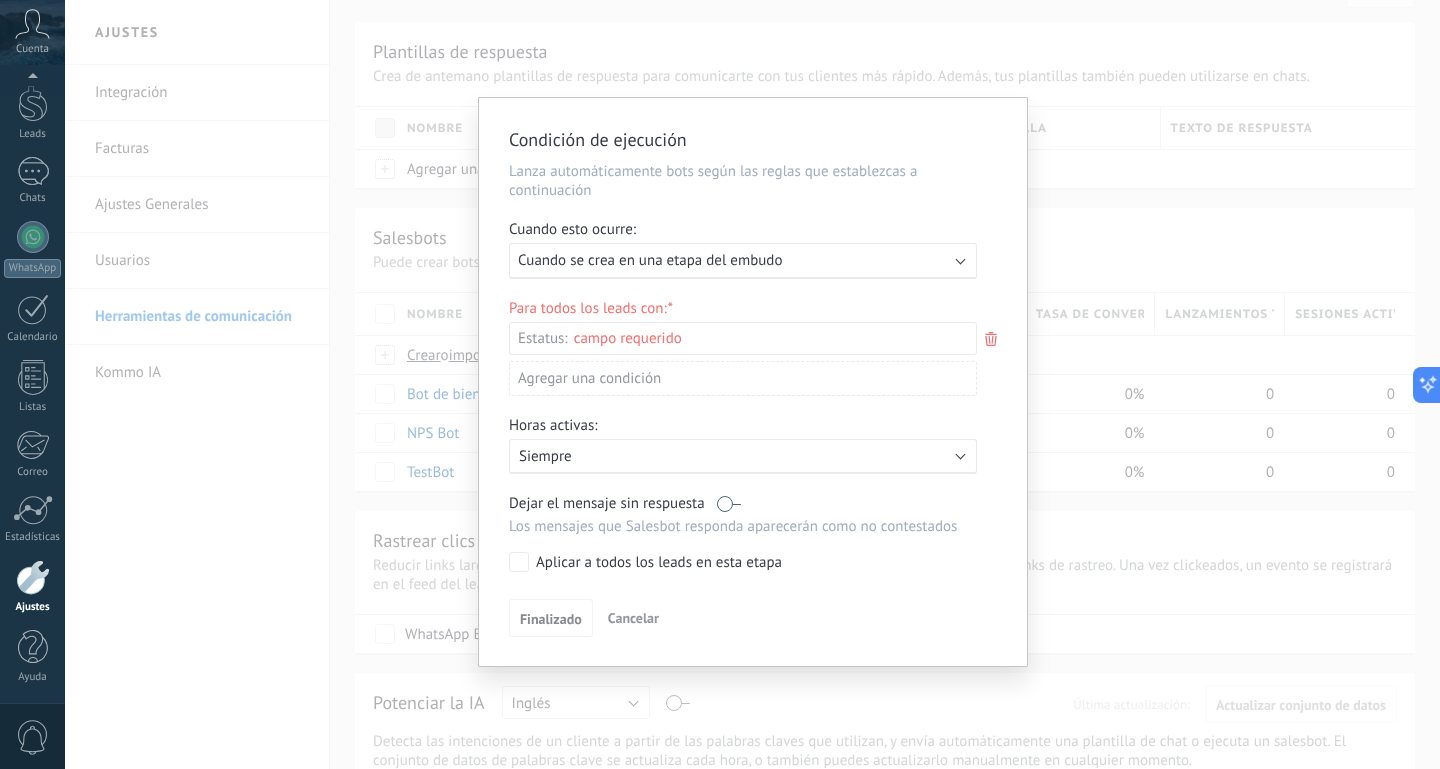 click on "Cancelar" at bounding box center [633, 618] 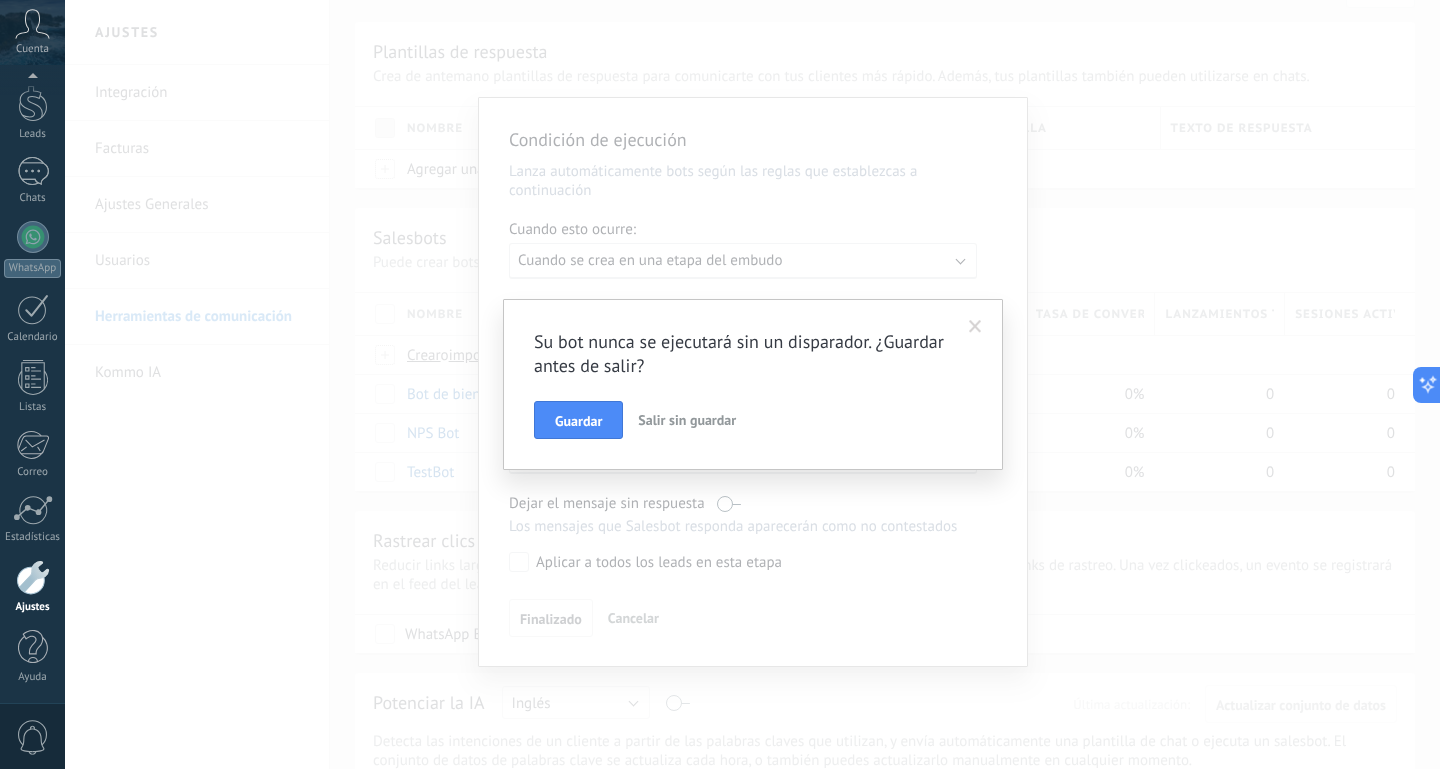 click on "Salir sin guardar" at bounding box center [687, 420] 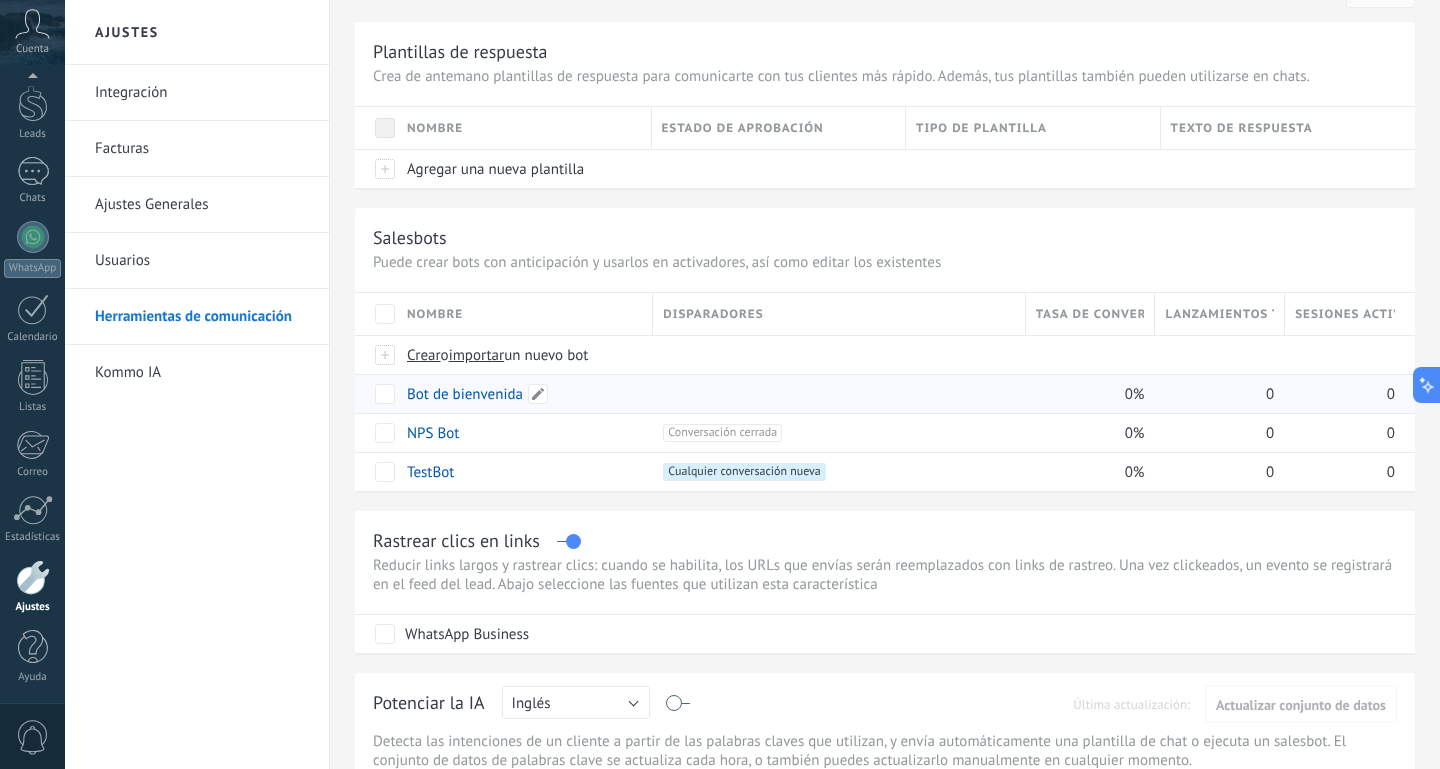 click on "Bot de bienvenida" at bounding box center (465, 394) 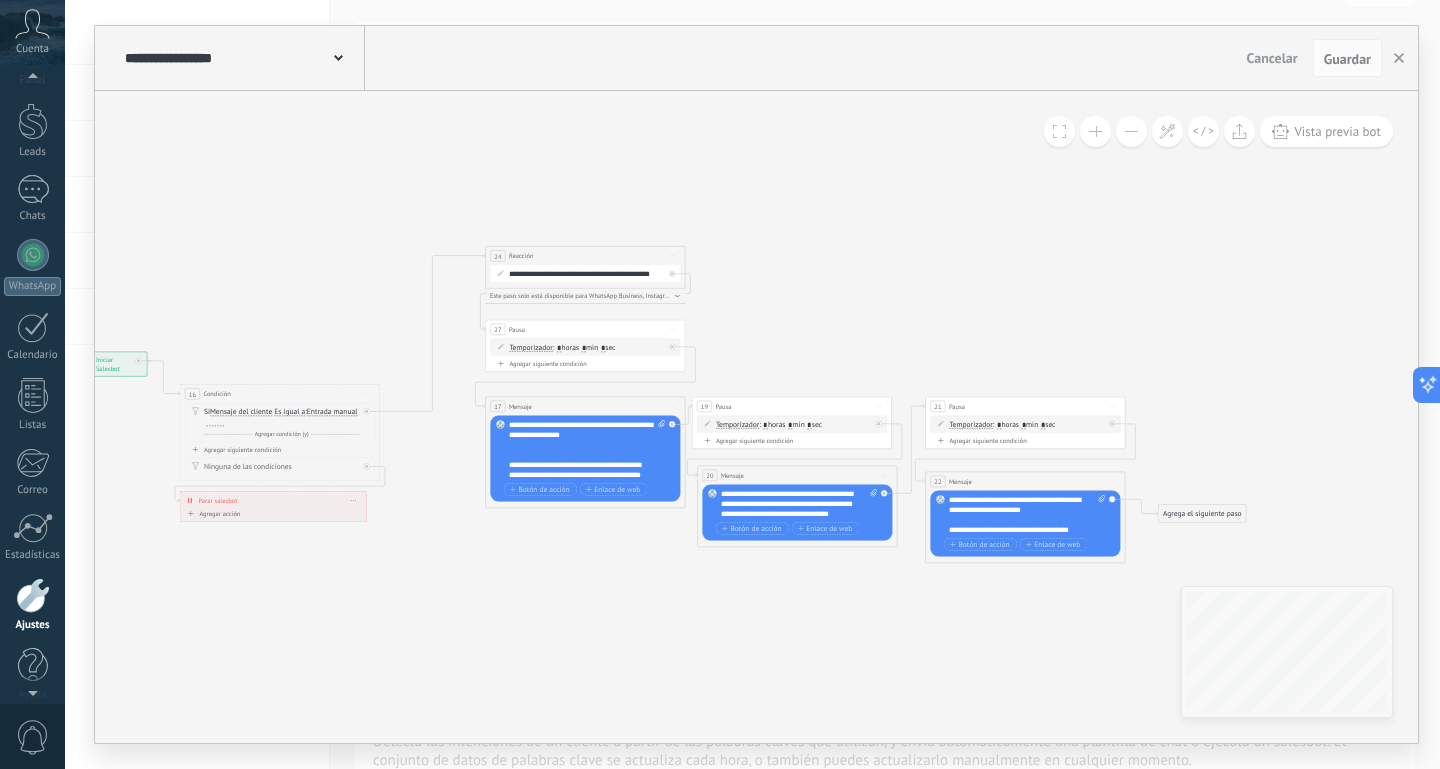 scroll, scrollTop: 21, scrollLeft: 0, axis: vertical 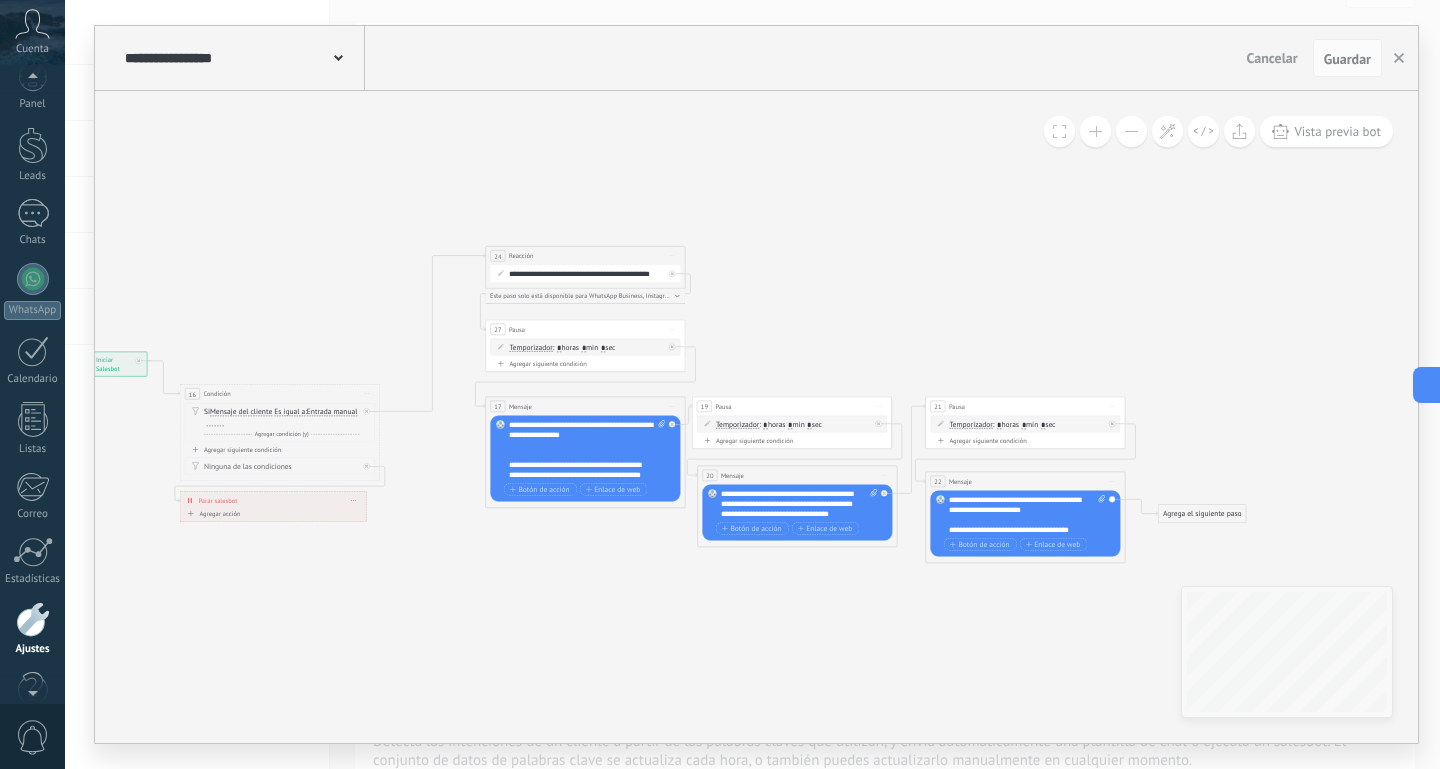 click 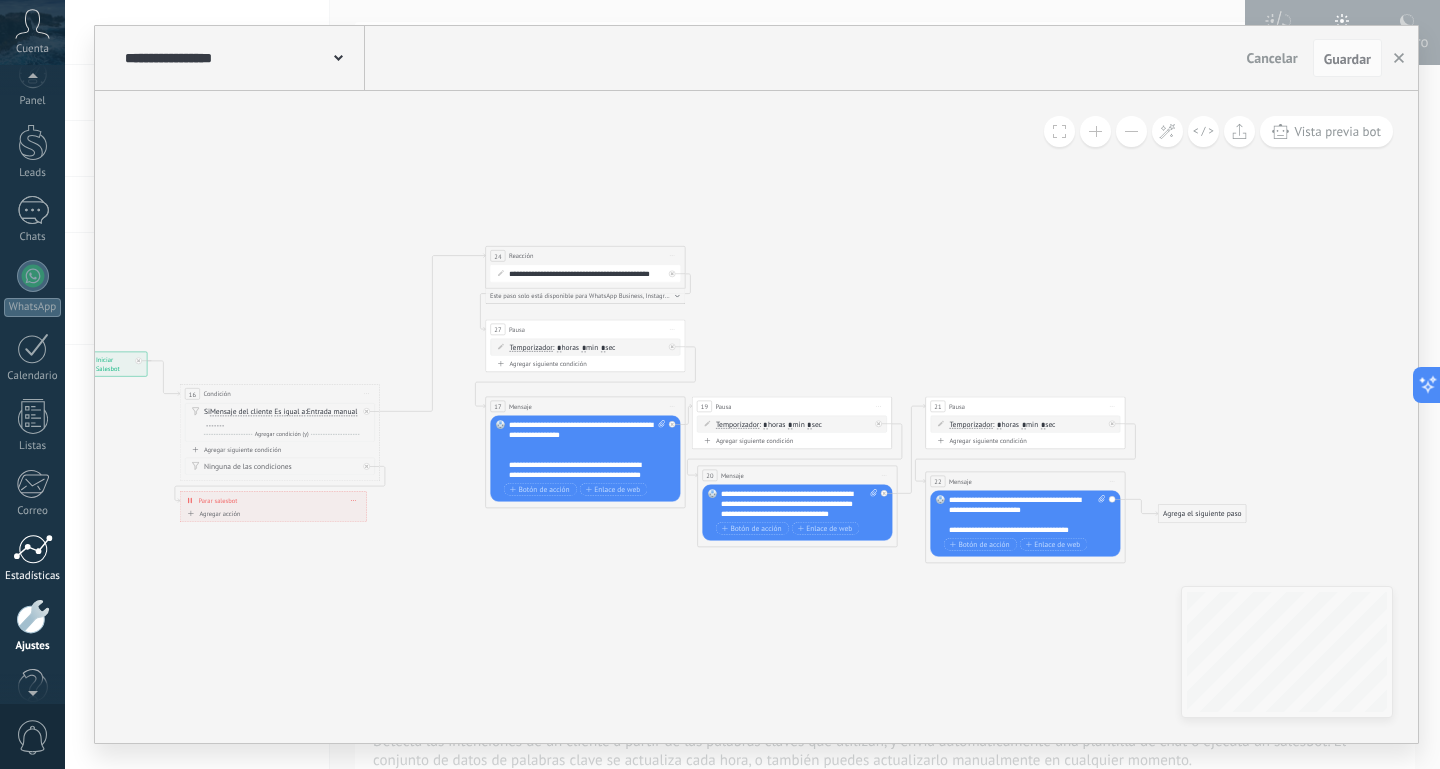 scroll, scrollTop: 63, scrollLeft: 0, axis: vertical 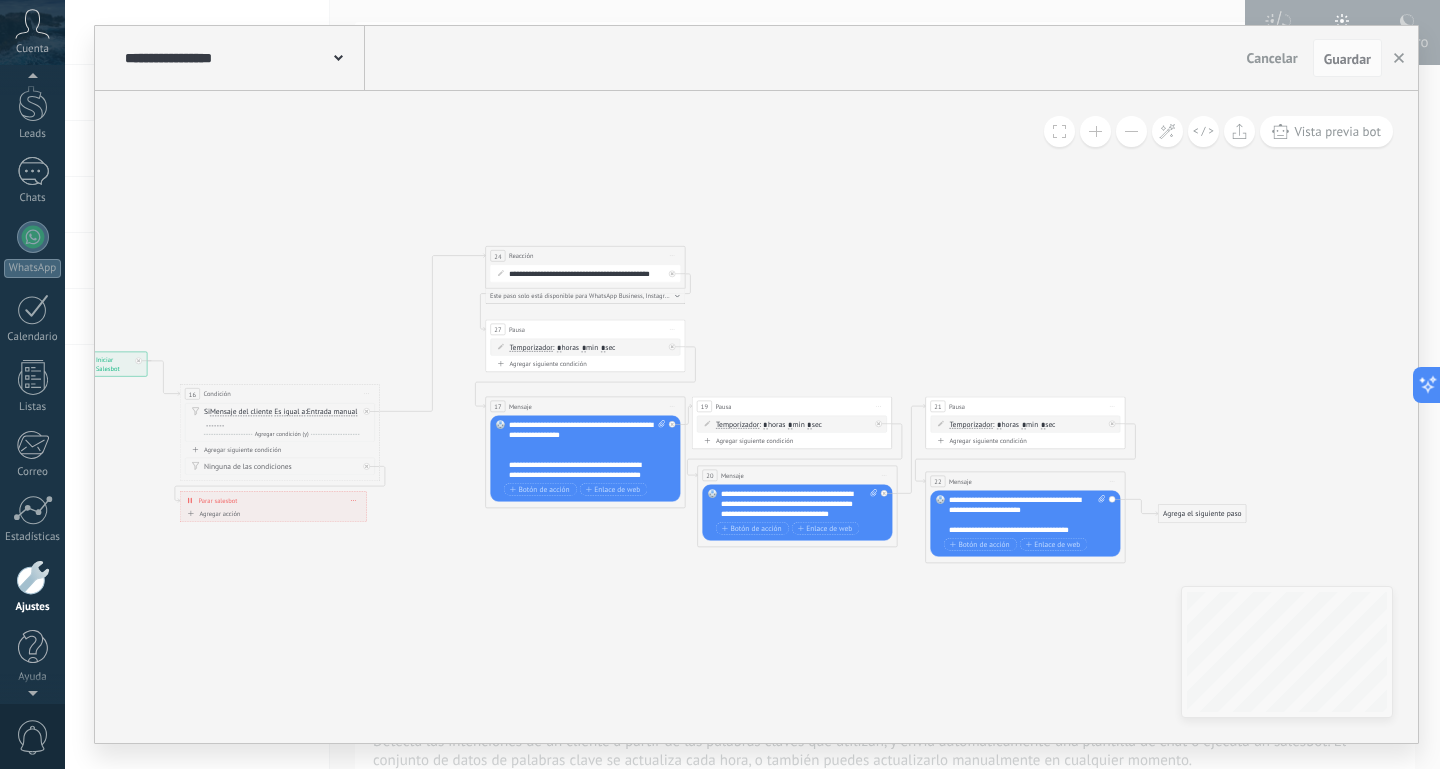 click 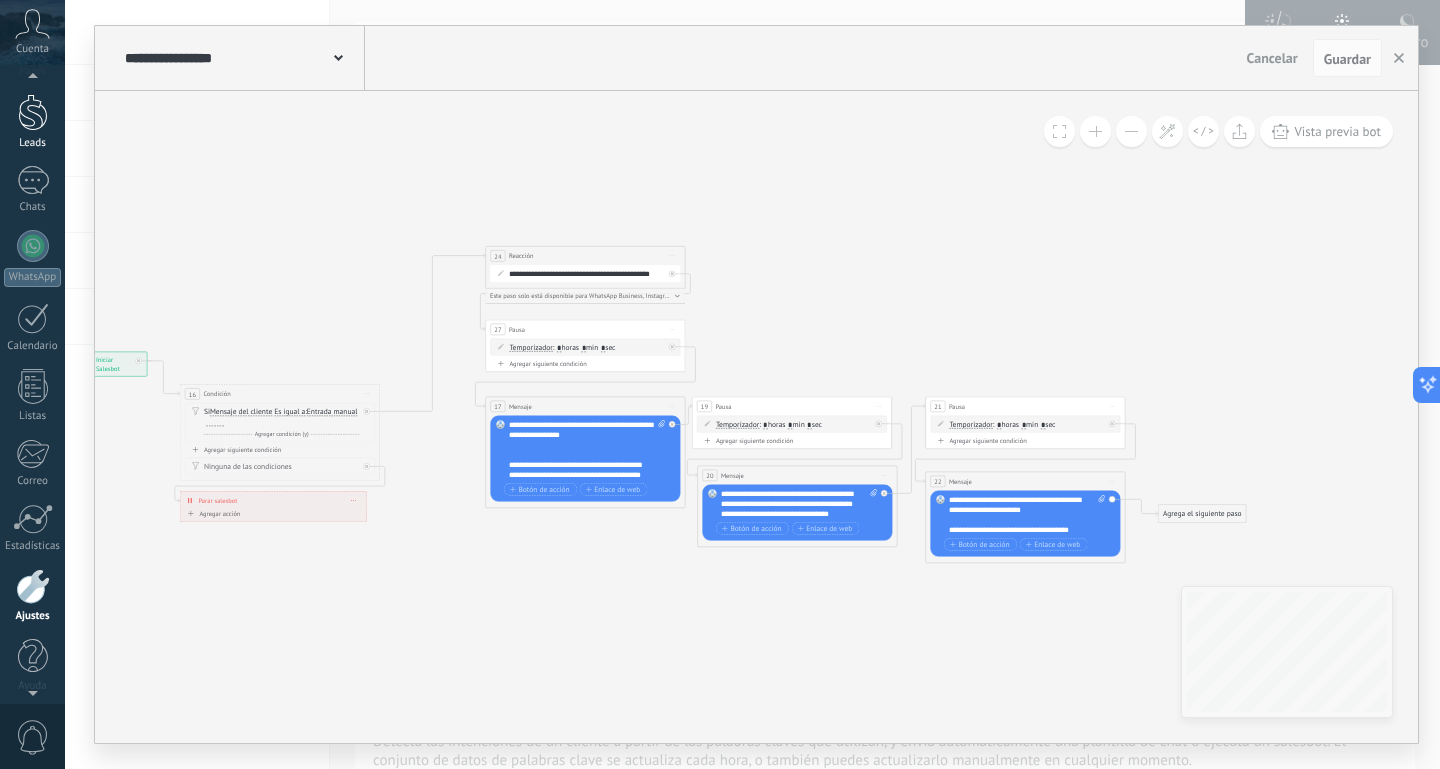 scroll, scrollTop: 0, scrollLeft: 0, axis: both 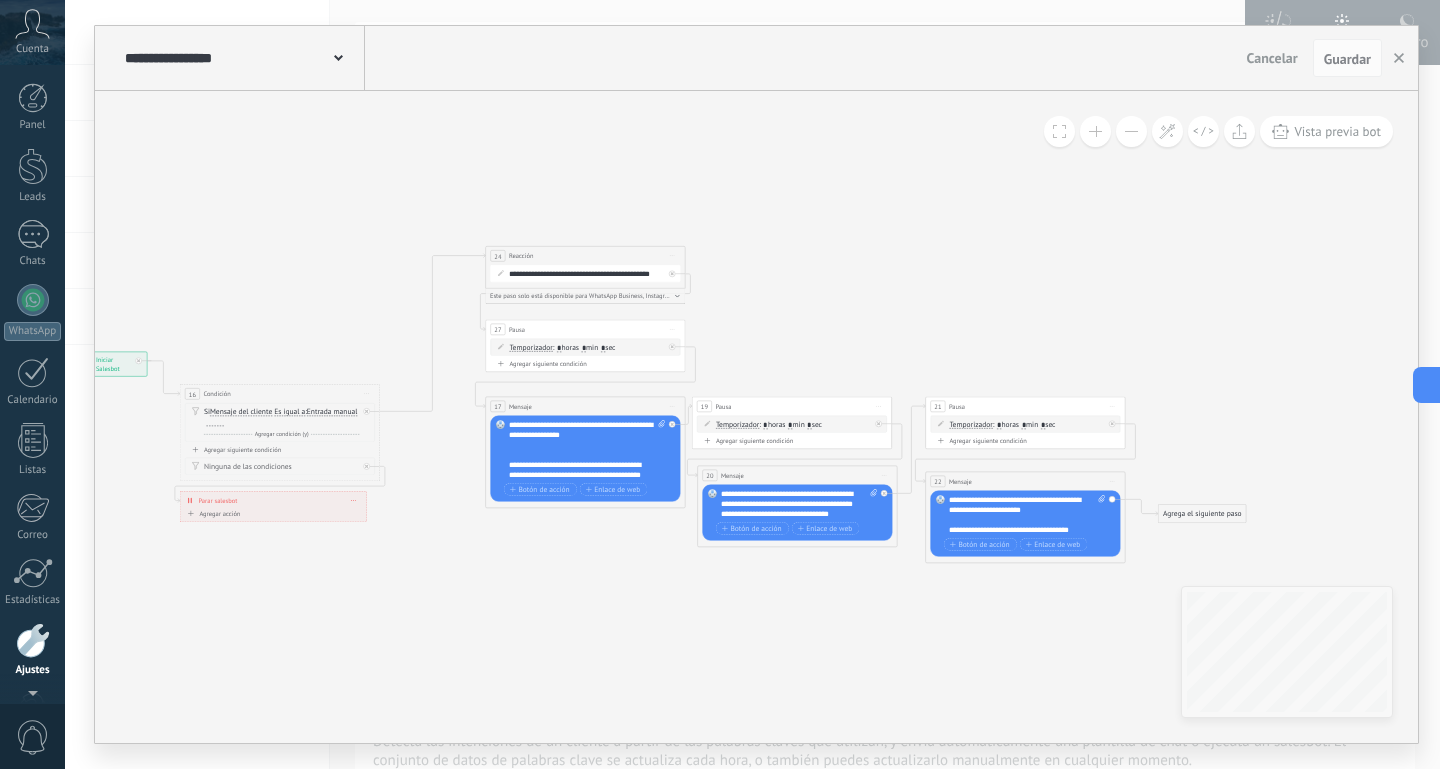 click 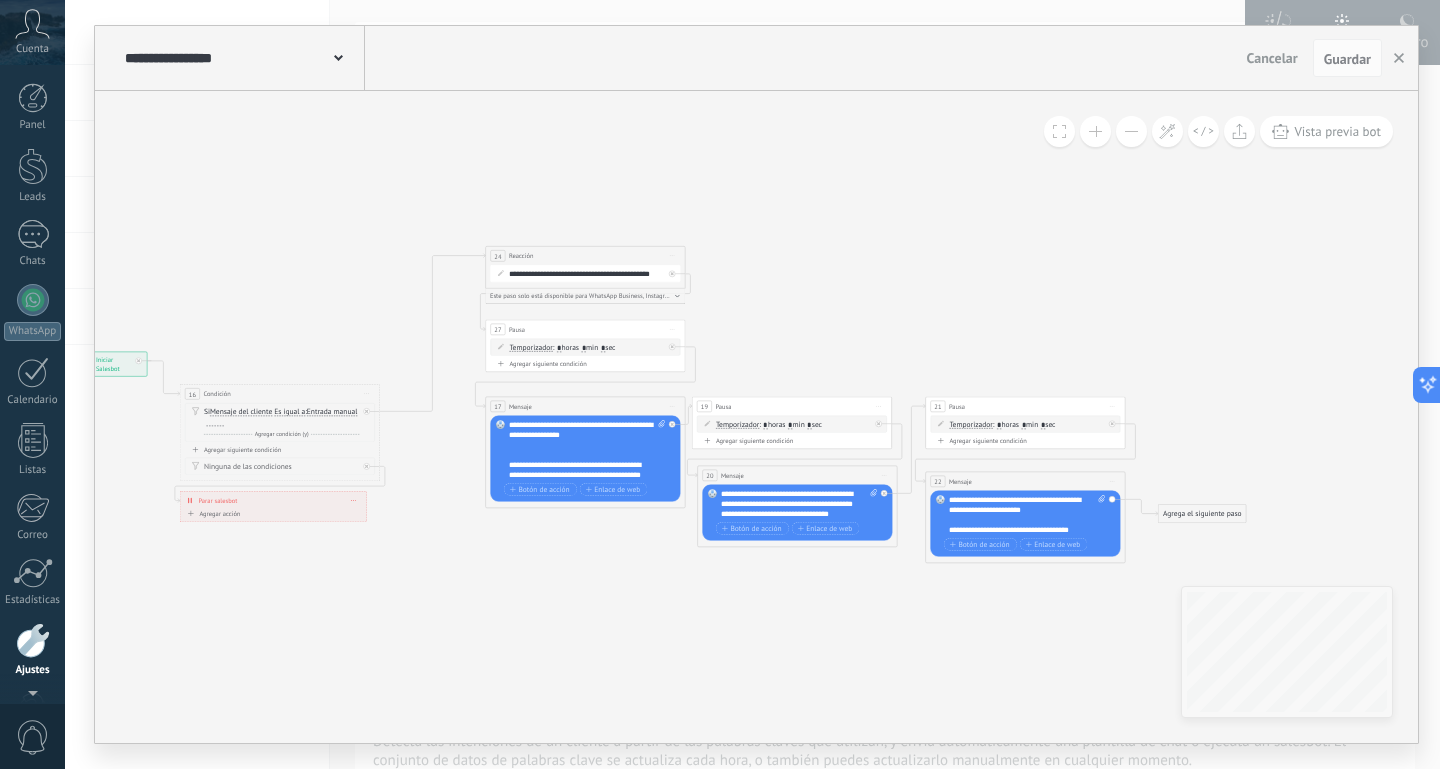 scroll, scrollTop: 63, scrollLeft: 0, axis: vertical 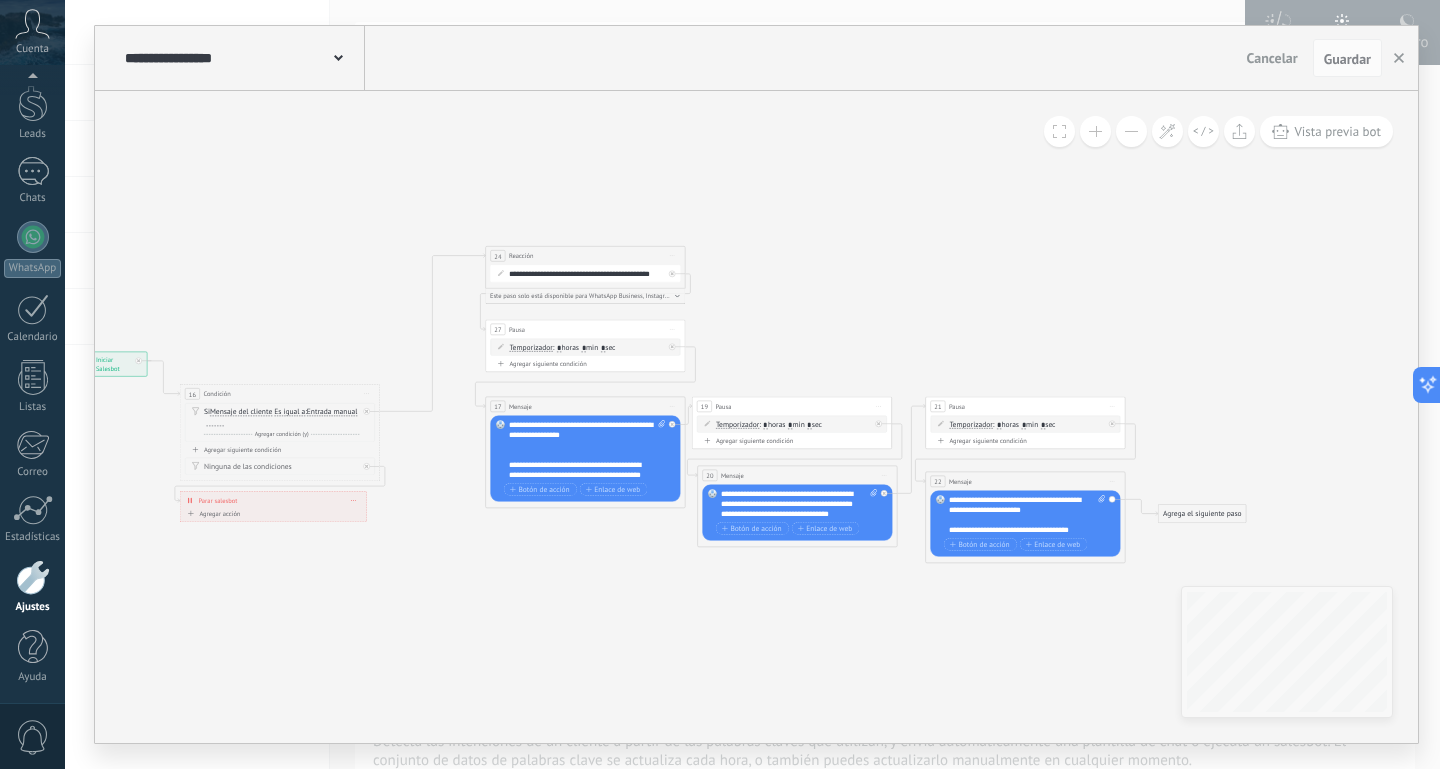 click at bounding box center [33, 577] 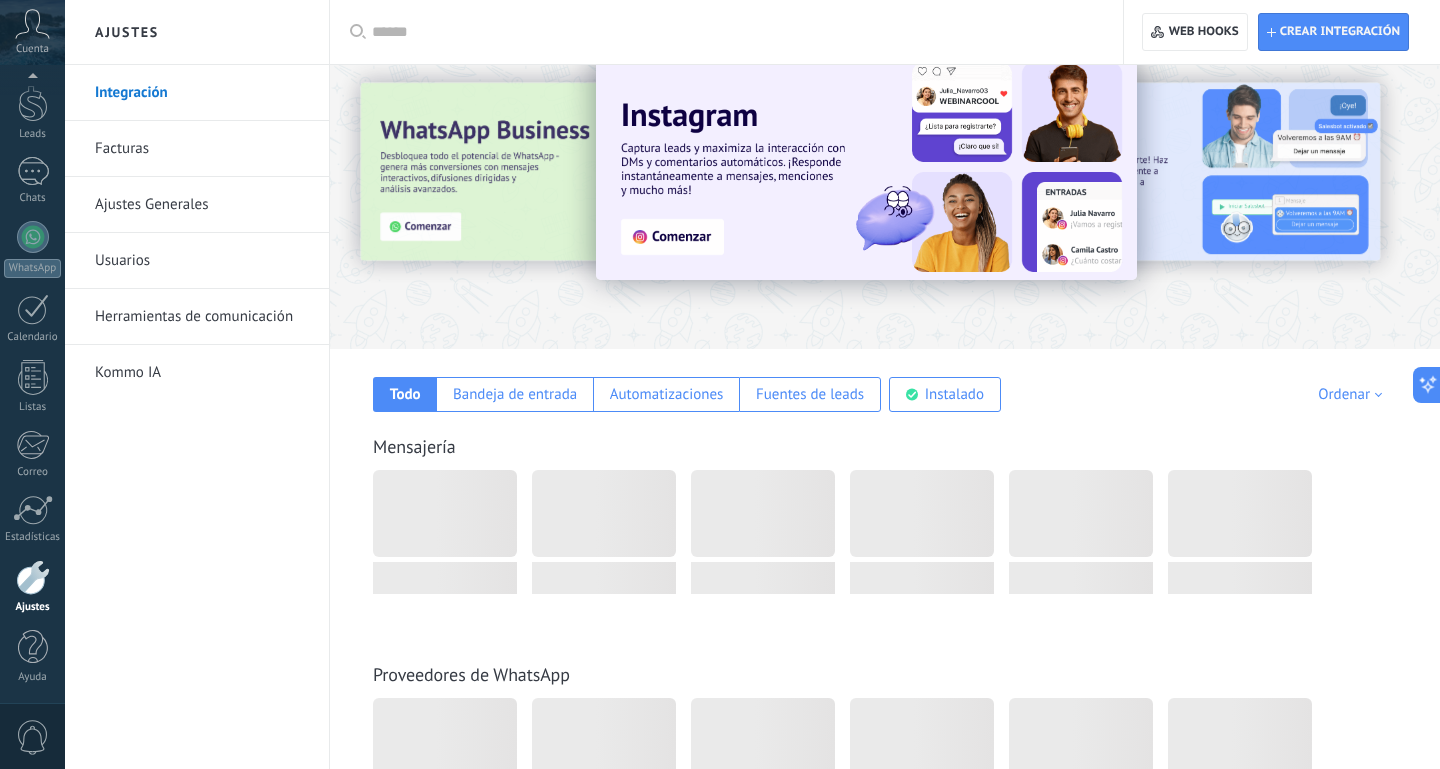 scroll, scrollTop: 0, scrollLeft: 0, axis: both 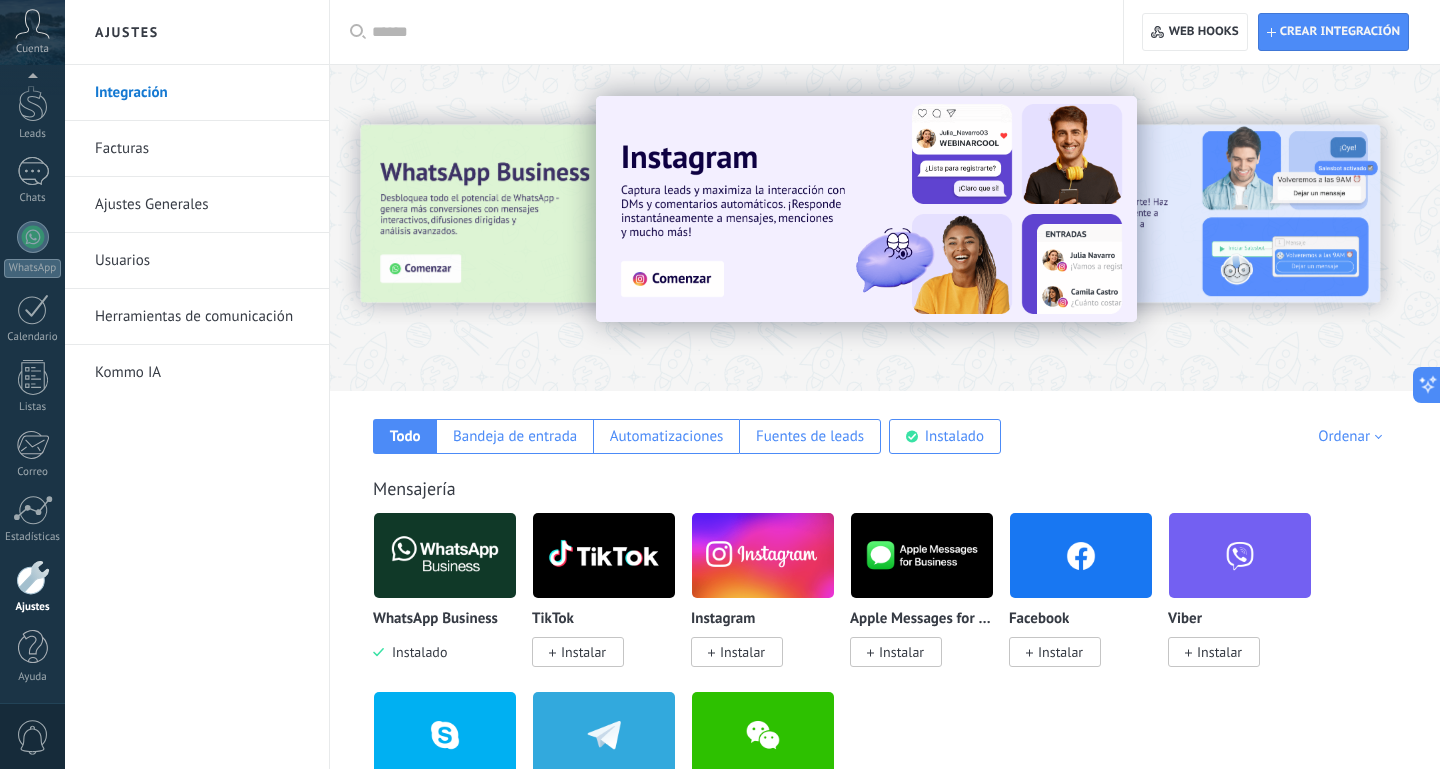 click on "Ajustes Generales" at bounding box center (202, 205) 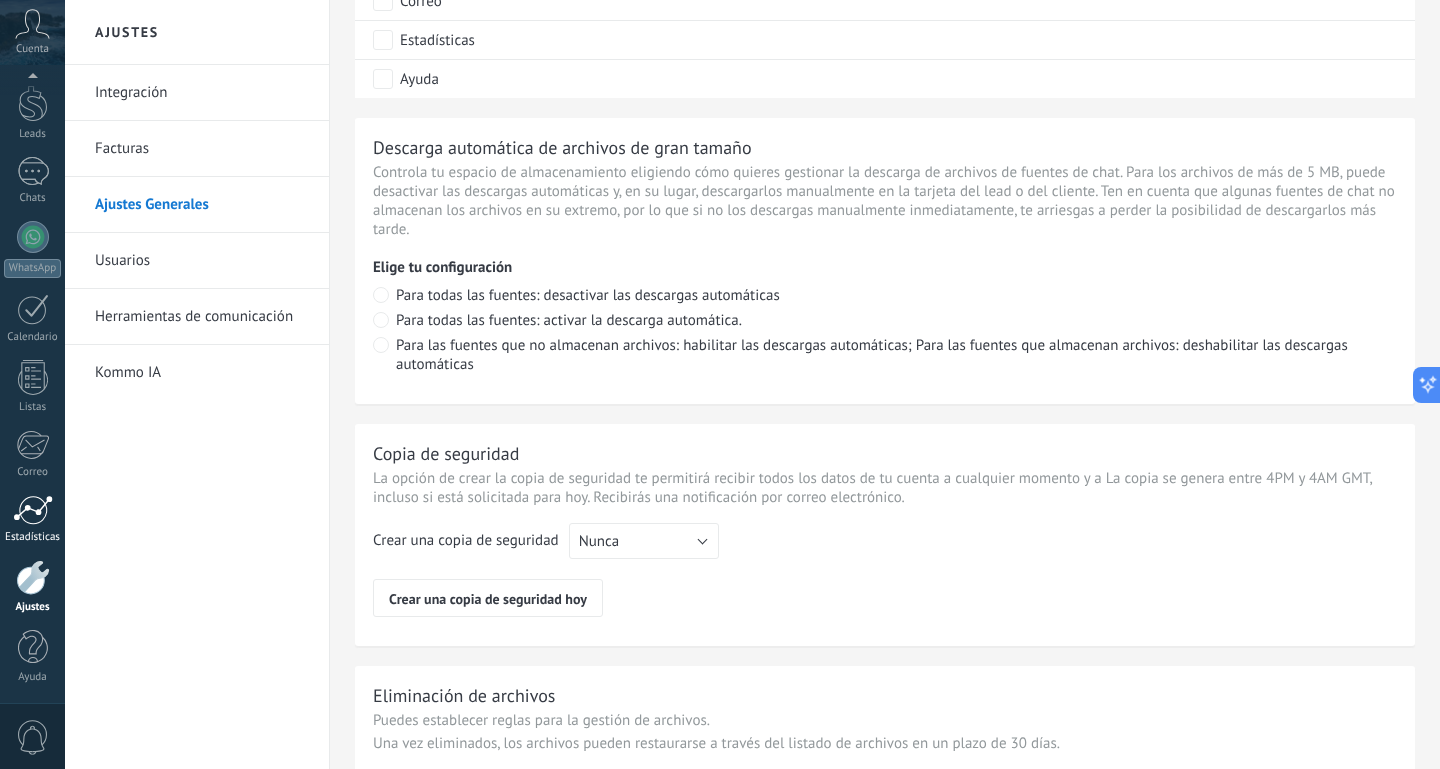 scroll, scrollTop: 1486, scrollLeft: 0, axis: vertical 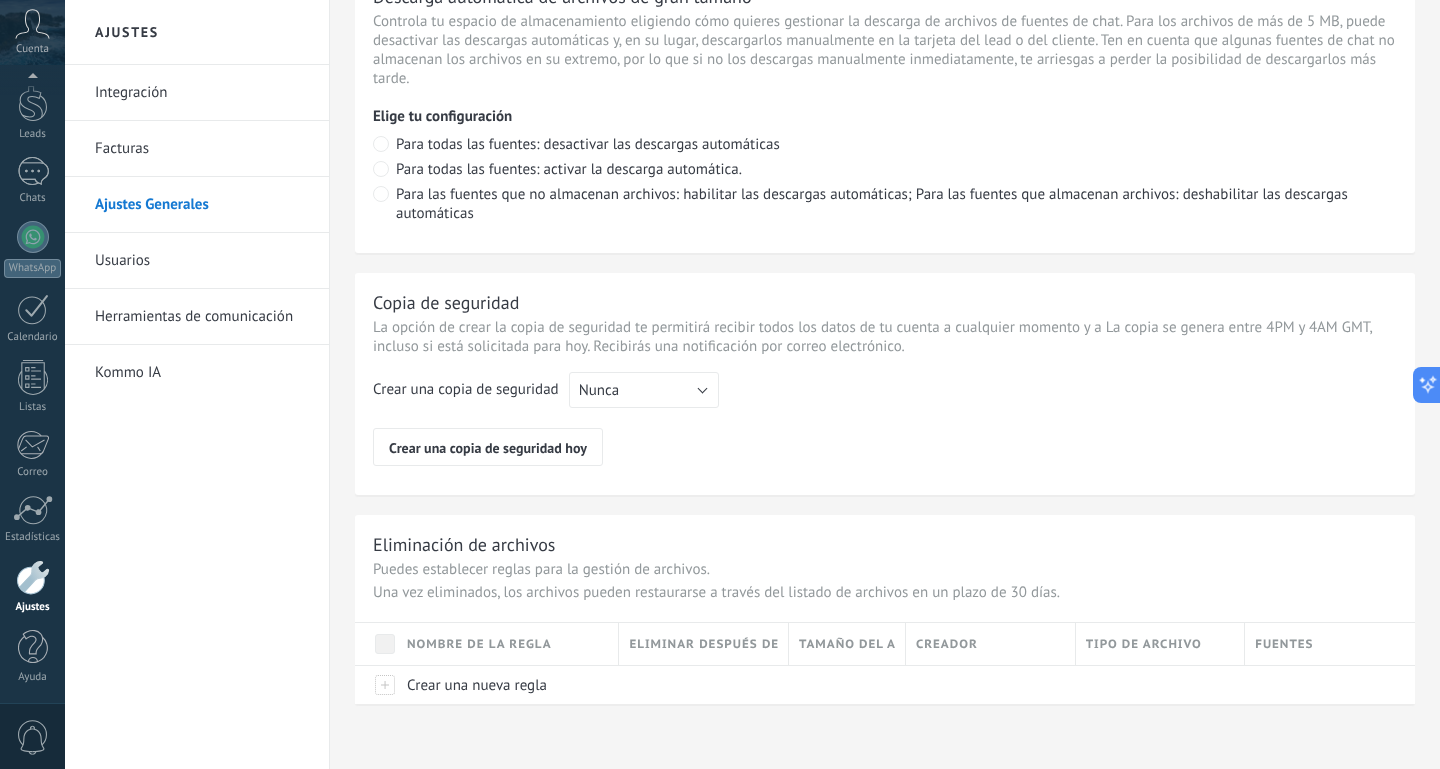 click on "0" at bounding box center (33, 737) 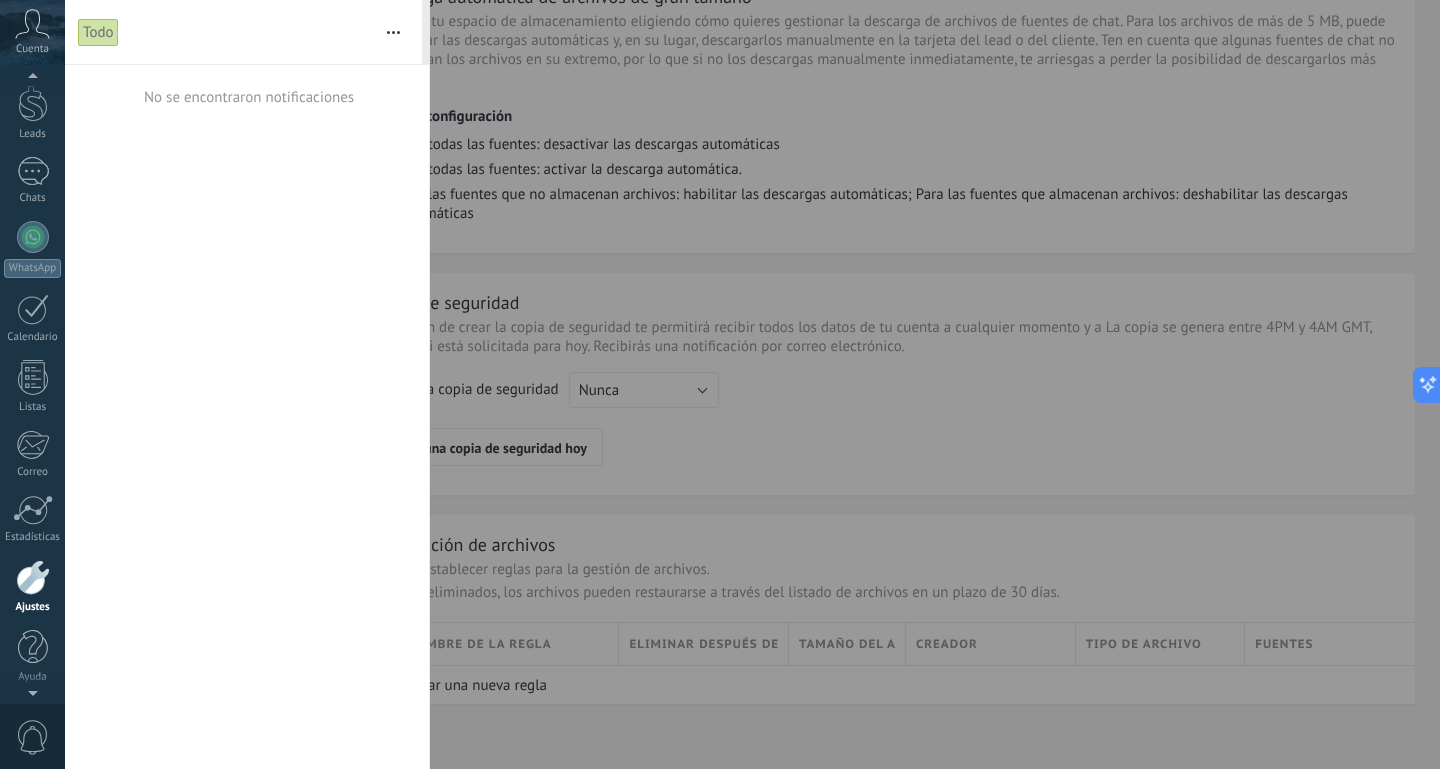 scroll, scrollTop: 0, scrollLeft: 0, axis: both 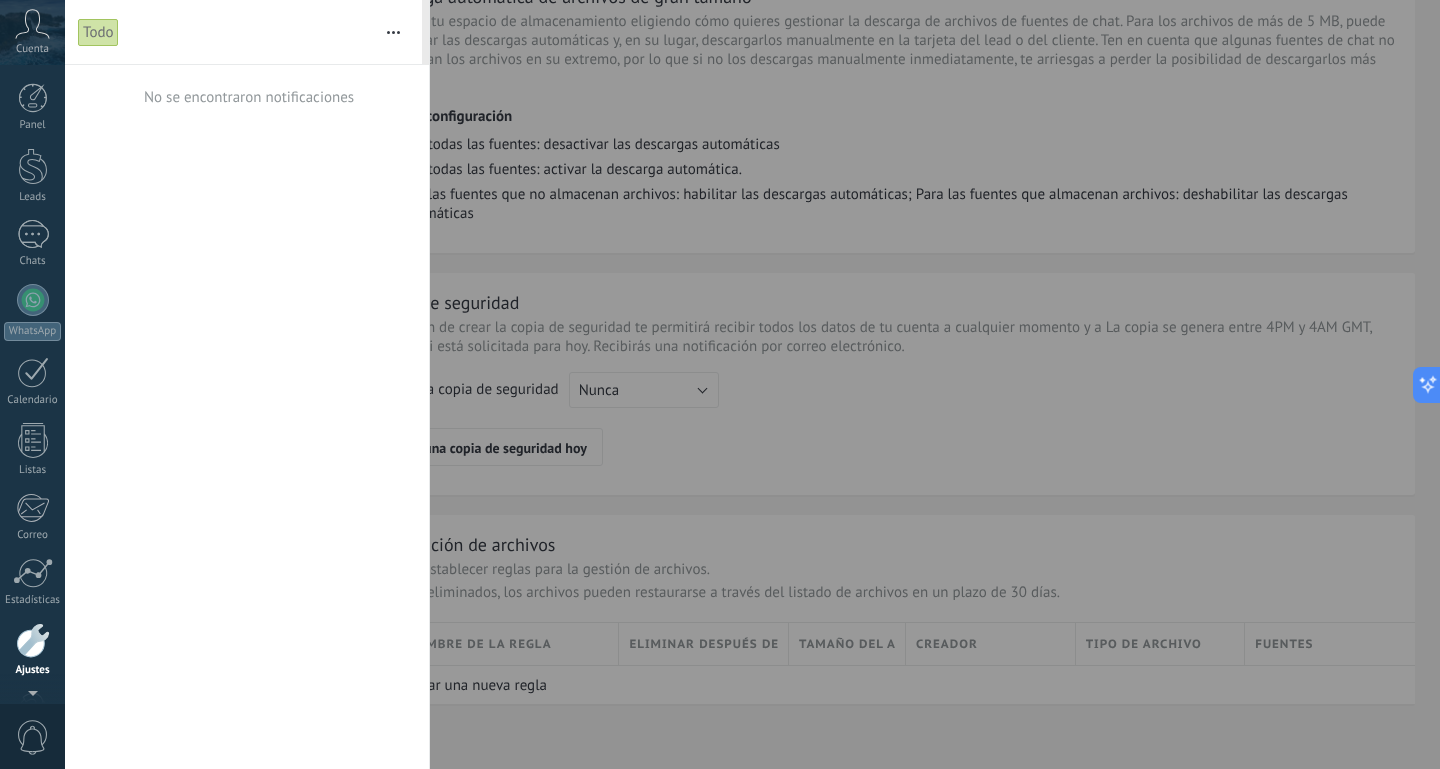 click 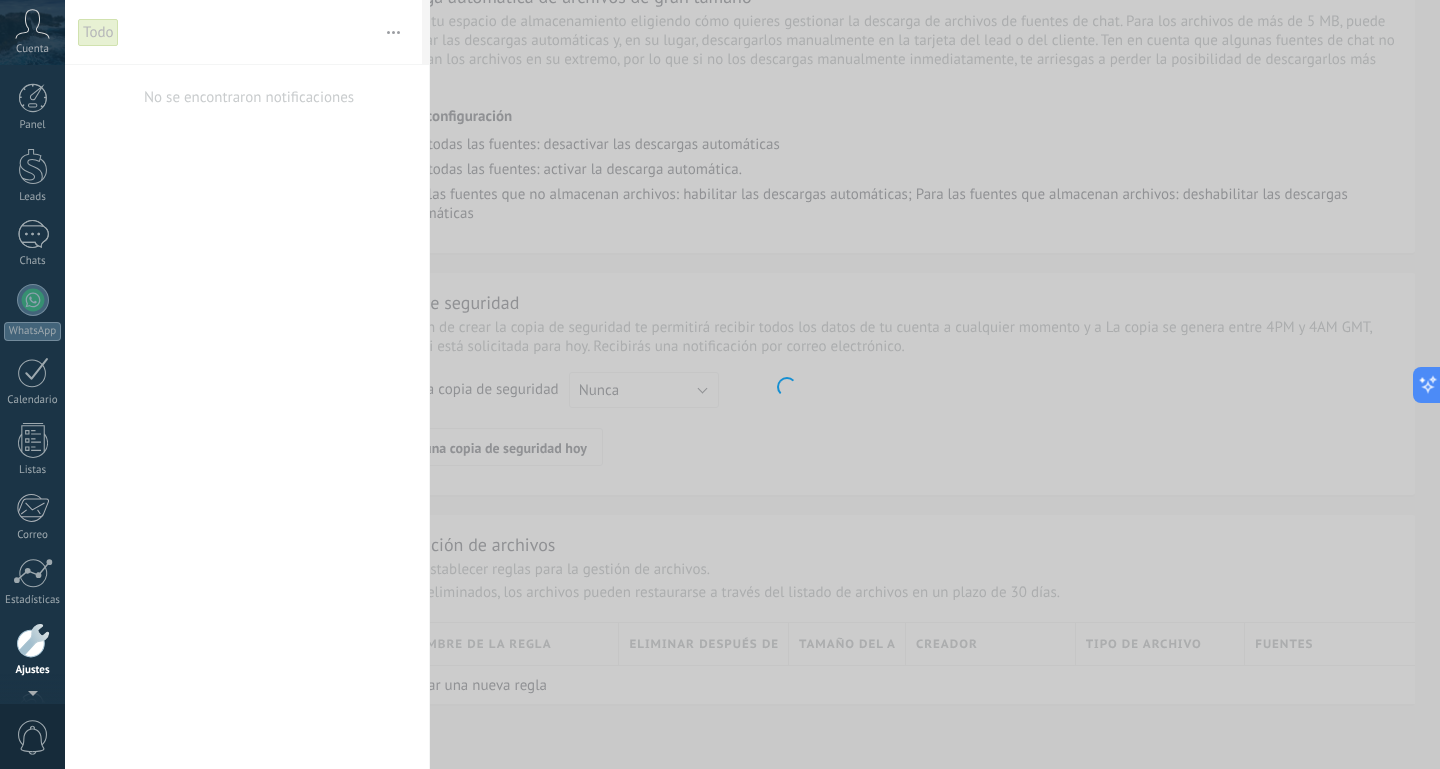 scroll, scrollTop: 63, scrollLeft: 0, axis: vertical 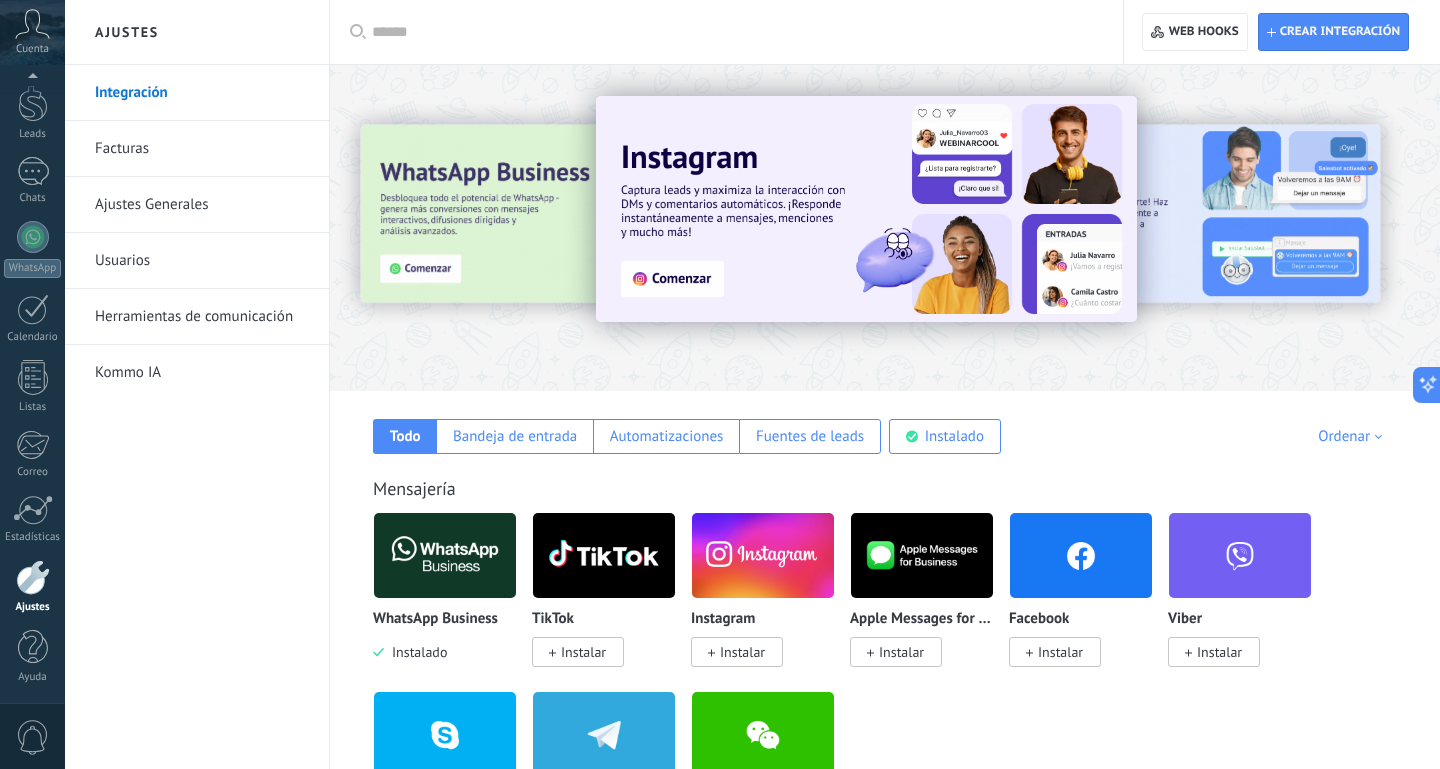 click on "Usuarios" at bounding box center (202, 261) 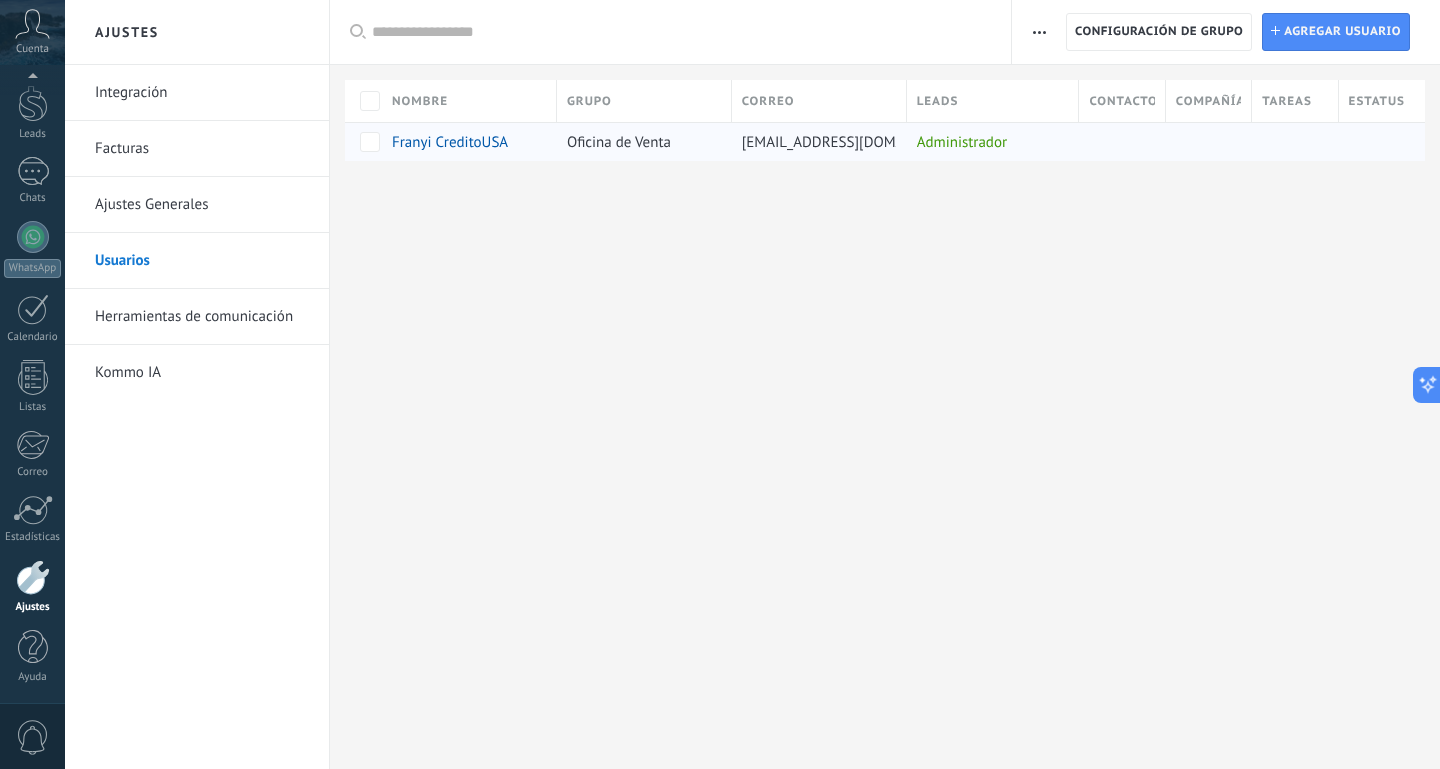 click on "Franyi CreditoUSA" at bounding box center (450, 142) 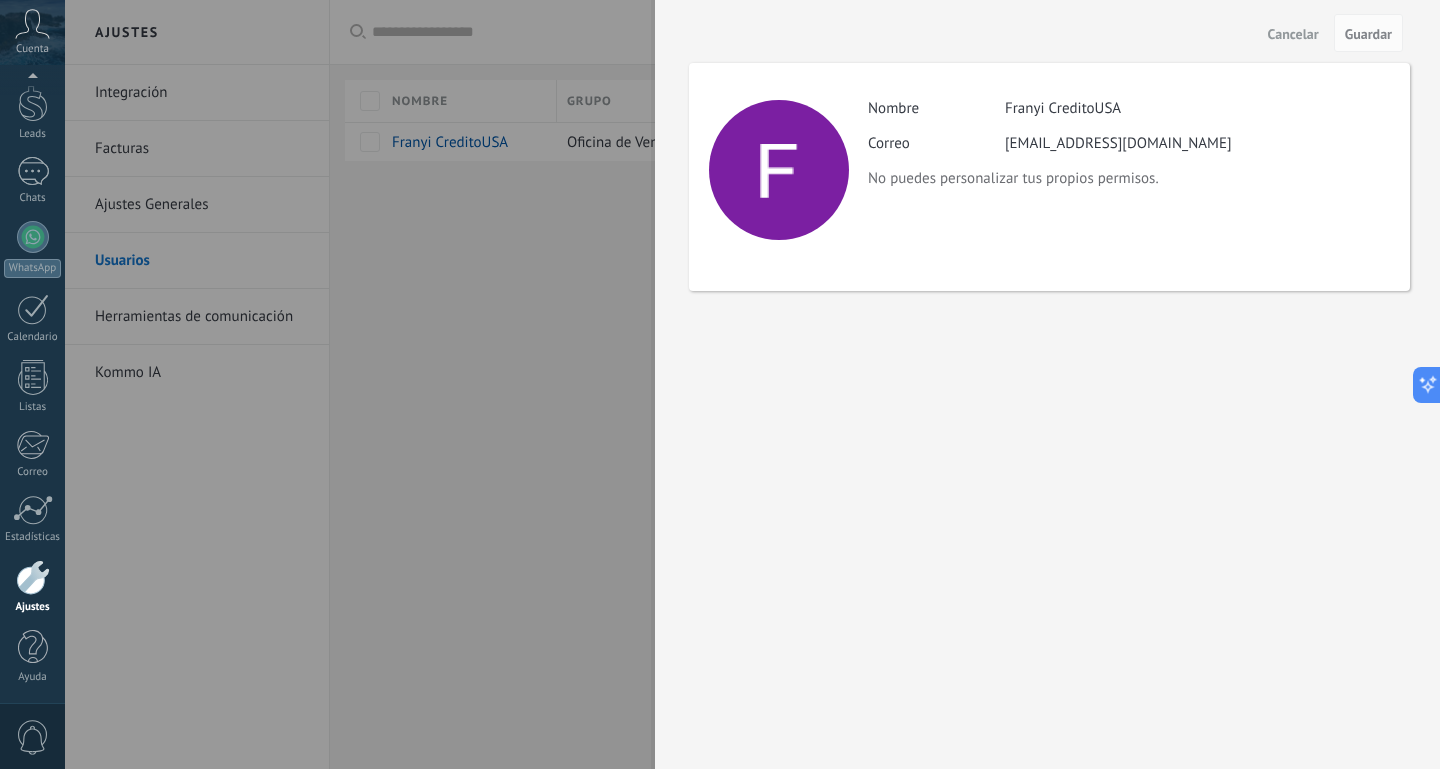 click at bounding box center [720, 384] 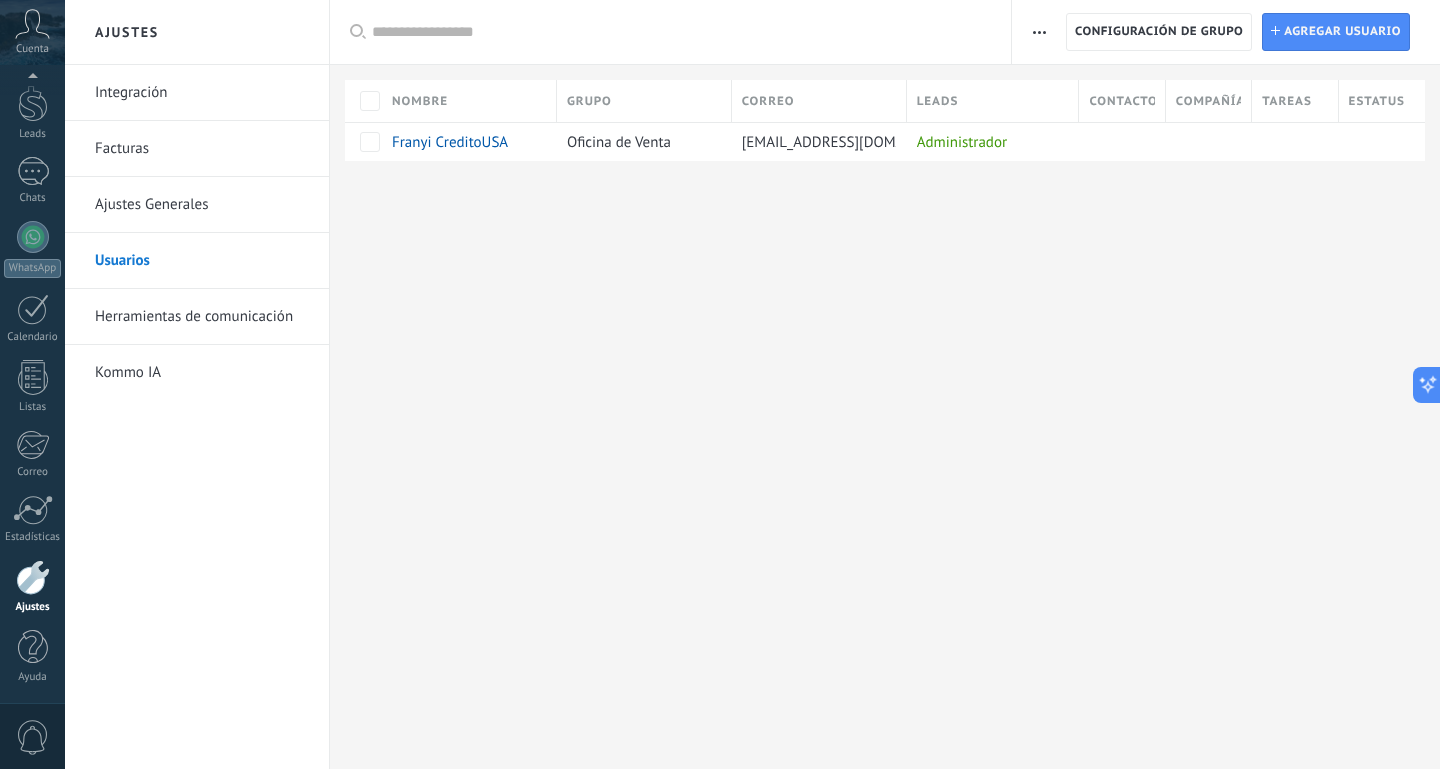click 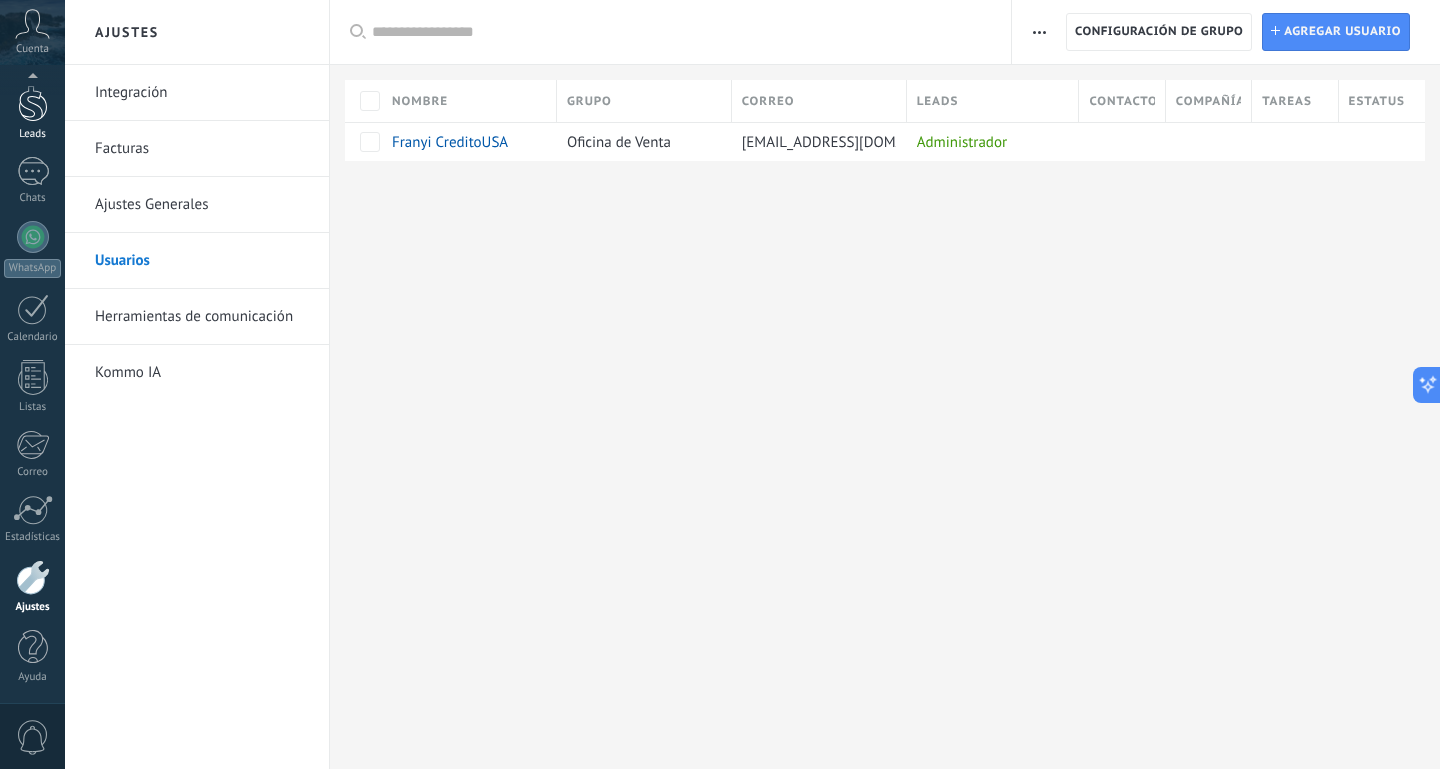 scroll, scrollTop: 42, scrollLeft: 0, axis: vertical 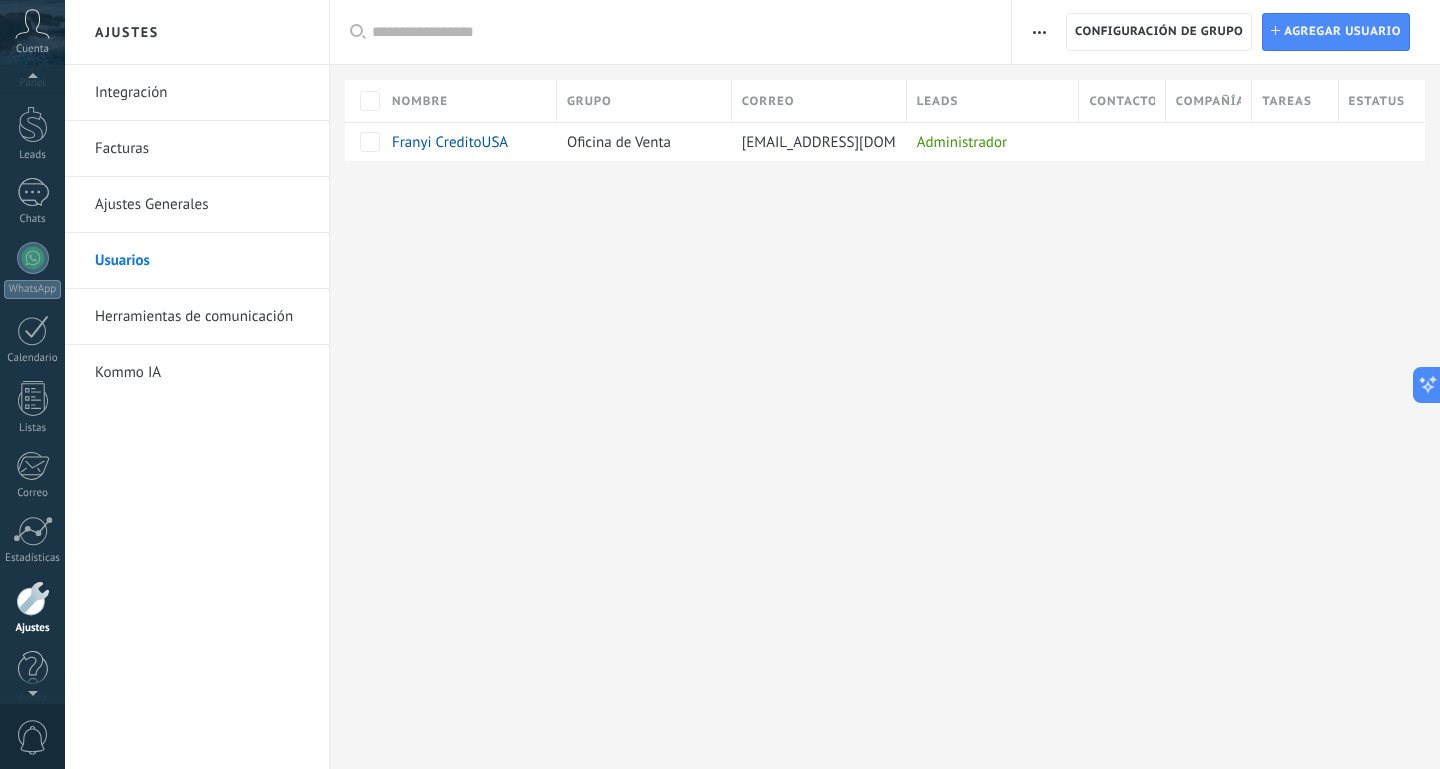 click 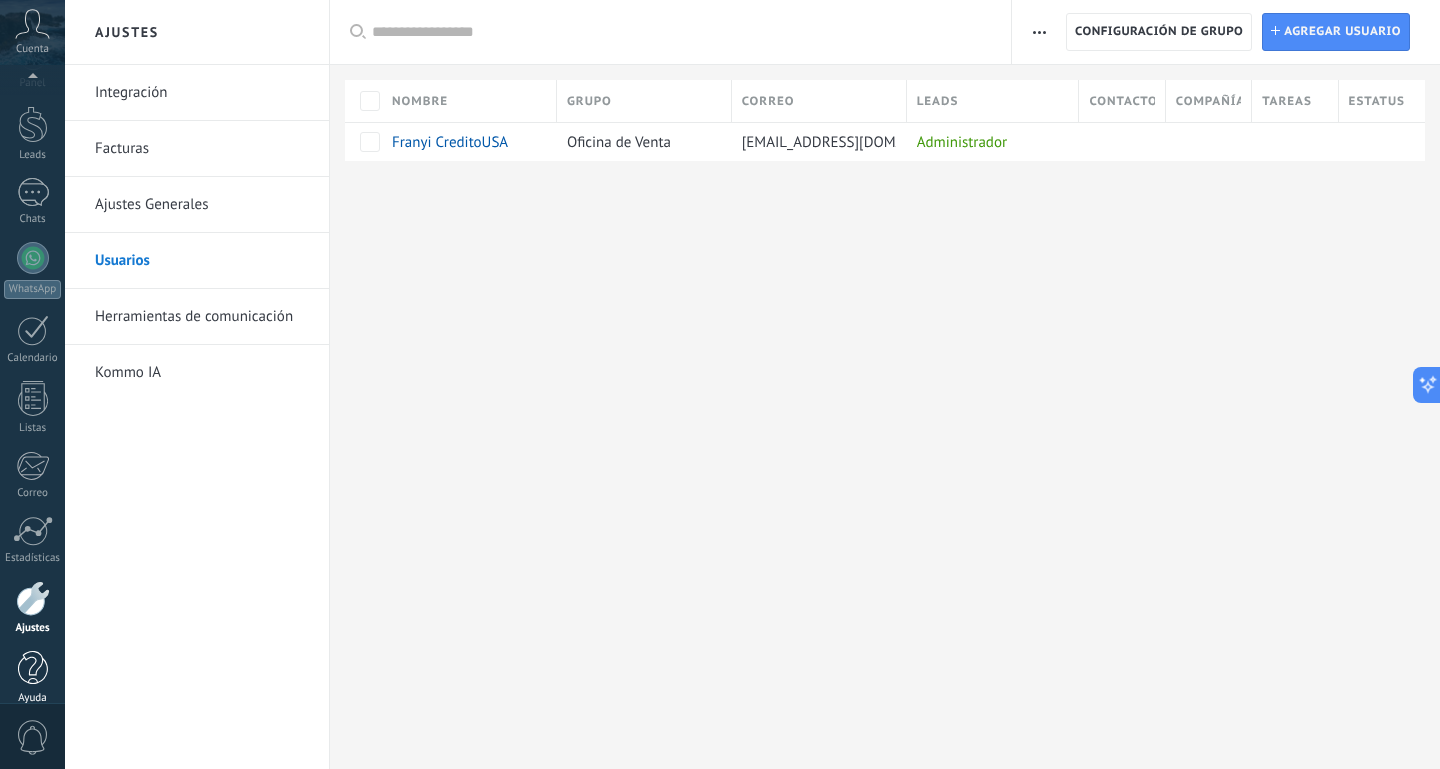 scroll, scrollTop: 63, scrollLeft: 0, axis: vertical 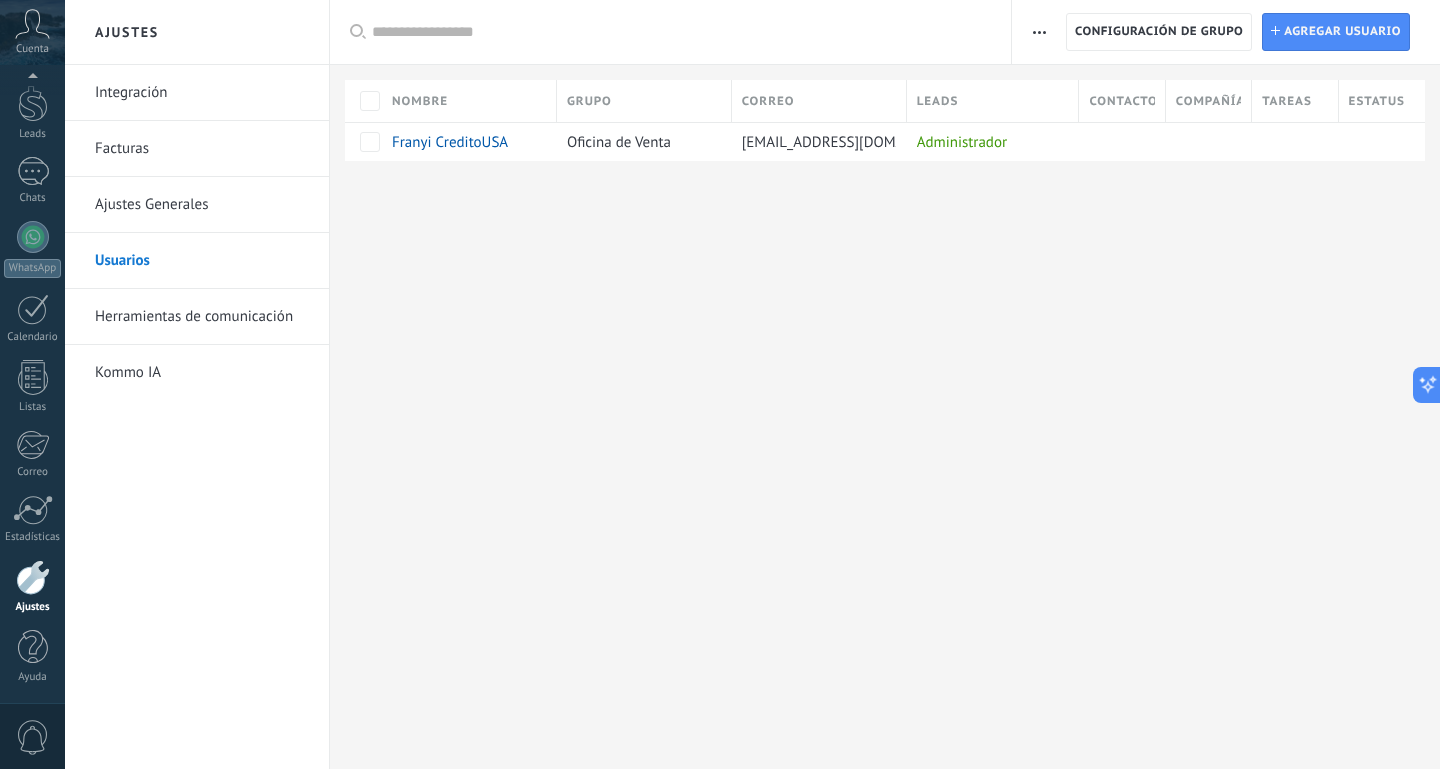 click on "0" at bounding box center (33, 737) 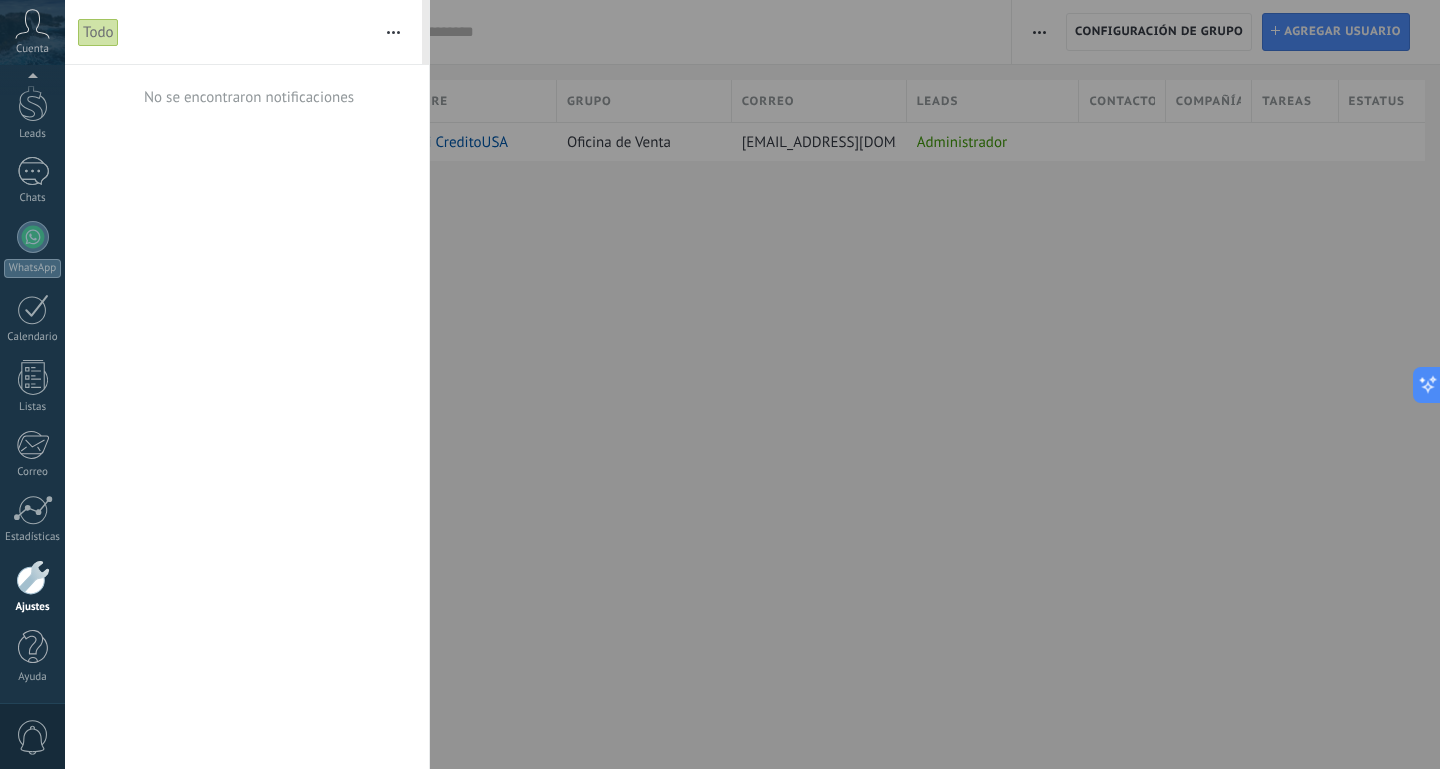 click at bounding box center (393, 32) 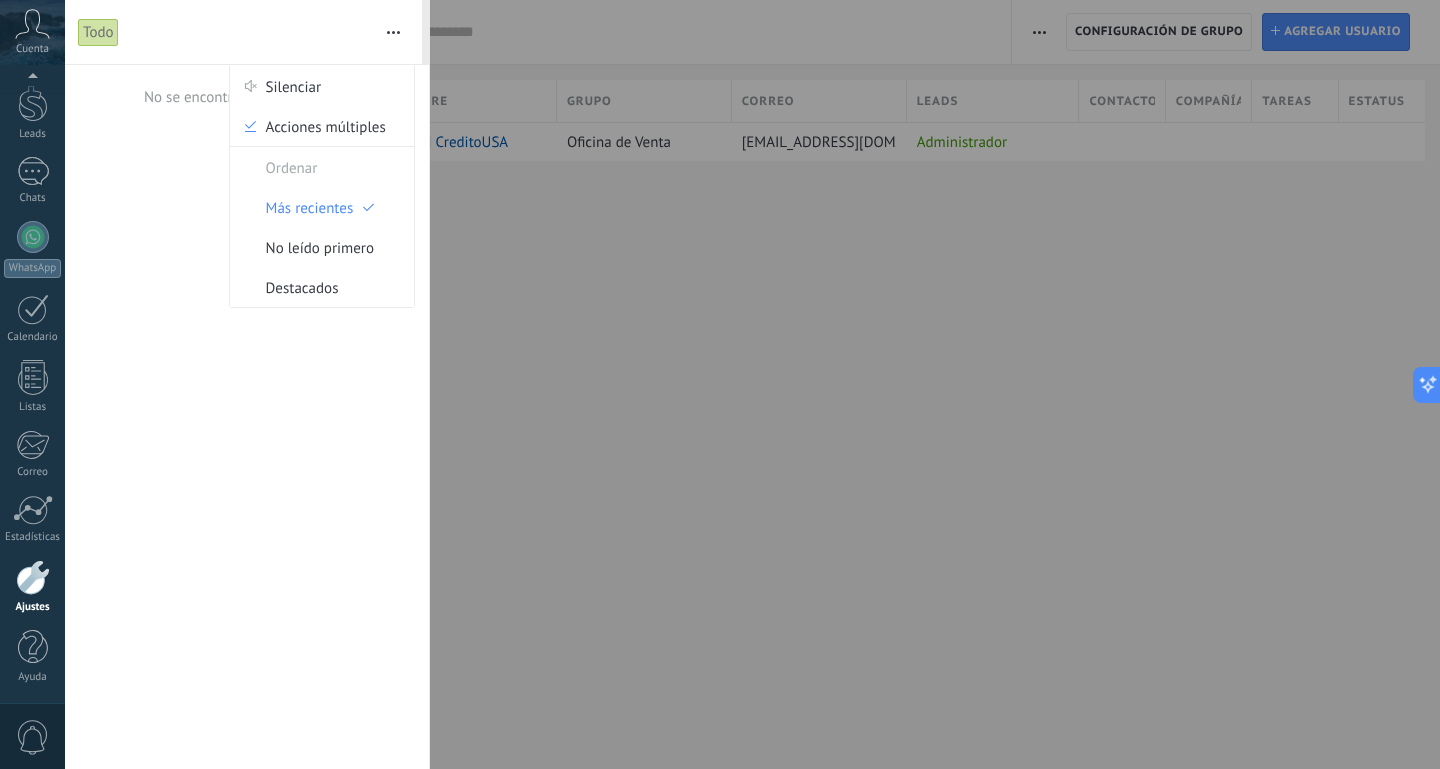 click 